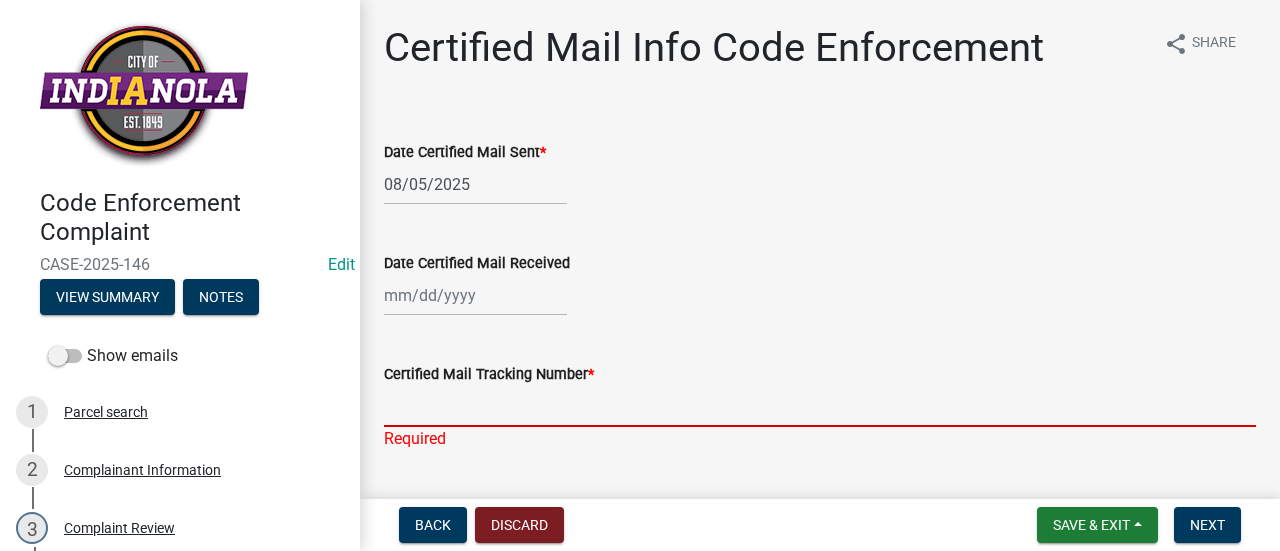 scroll, scrollTop: 0, scrollLeft: 0, axis: both 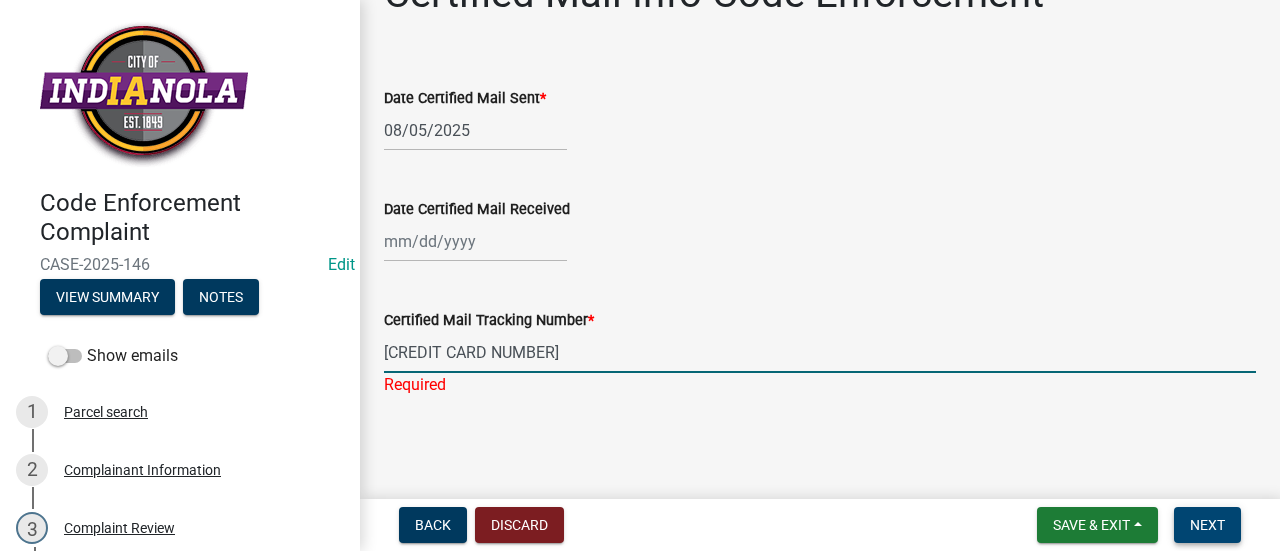 type on "[CREDIT CARD NUMBER]" 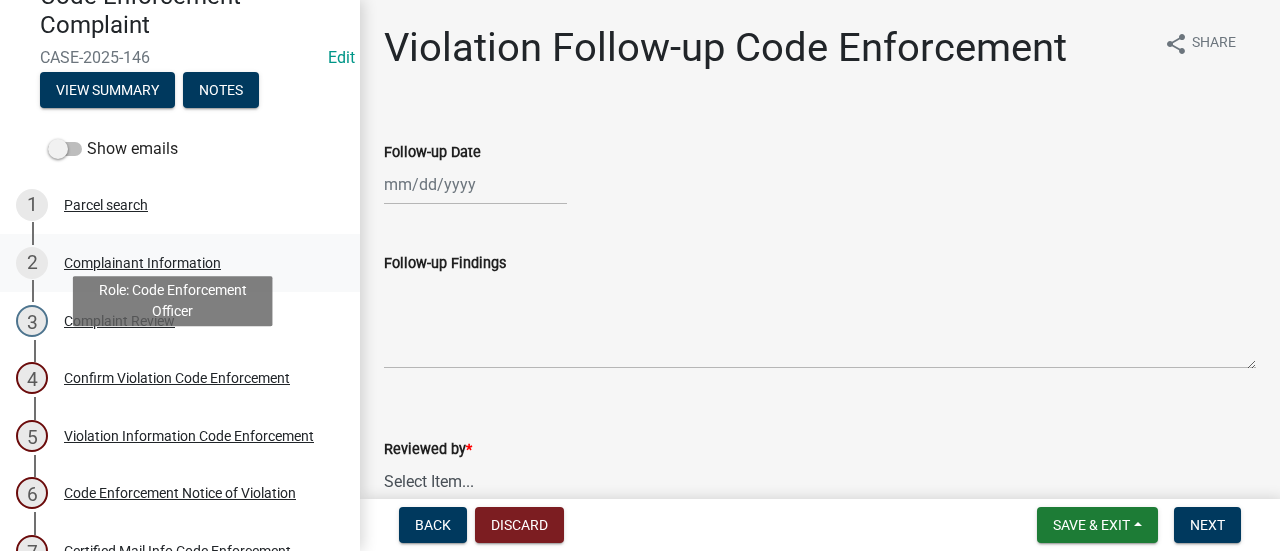 scroll, scrollTop: 224, scrollLeft: 0, axis: vertical 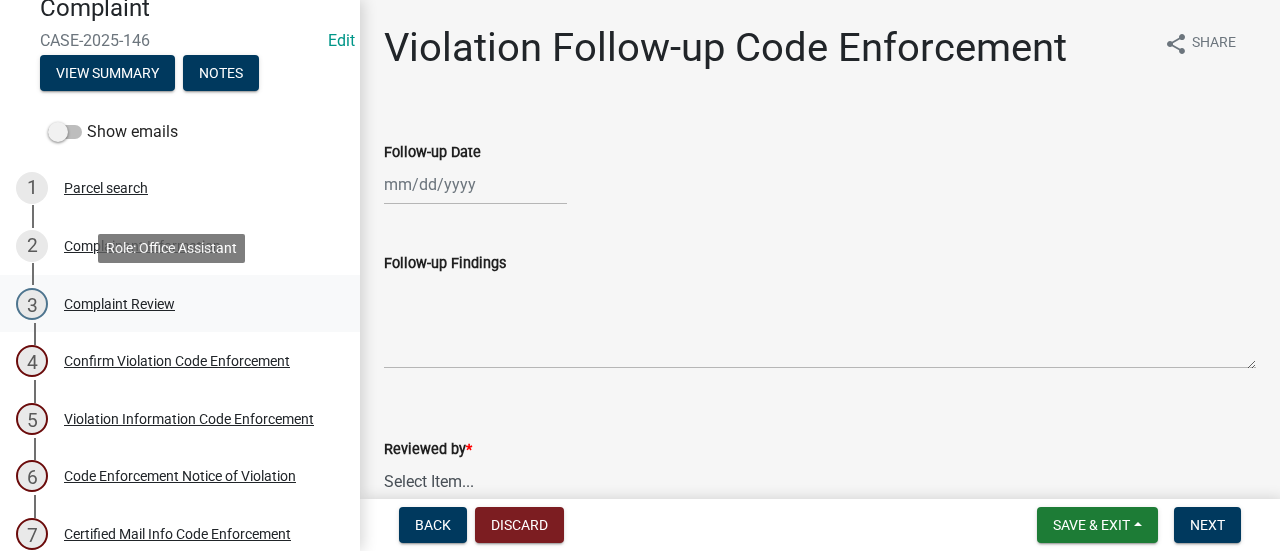 click on "3     Complaint Review" at bounding box center [172, 304] 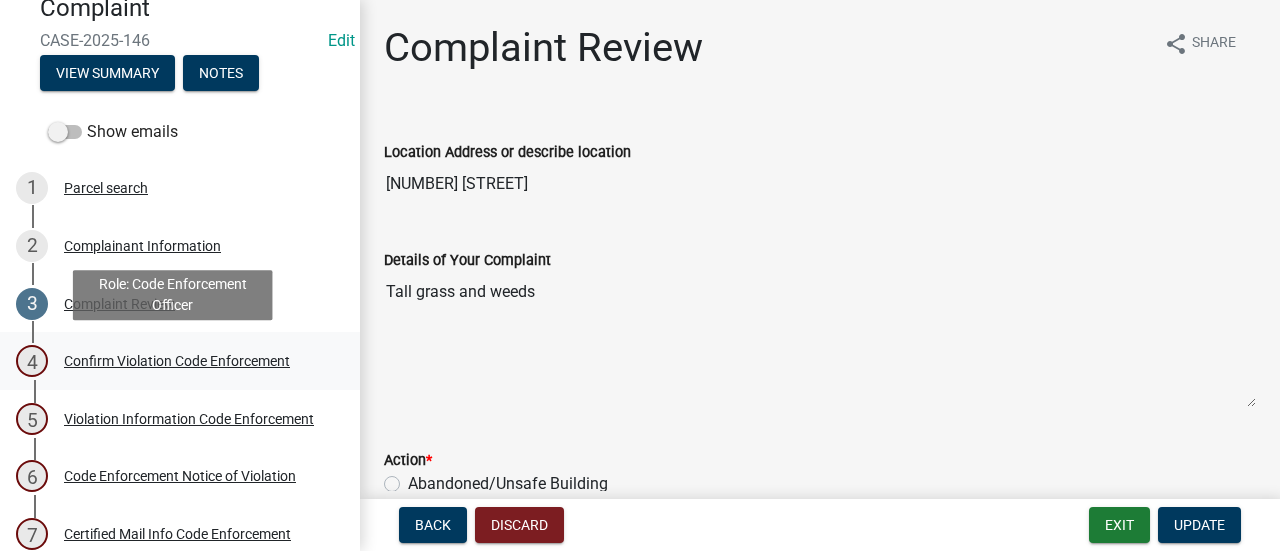 click on "Confirm Violation Code Enforcement" at bounding box center (177, 361) 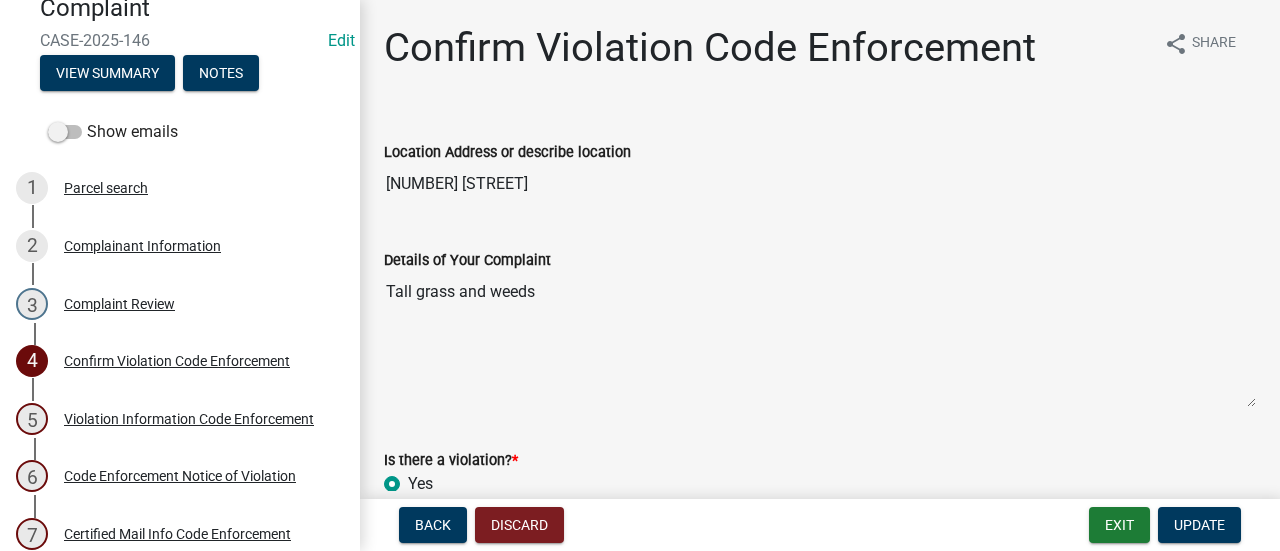 scroll, scrollTop: 147, scrollLeft: 0, axis: vertical 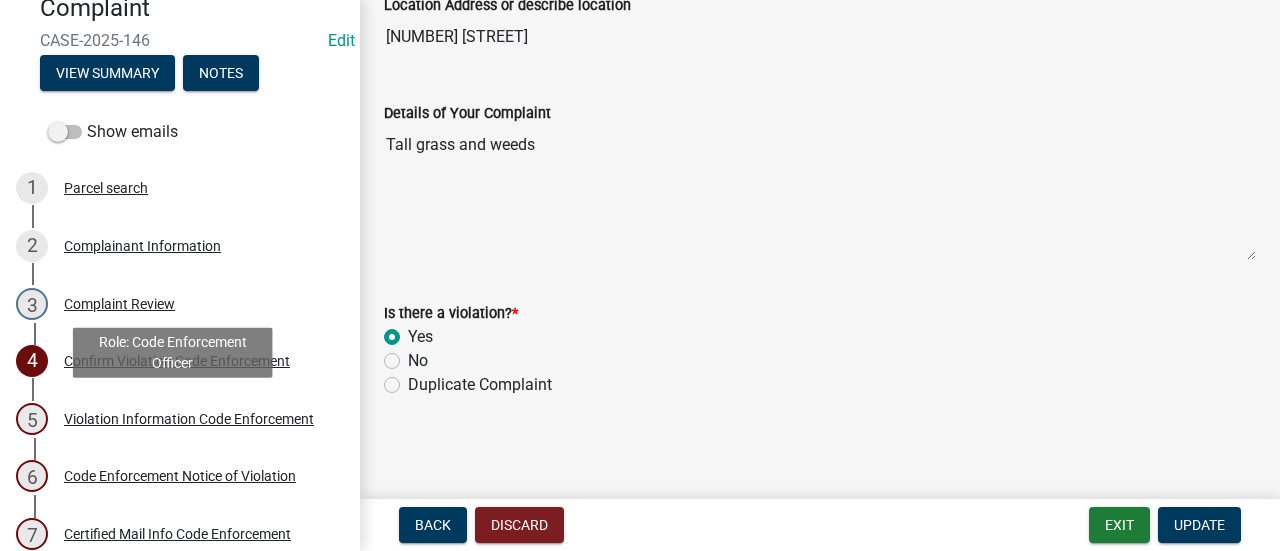 click on "Violation Information Code Enforcement" at bounding box center [189, 419] 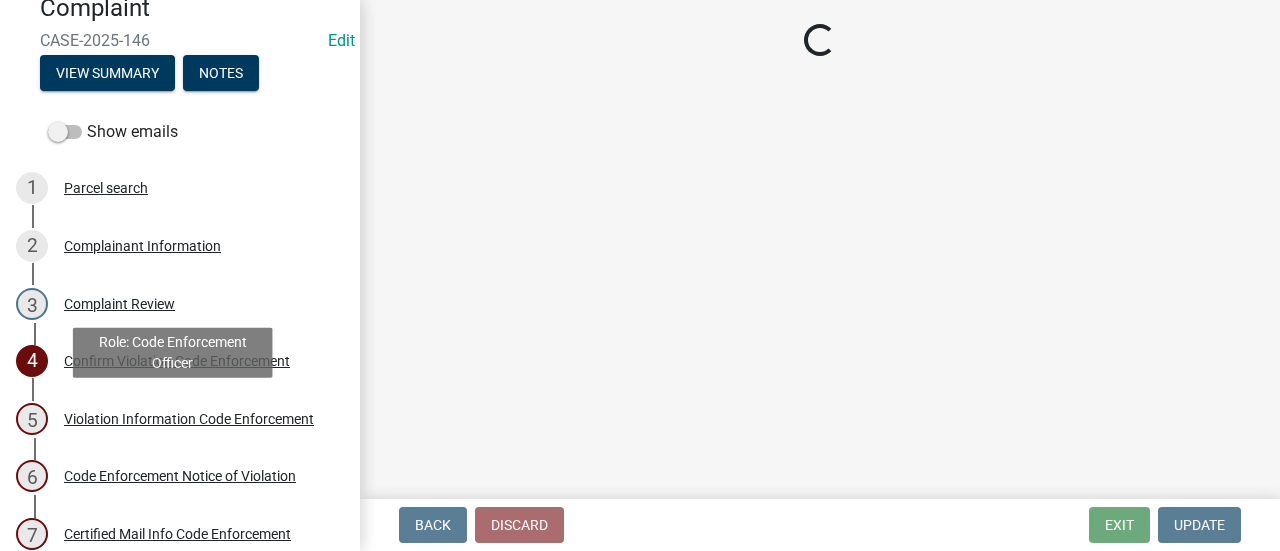 scroll, scrollTop: 0, scrollLeft: 0, axis: both 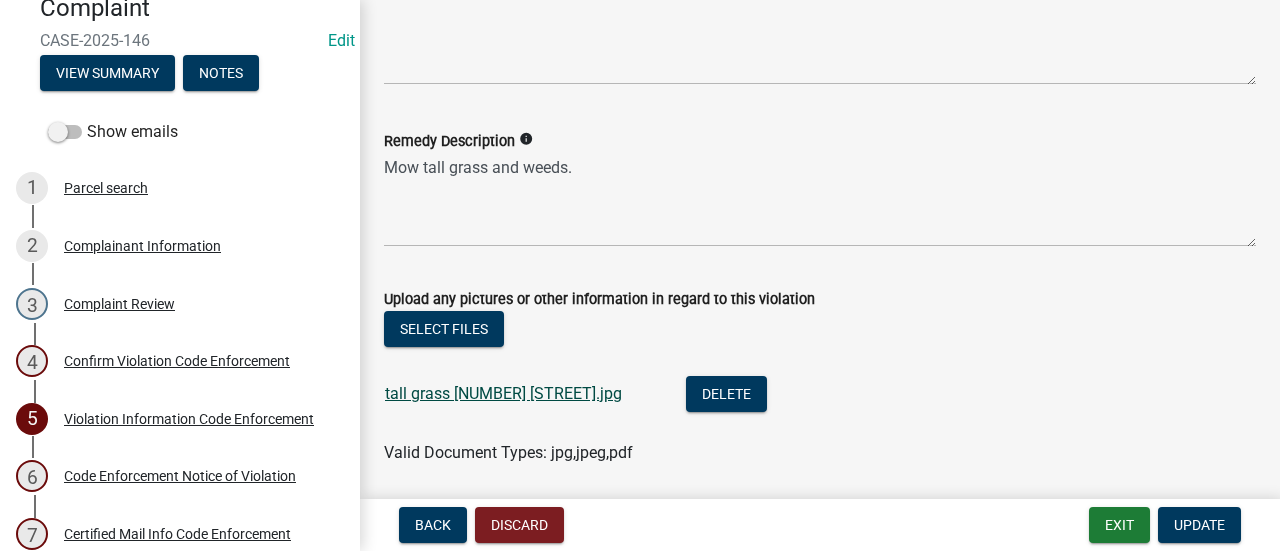 click on "tall grass [NUMBER] [STREET].jpg" 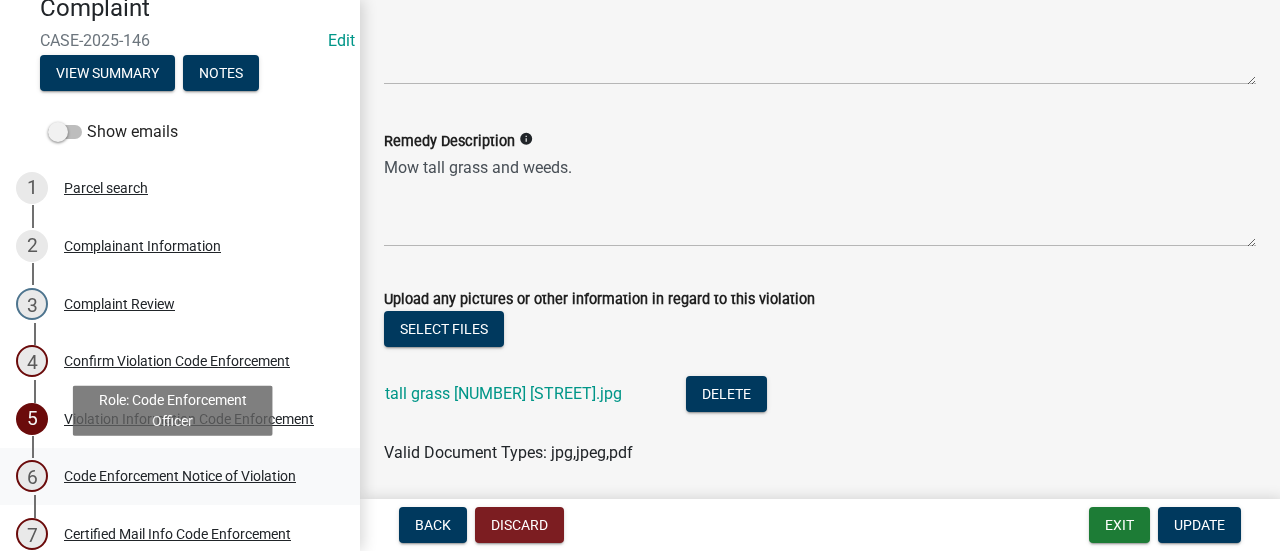 click on "Code Enforcement Notice of Violation" at bounding box center (180, 476) 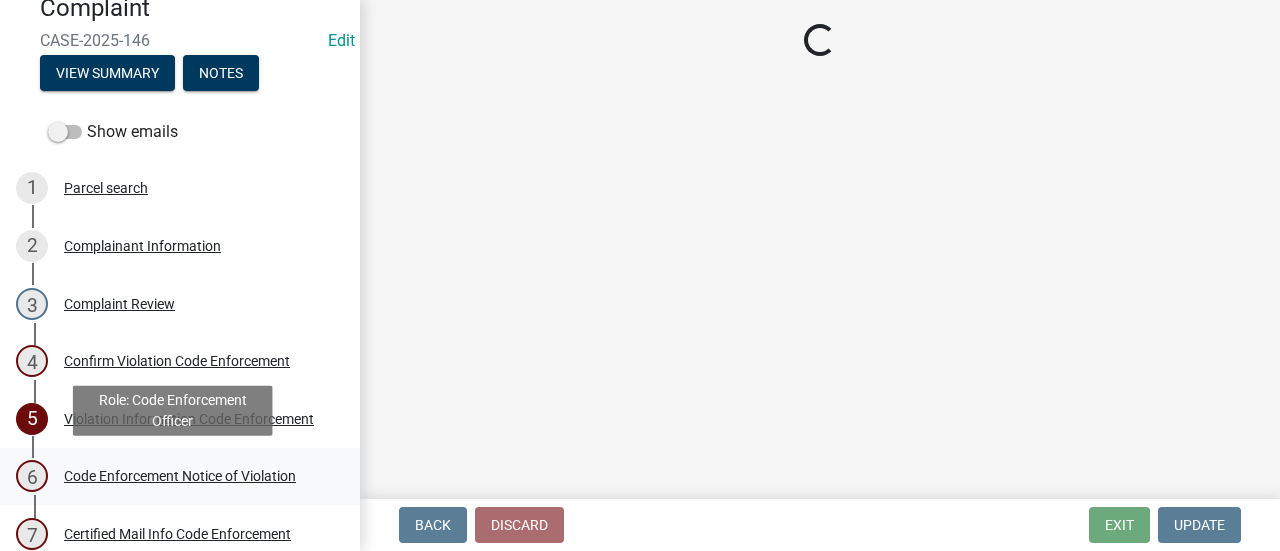 scroll, scrollTop: 0, scrollLeft: 0, axis: both 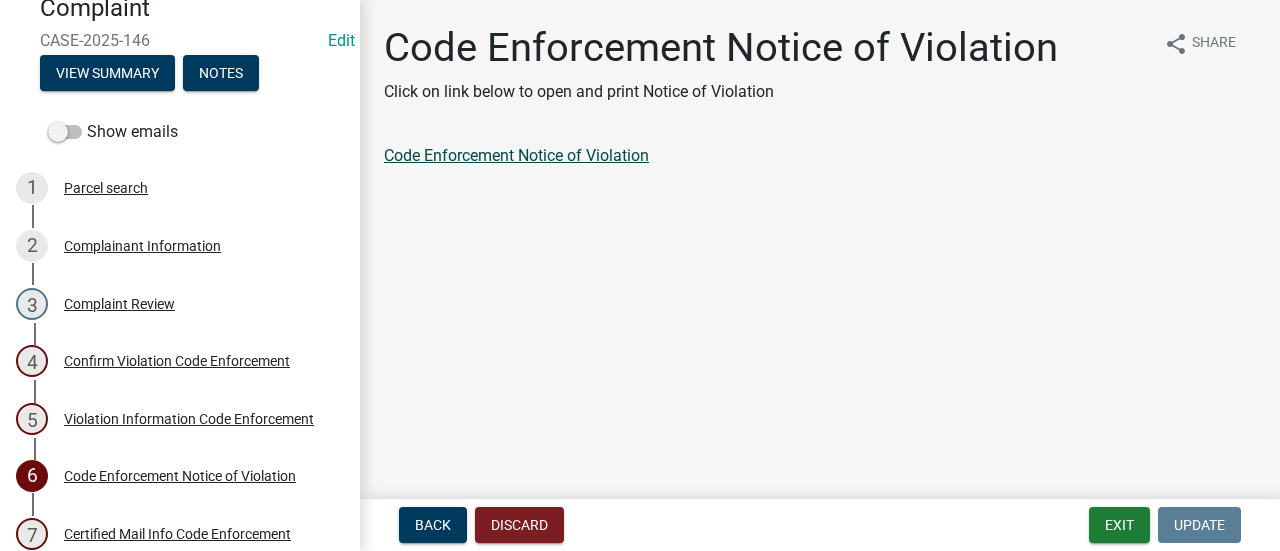click on "Code Enforcement Notice of Violation" 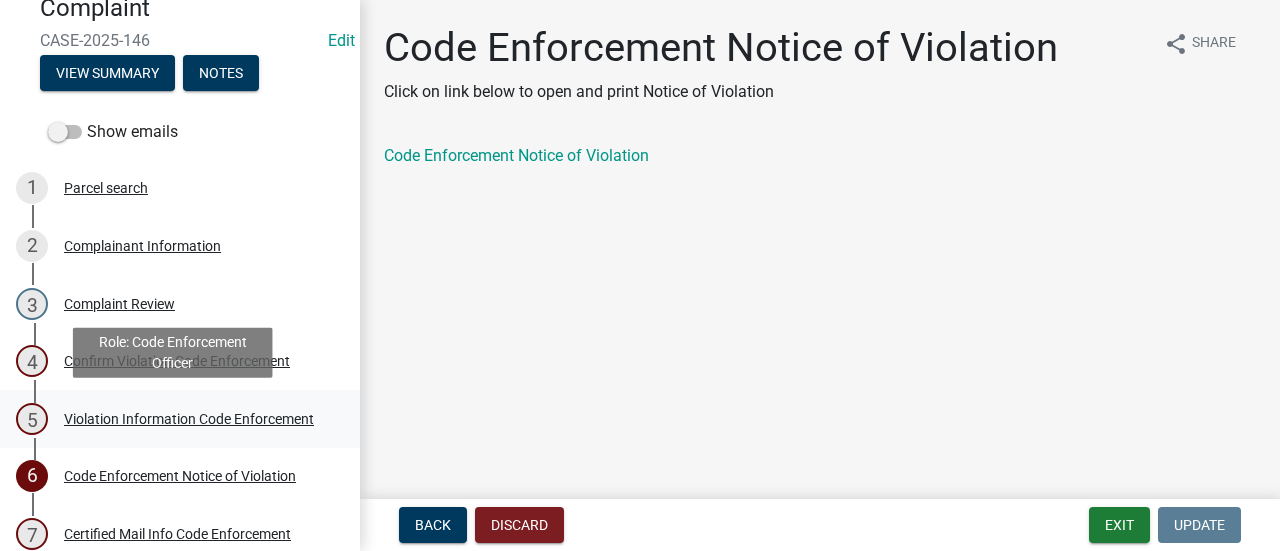 click on "Violation Information Code Enforcement" at bounding box center [189, 419] 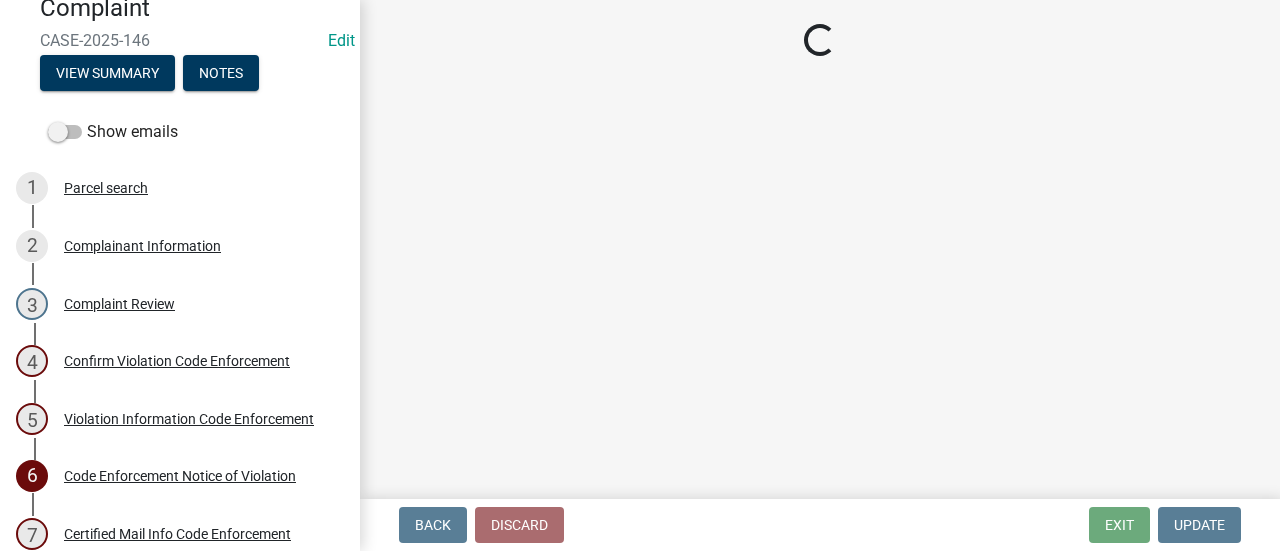 select on "[UUID]" 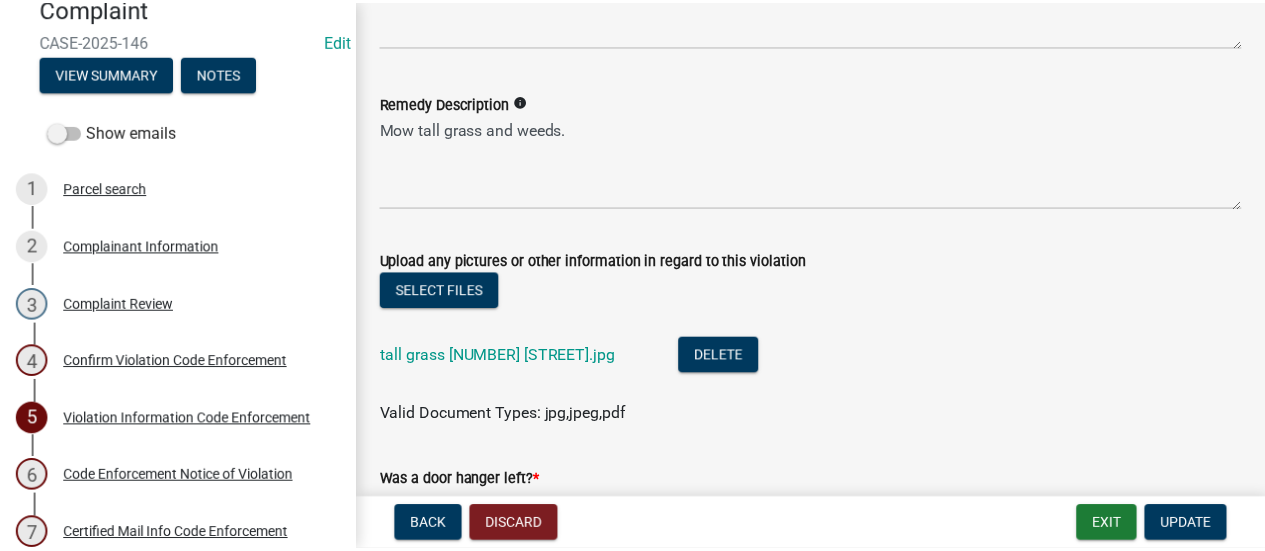 scroll, scrollTop: 1144, scrollLeft: 0, axis: vertical 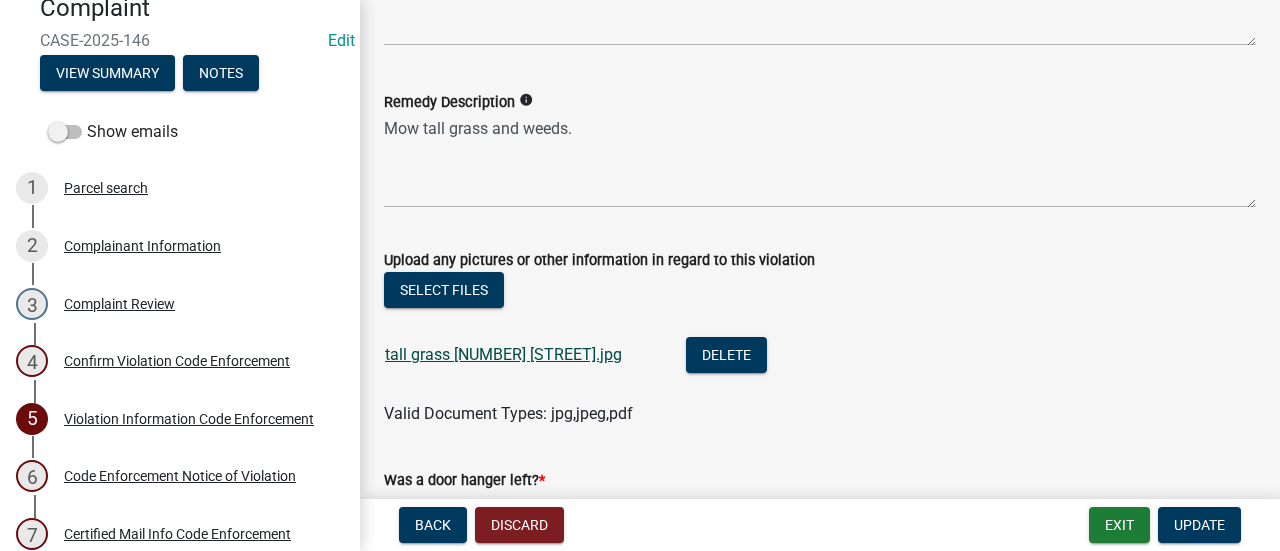 click on "tall grass [NUMBER] [STREET].jpg" 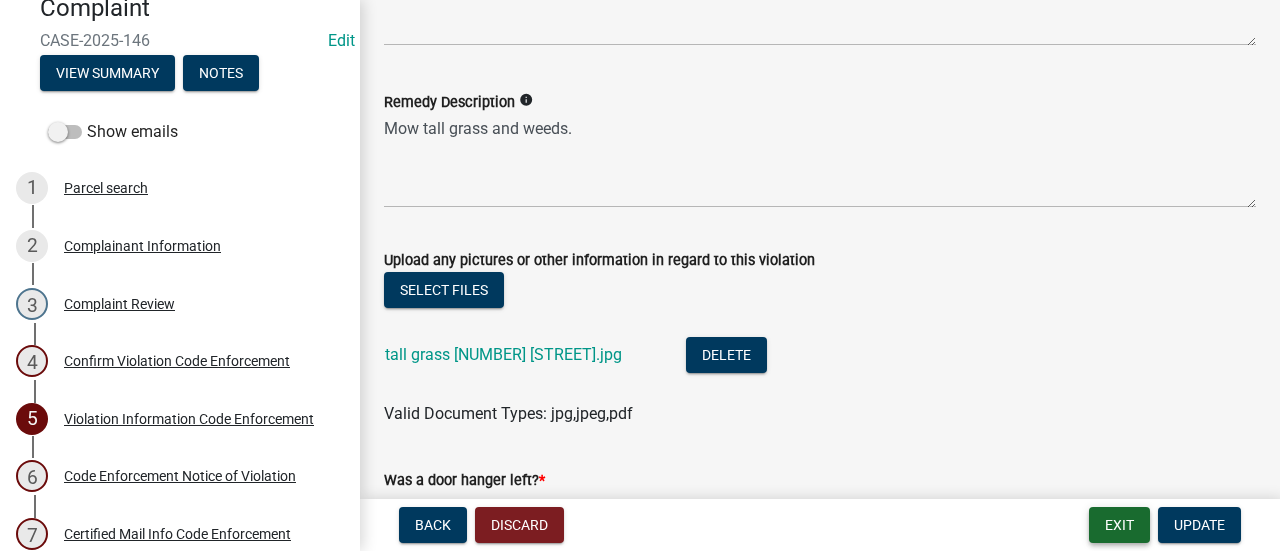 click on "Exit" at bounding box center [1119, 525] 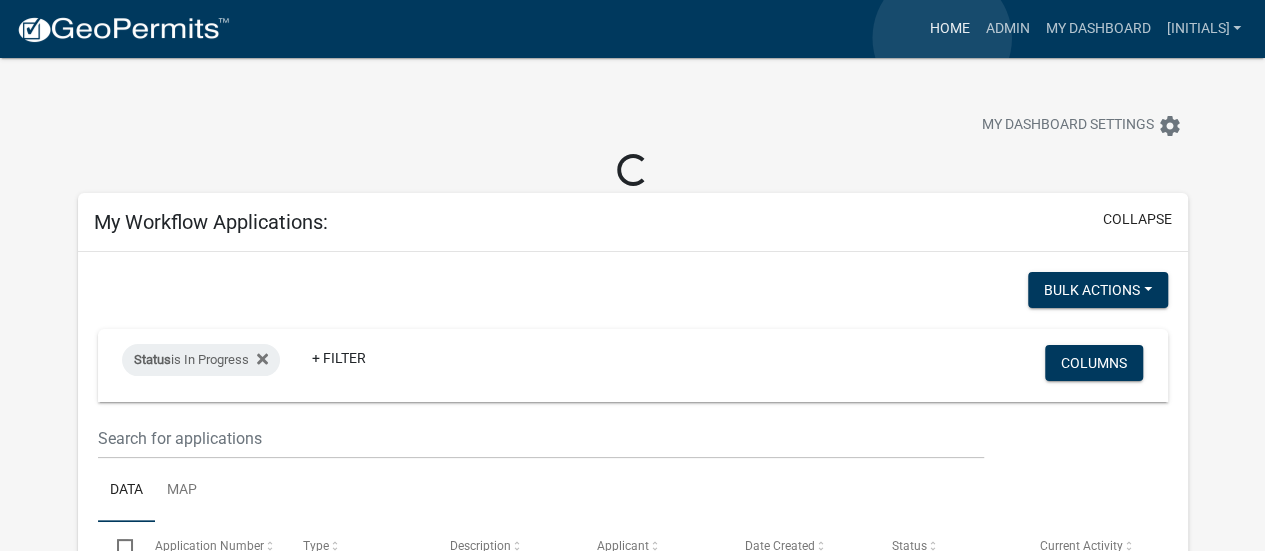 click on "Home" at bounding box center (949, 29) 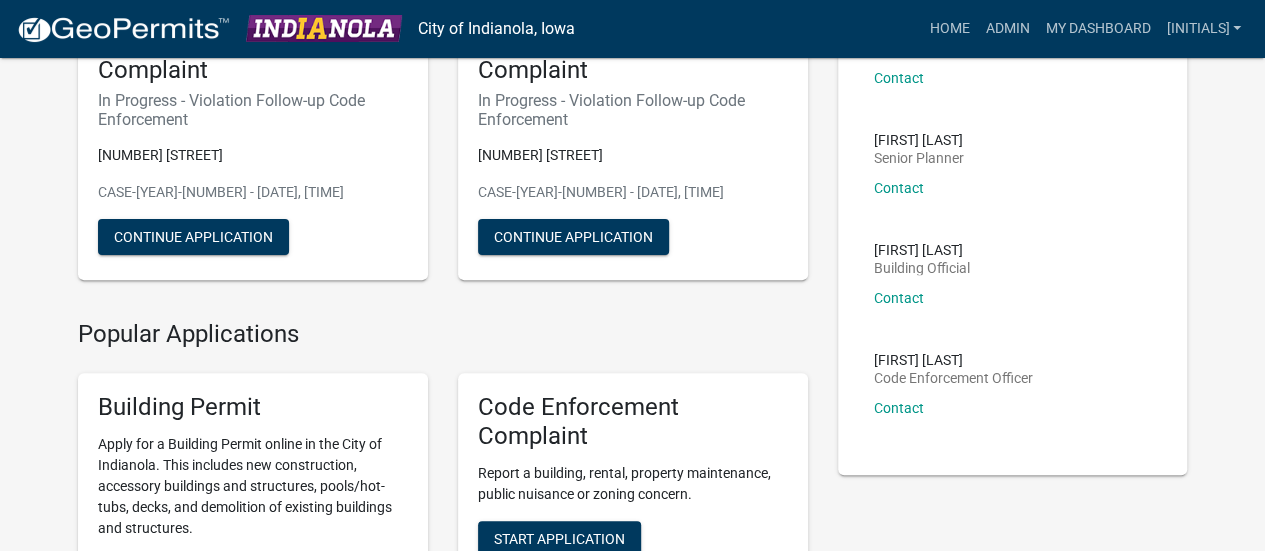 scroll, scrollTop: 373, scrollLeft: 0, axis: vertical 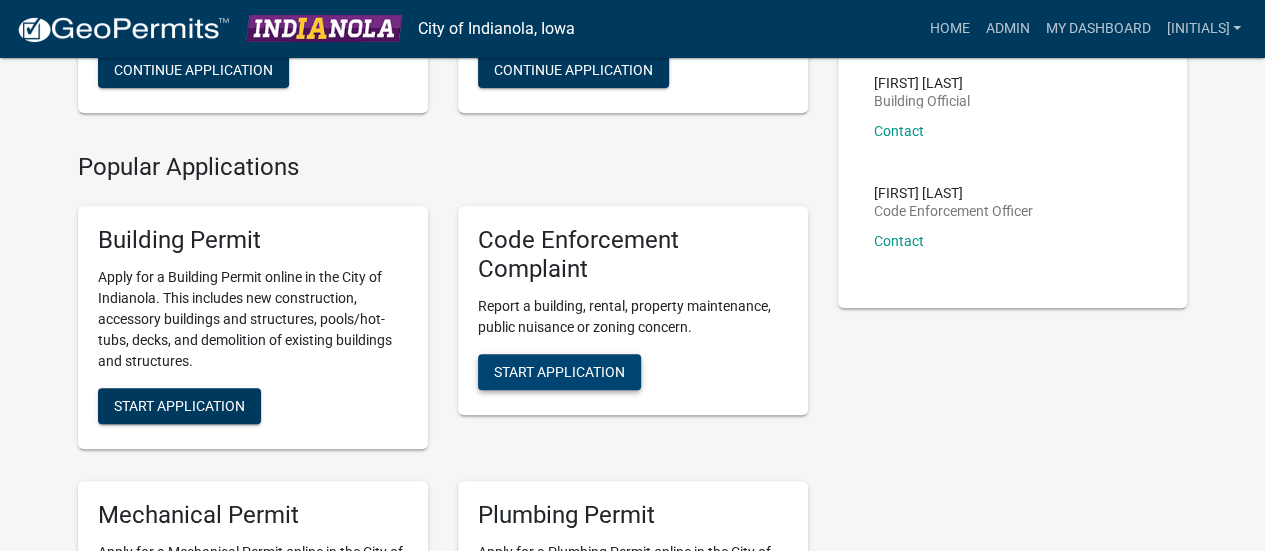click on "Start Application" at bounding box center [559, 372] 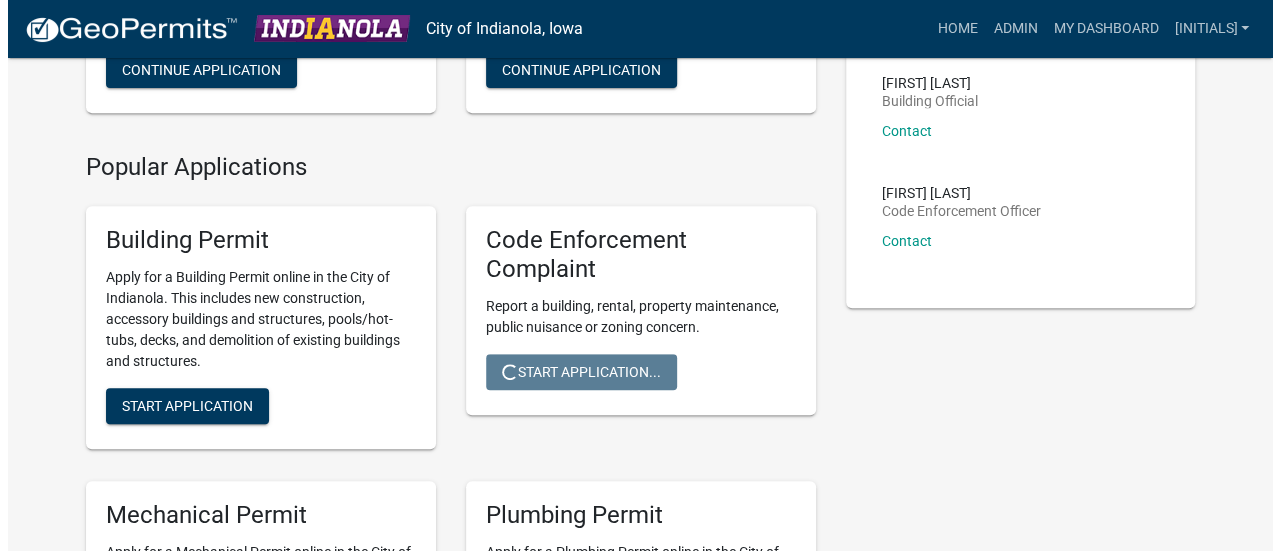 scroll, scrollTop: 0, scrollLeft: 0, axis: both 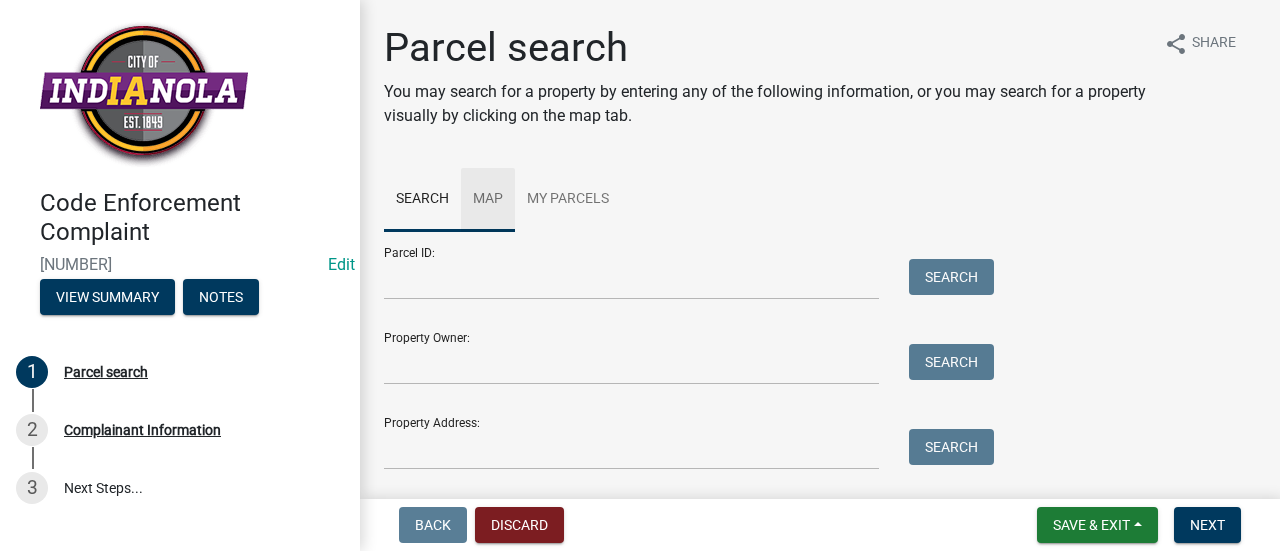 click on "Map" at bounding box center (488, 200) 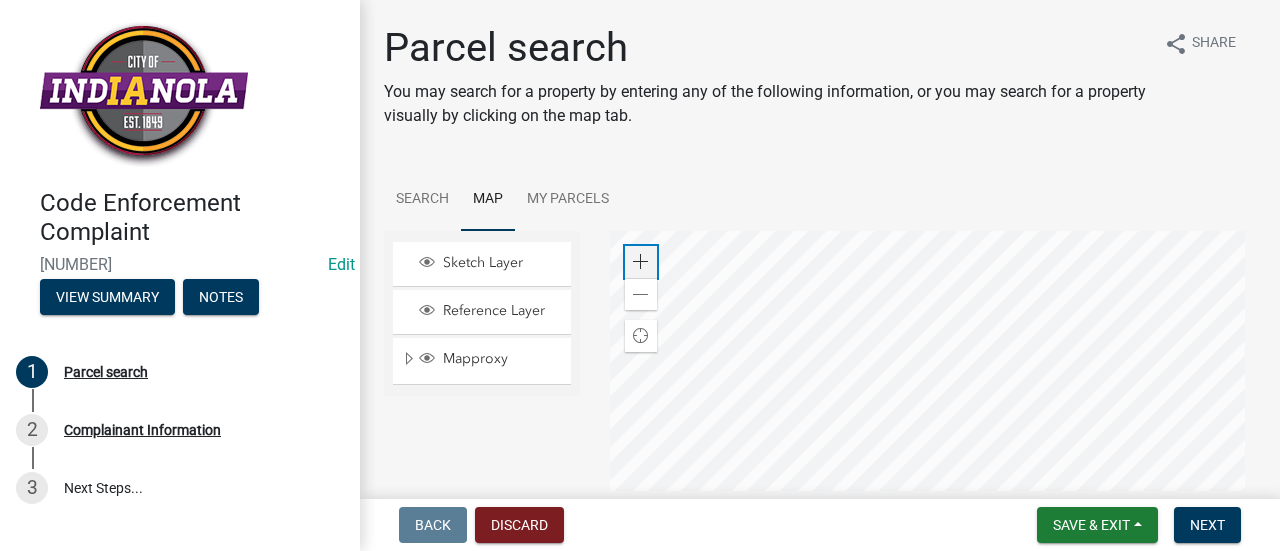 click on "Zoom in" at bounding box center [641, 262] 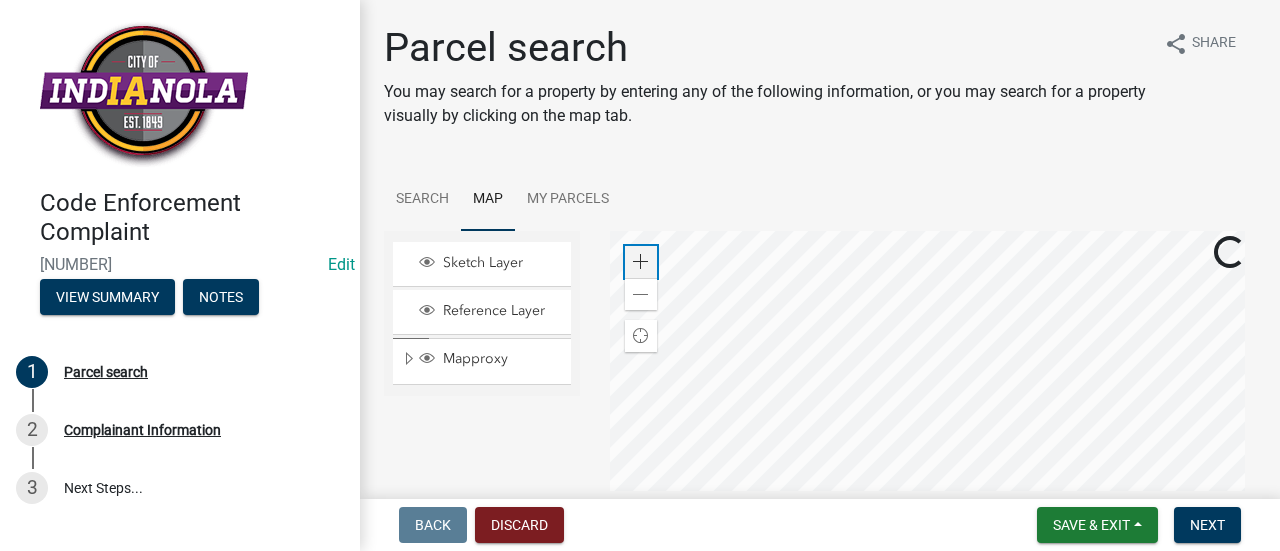click on "Zoom in" at bounding box center [641, 262] 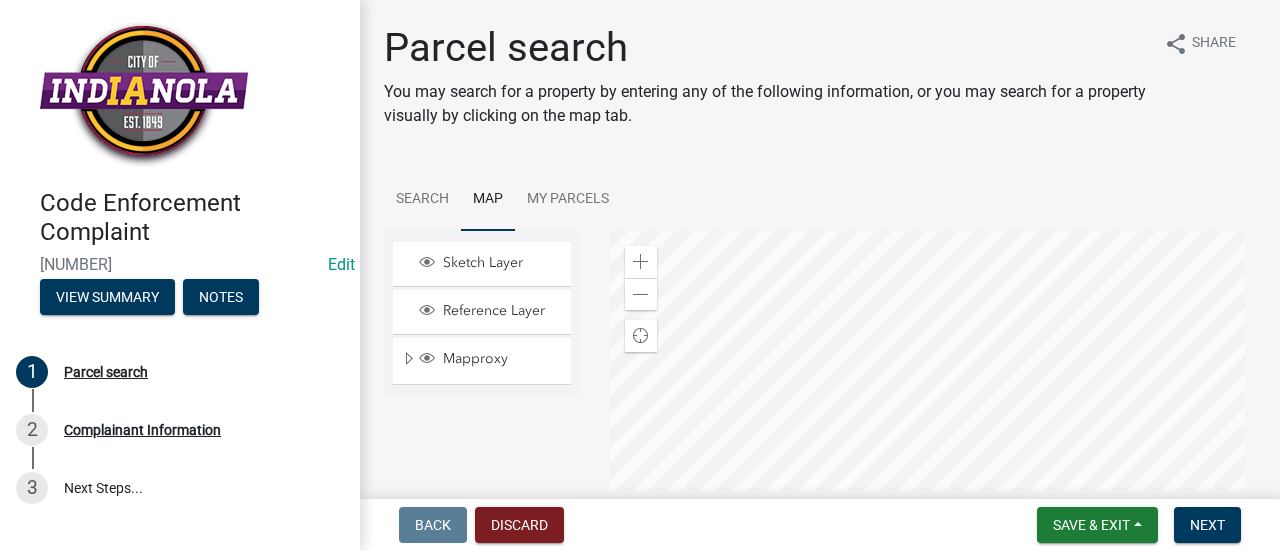 click at bounding box center [933, 481] 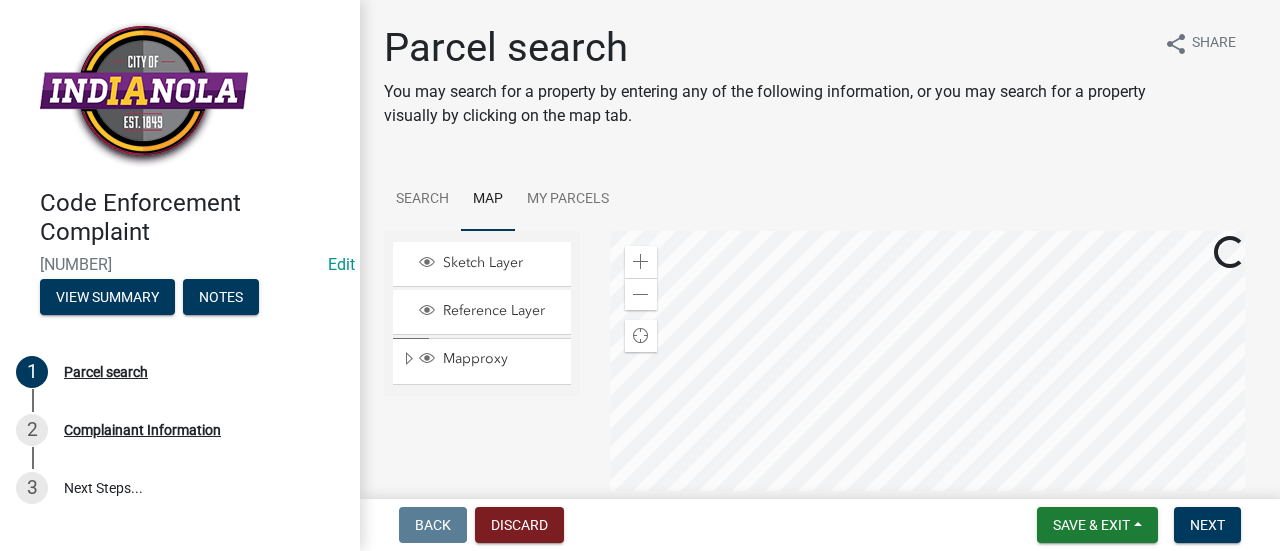 click at bounding box center (933, 481) 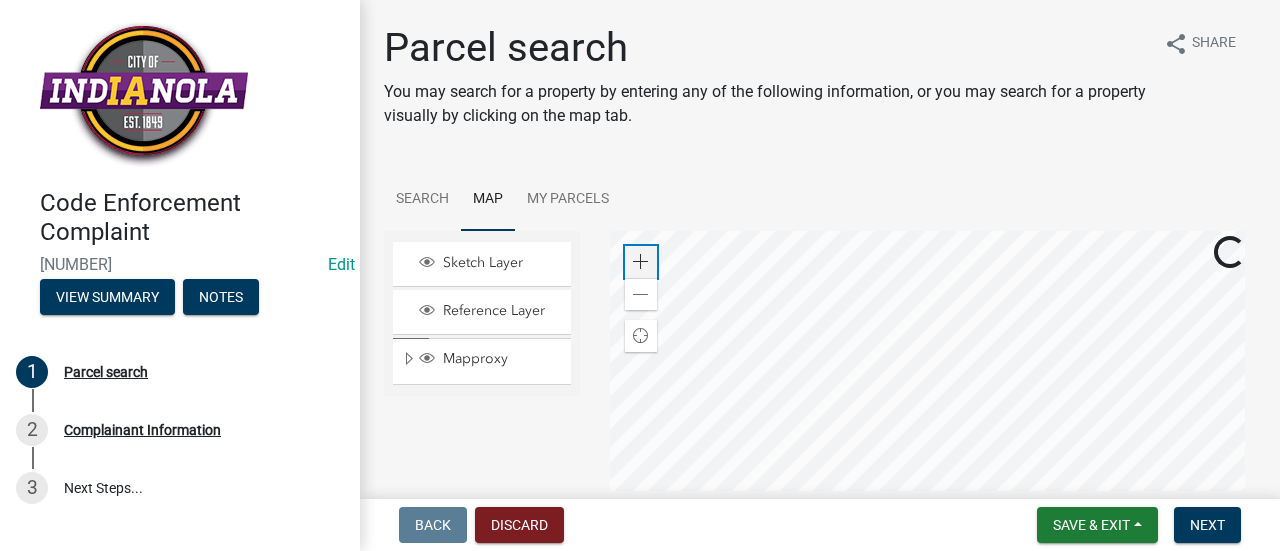click at bounding box center (641, 262) 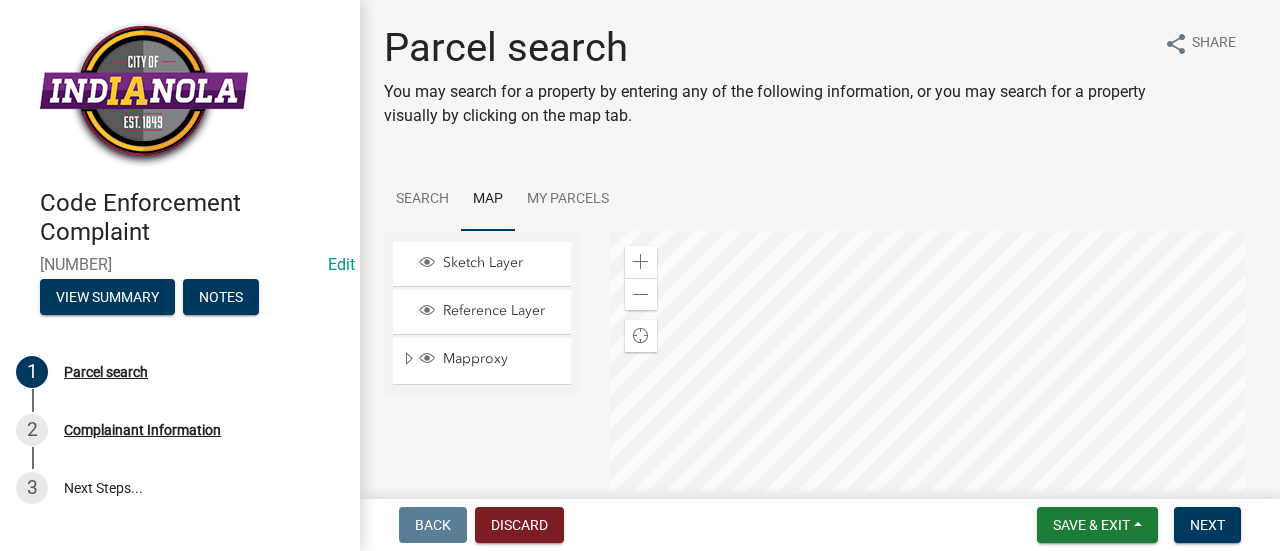 click at bounding box center [933, 481] 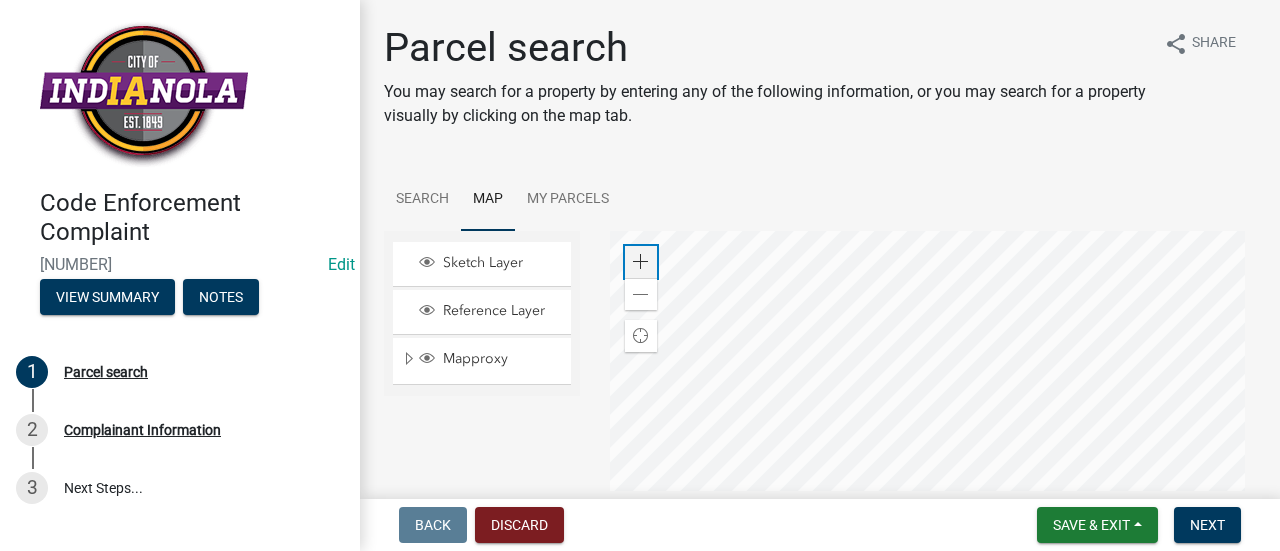 click at bounding box center (641, 262) 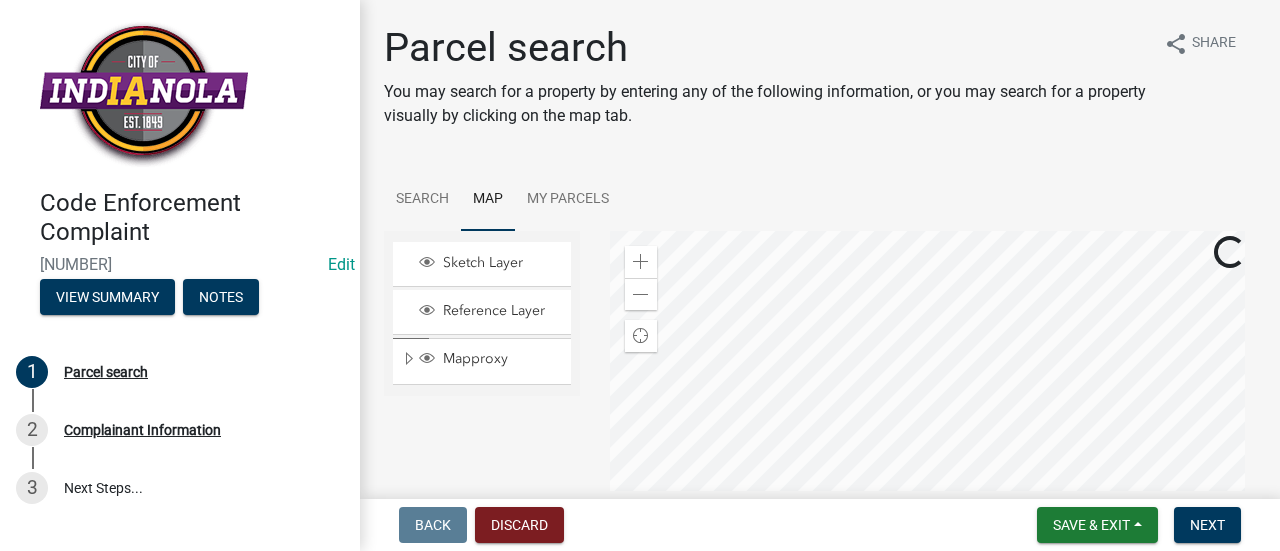 click at bounding box center [933, 481] 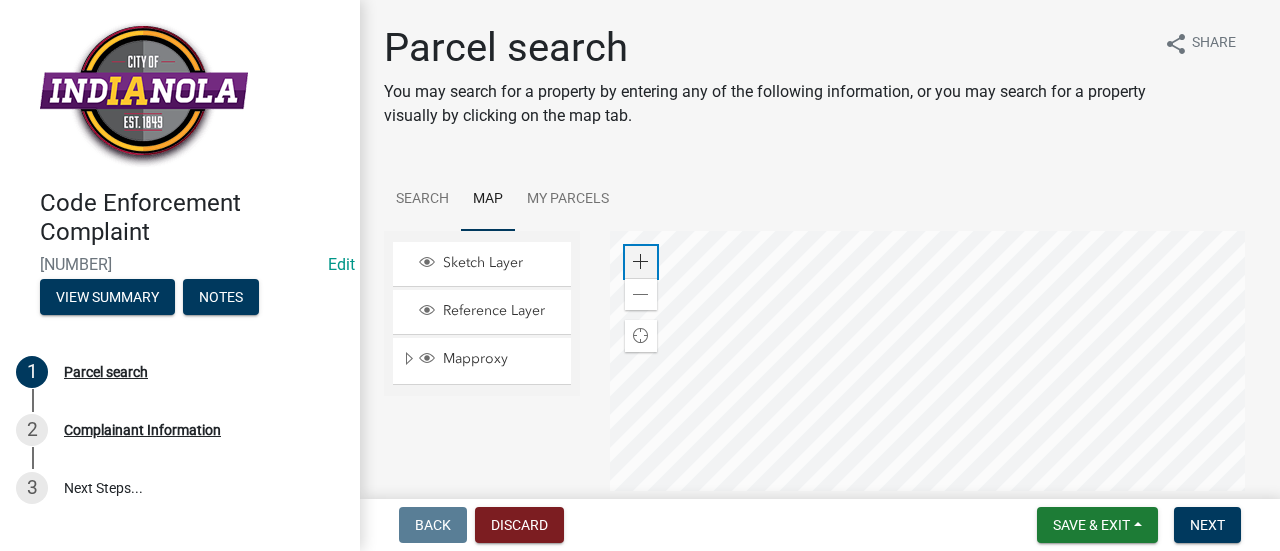 click on "Zoom in" at bounding box center (641, 262) 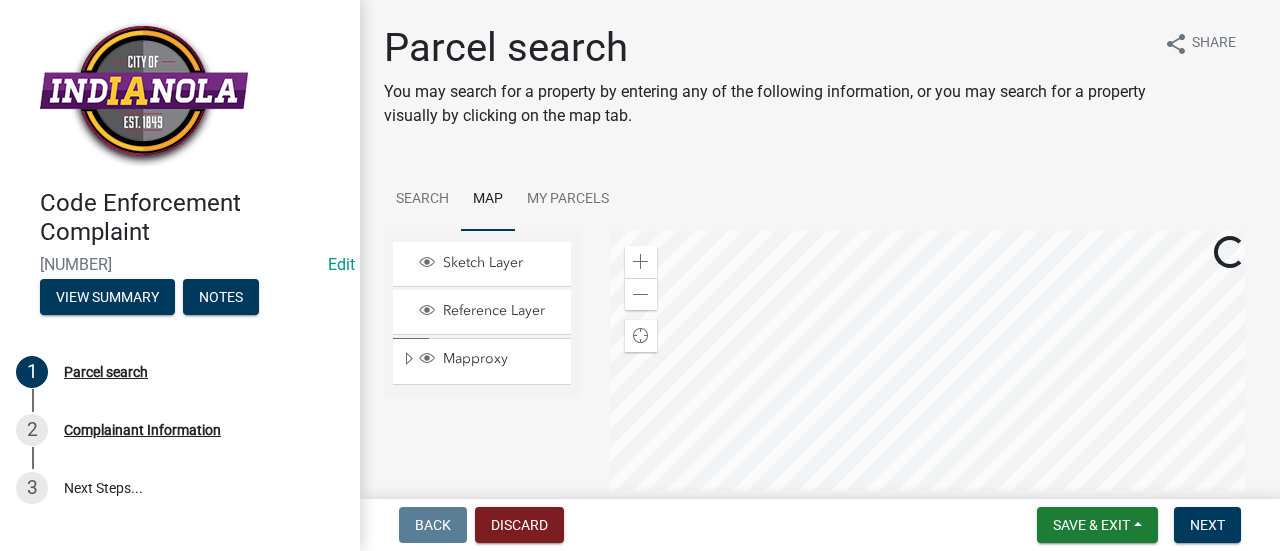 click at bounding box center (933, 481) 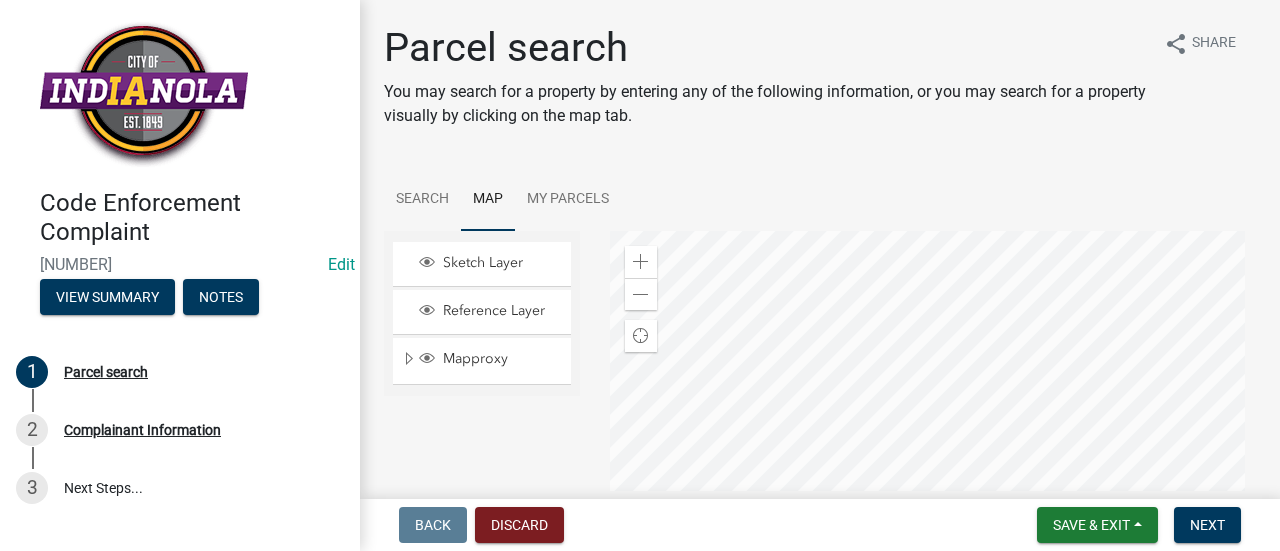 click at bounding box center (933, 481) 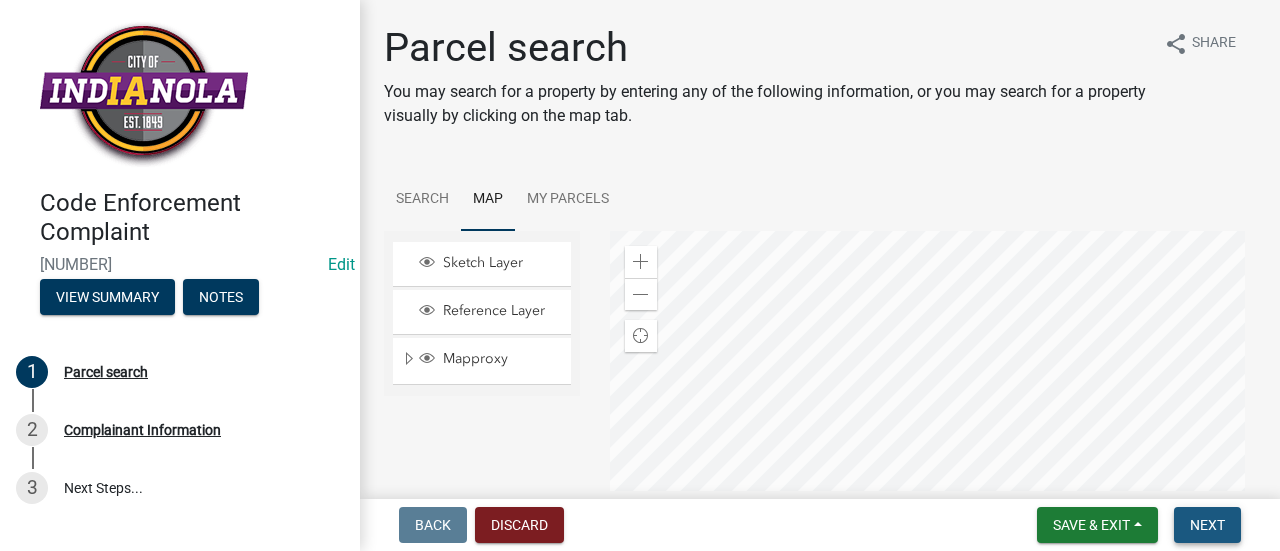 click on "Next" at bounding box center (1207, 525) 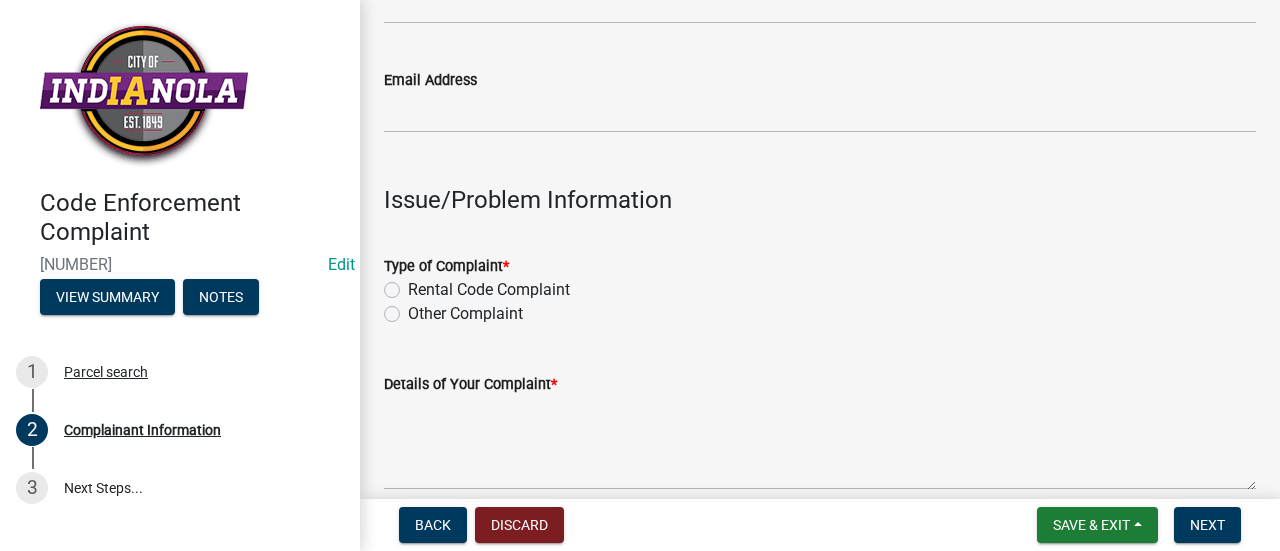 scroll, scrollTop: 454, scrollLeft: 0, axis: vertical 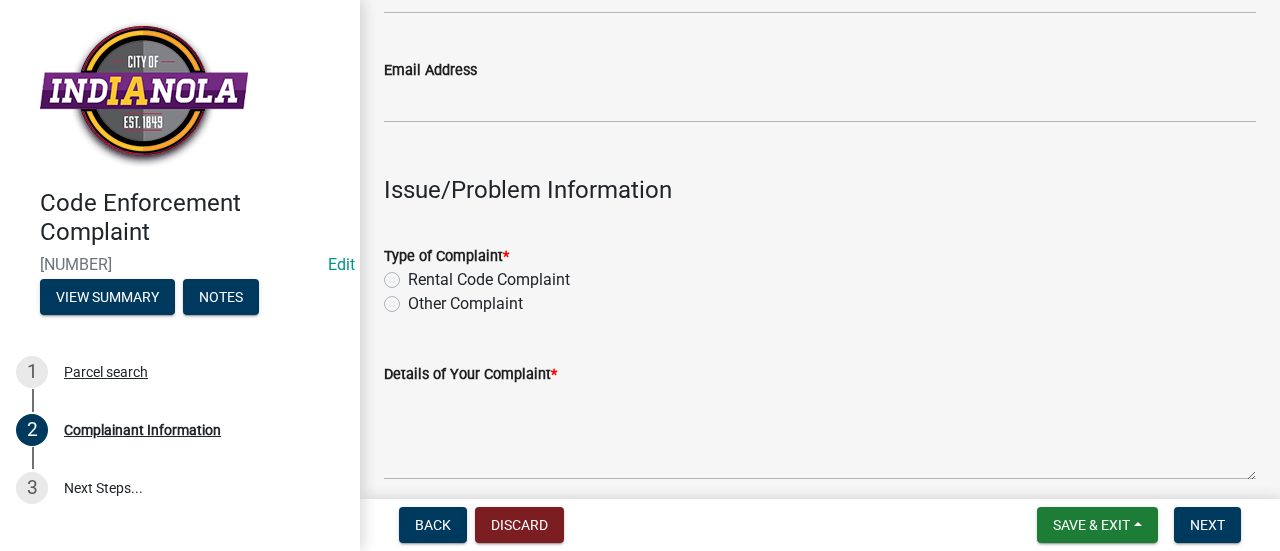 click on "Other Complaint" 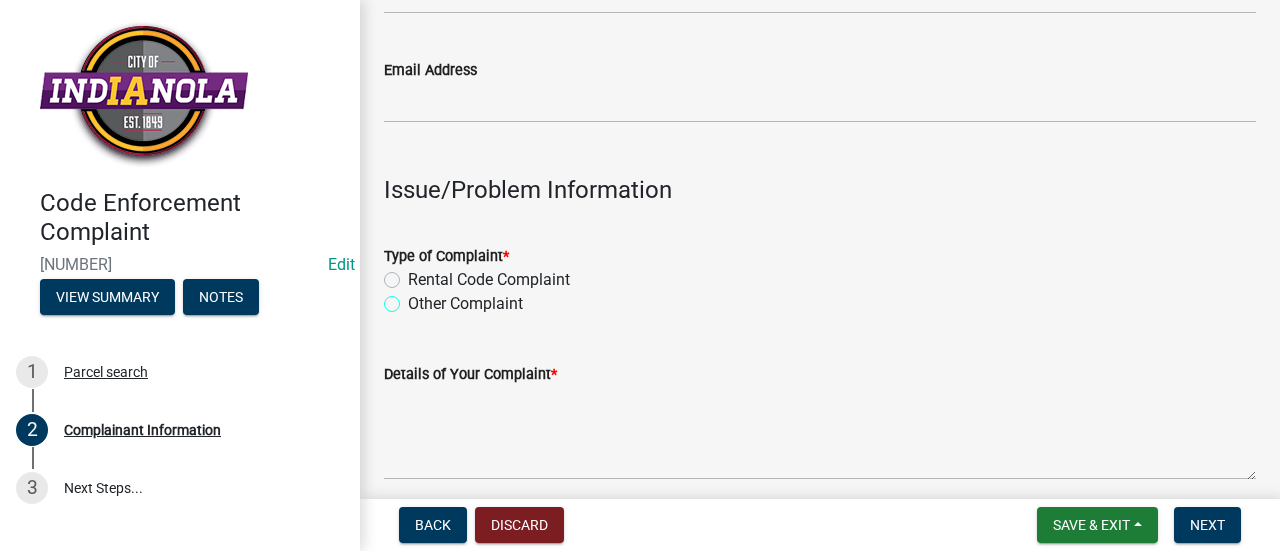 click on "Other Complaint" at bounding box center (414, 298) 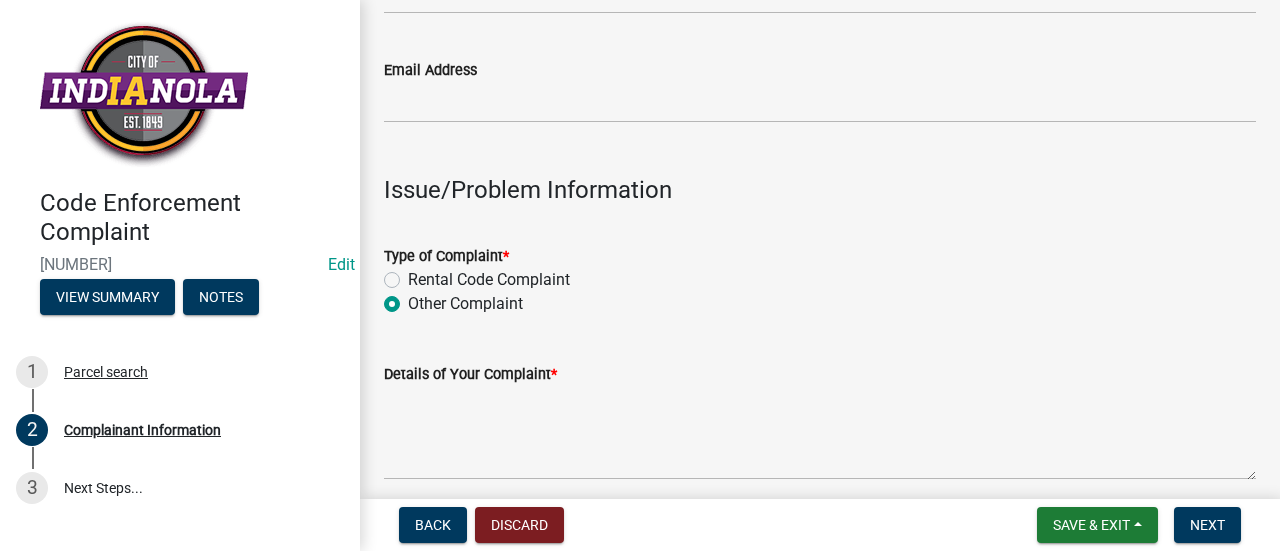 radio on "true" 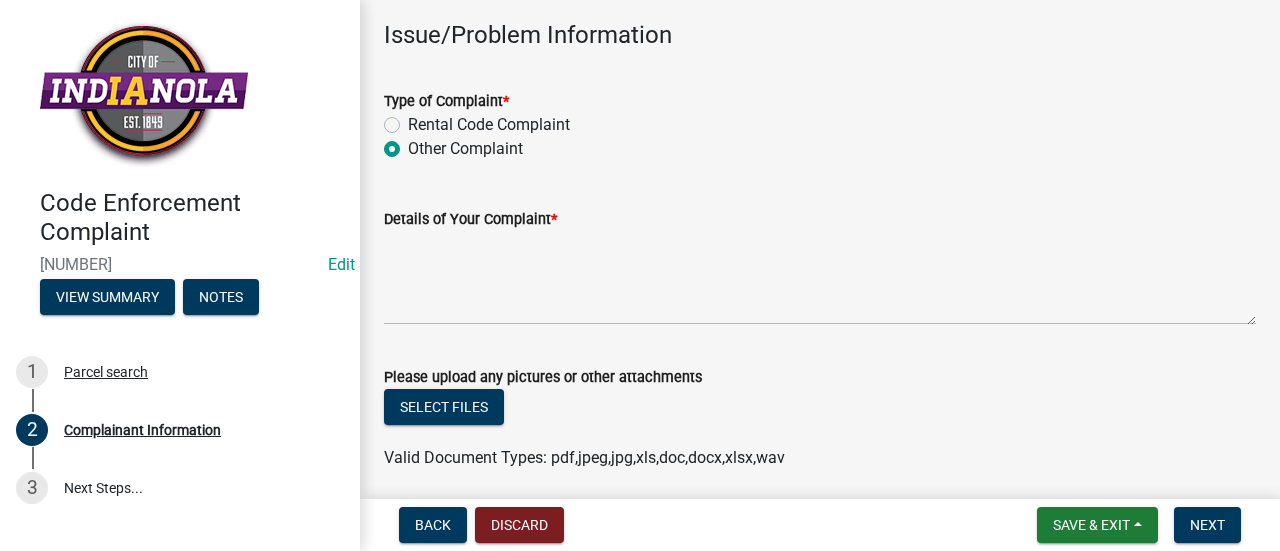 scroll, scrollTop: 610, scrollLeft: 0, axis: vertical 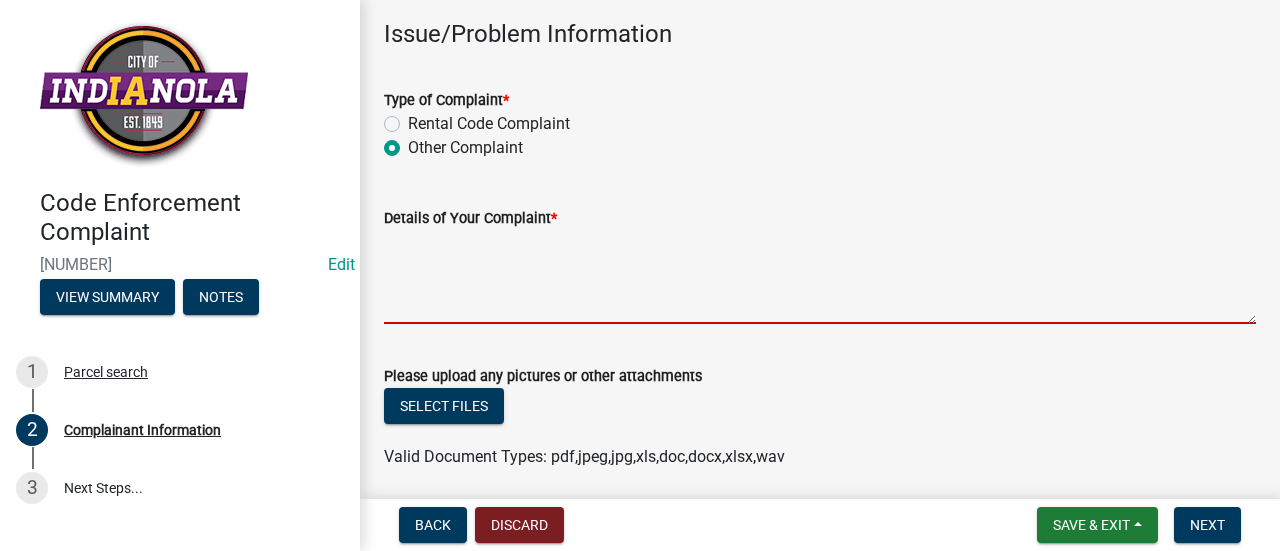click on "Details of Your Complaint  *" at bounding box center (820, 277) 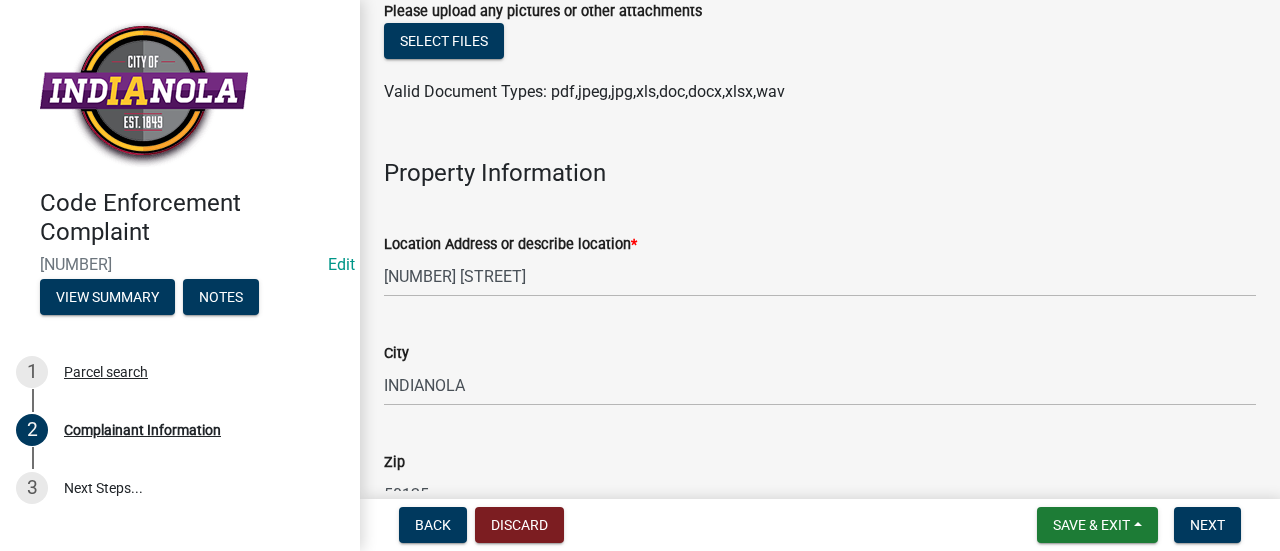 scroll, scrollTop: 973, scrollLeft: 0, axis: vertical 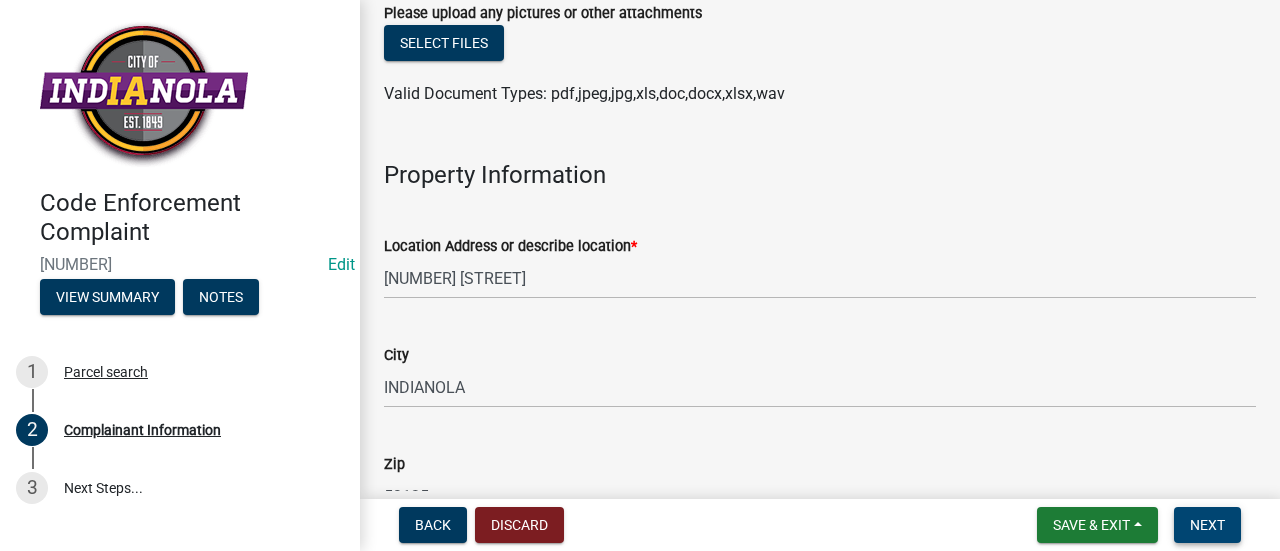 type on "Tall grass and weeds" 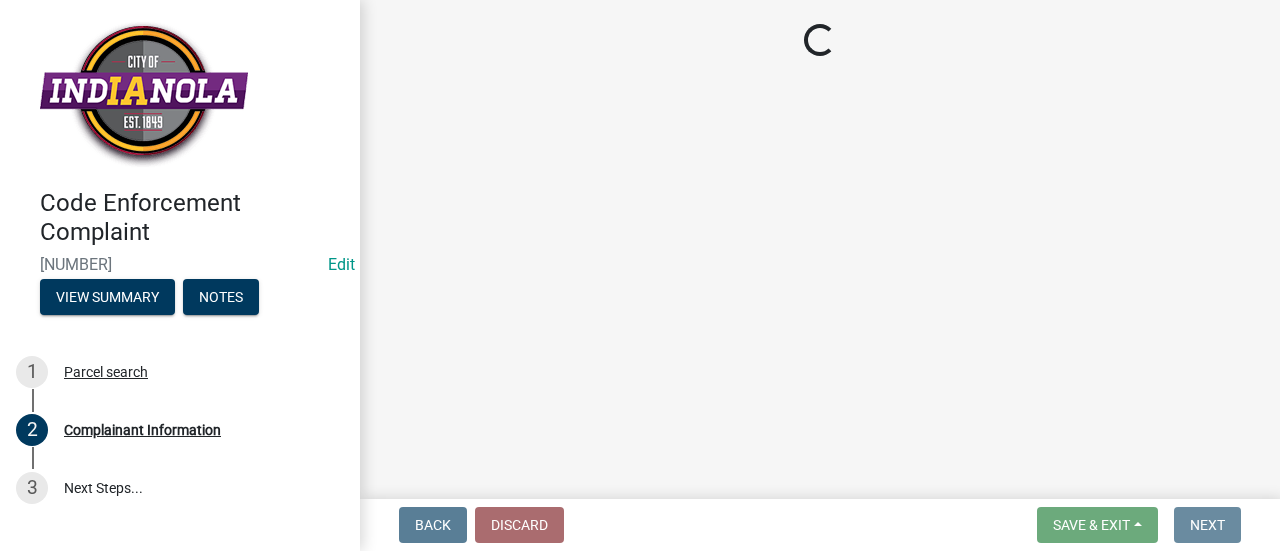 scroll, scrollTop: 0, scrollLeft: 0, axis: both 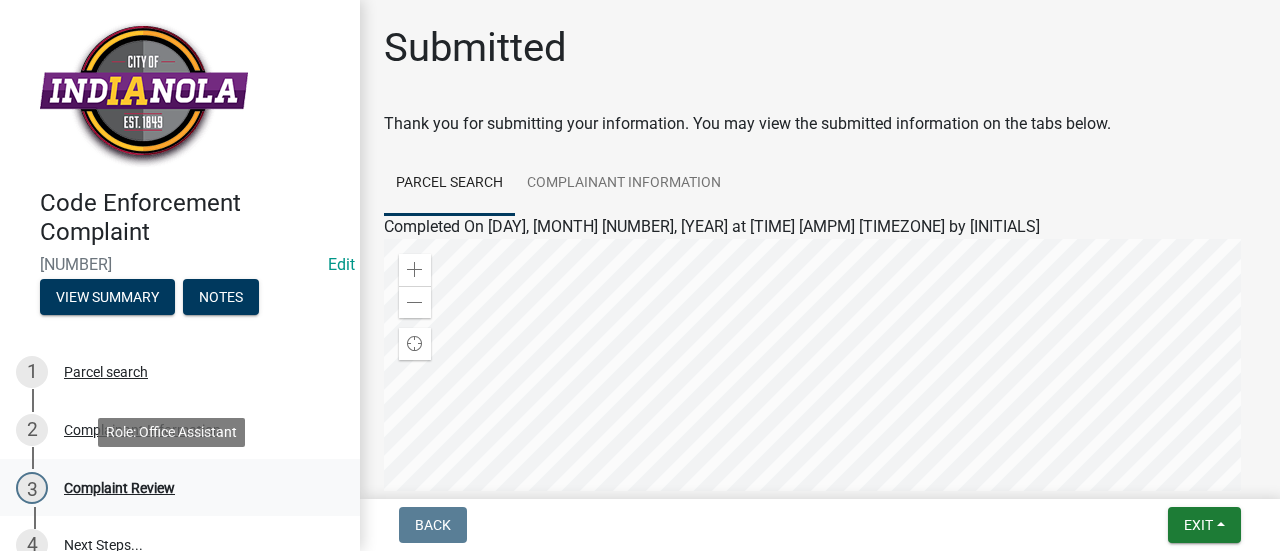 click on "3     Complaint Review" at bounding box center (172, 488) 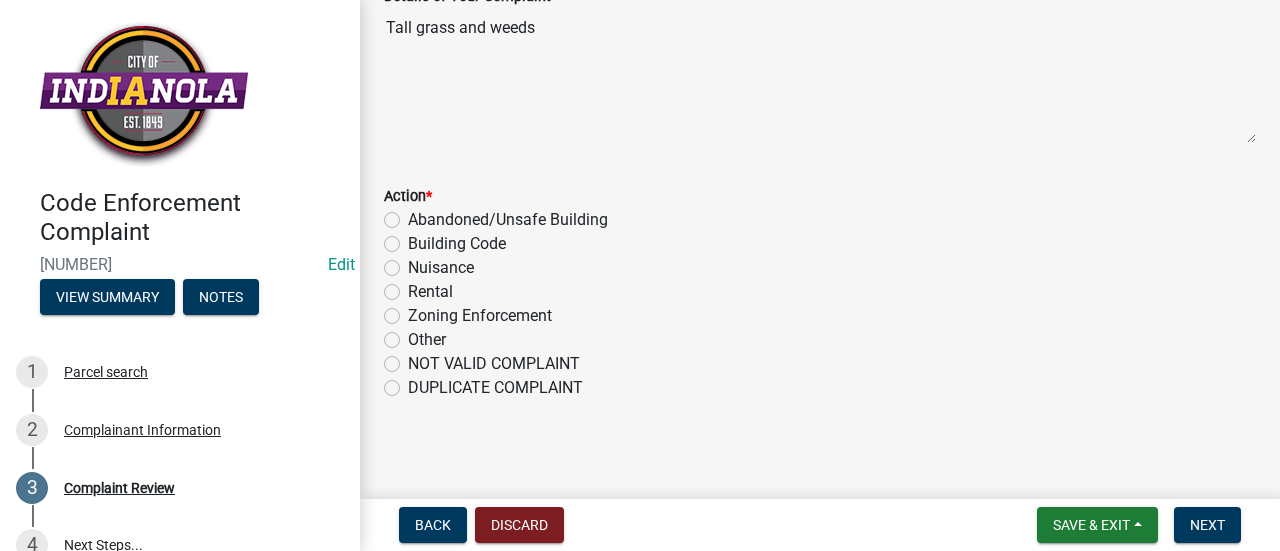 scroll, scrollTop: 267, scrollLeft: 0, axis: vertical 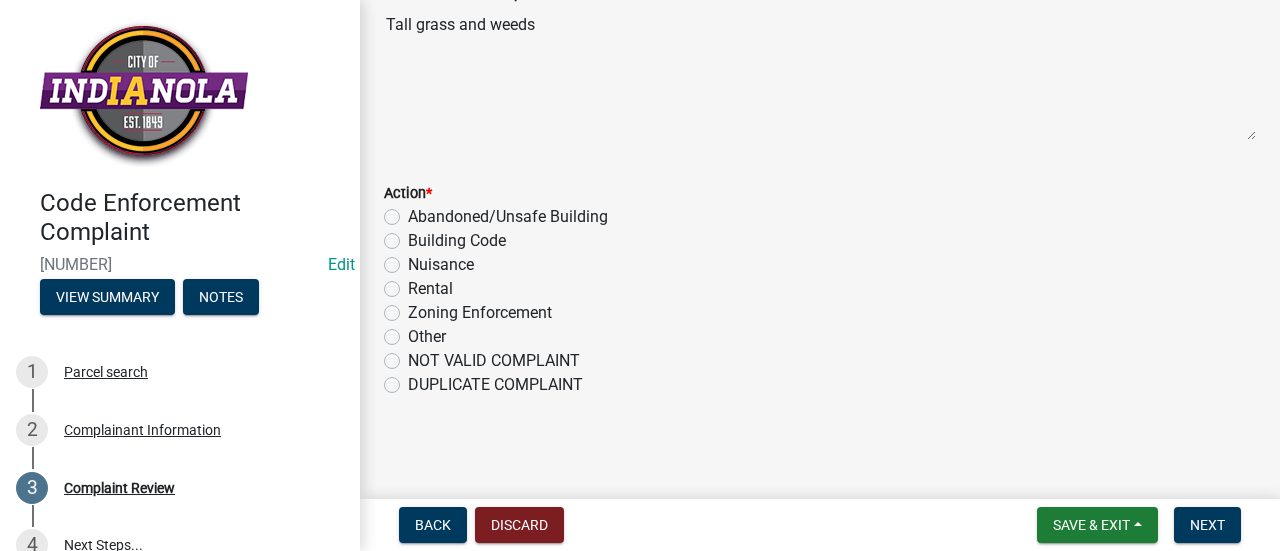click on "Nuisance" 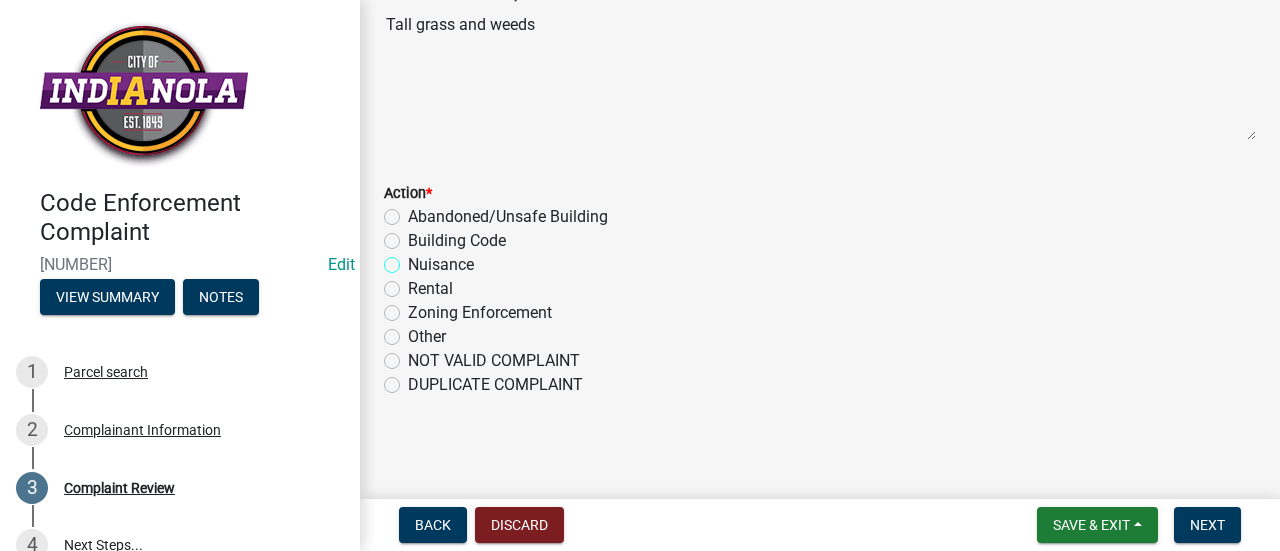 click on "Nuisance" at bounding box center (414, 259) 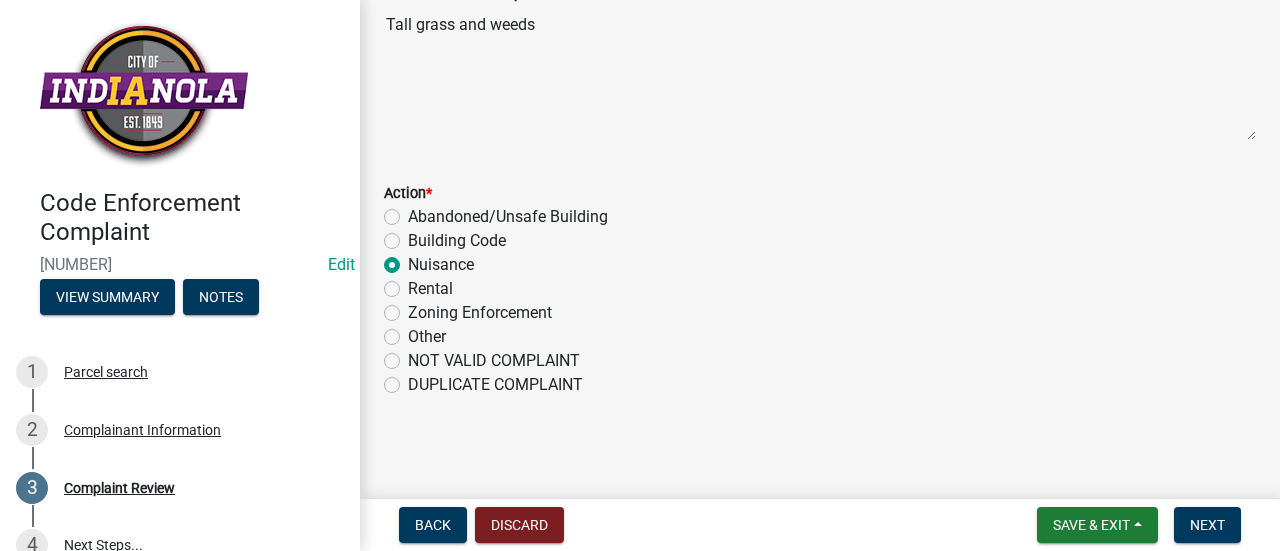 radio on "true" 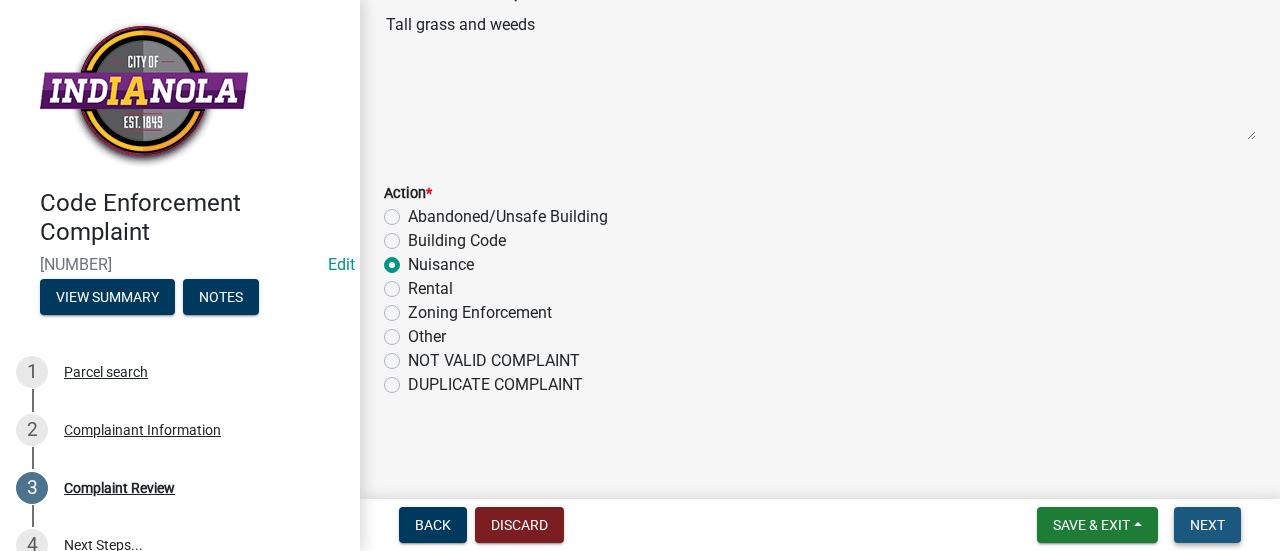 click on "Next" at bounding box center (1207, 525) 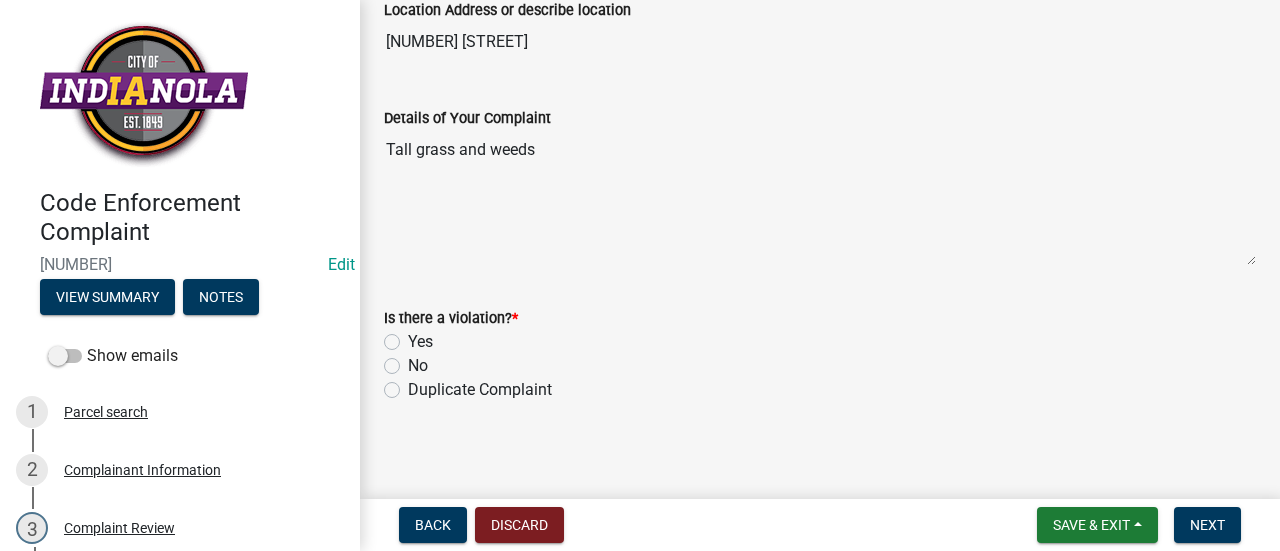 scroll, scrollTop: 147, scrollLeft: 0, axis: vertical 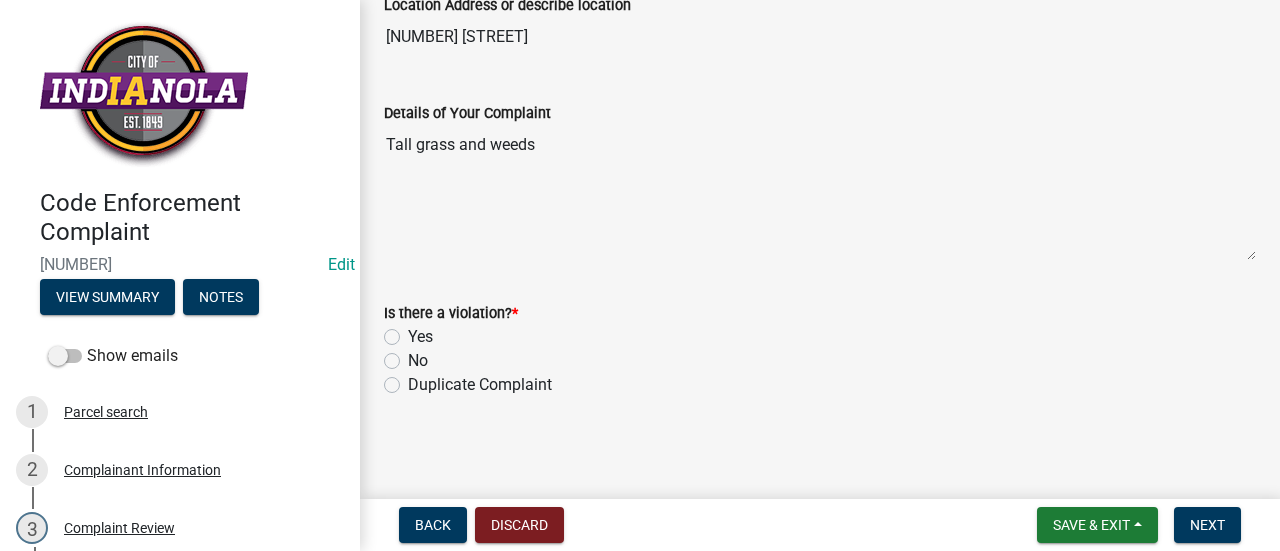 click on "Yes" 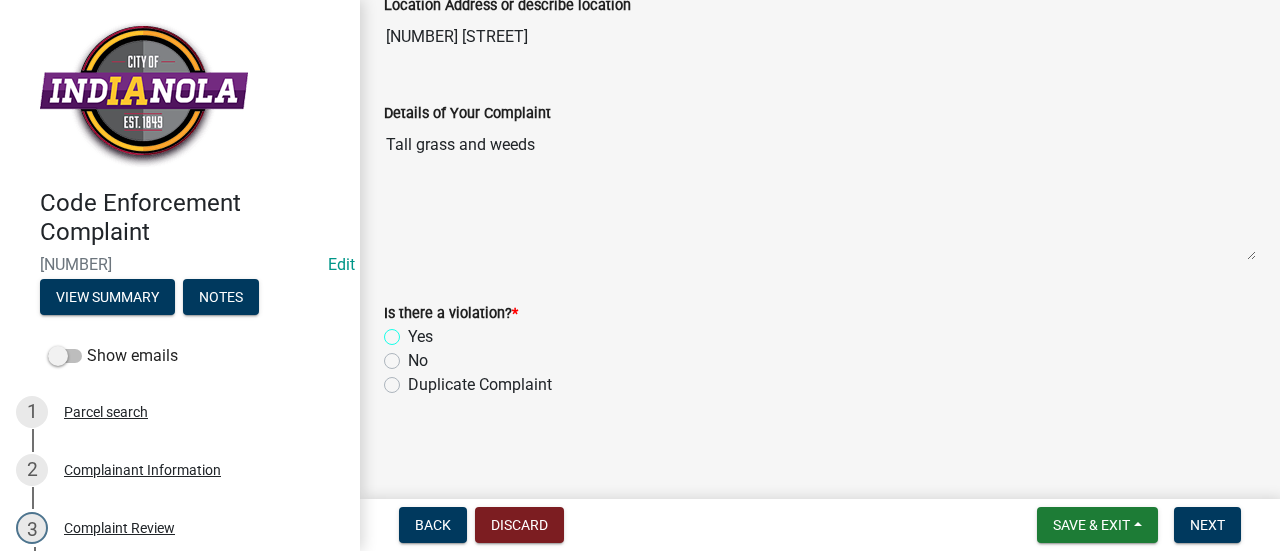 click on "Yes" at bounding box center [414, 331] 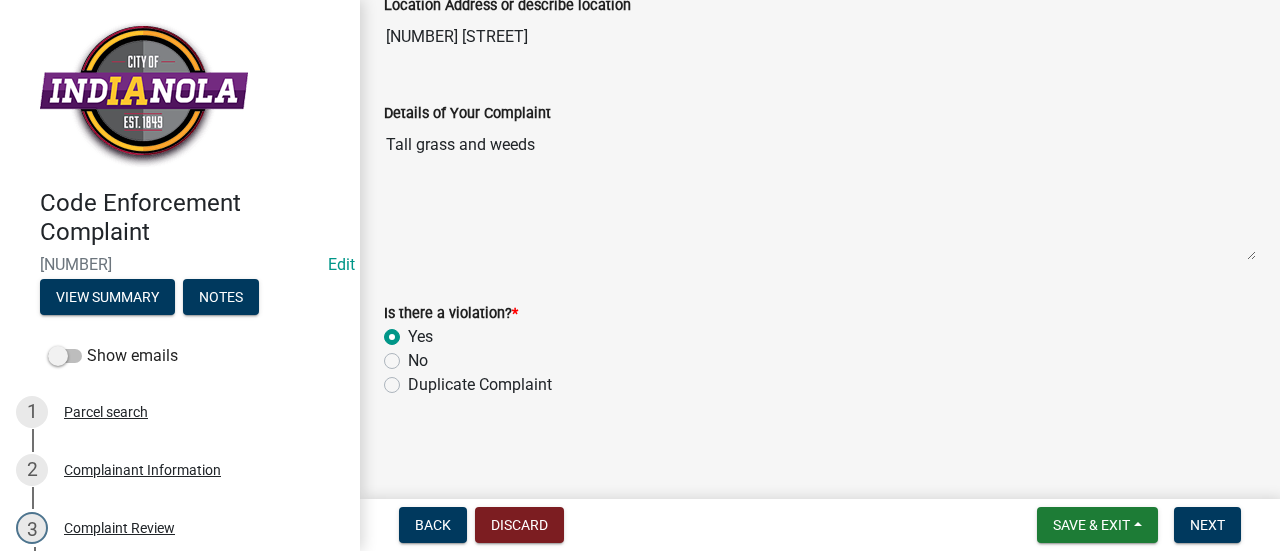 radio on "true" 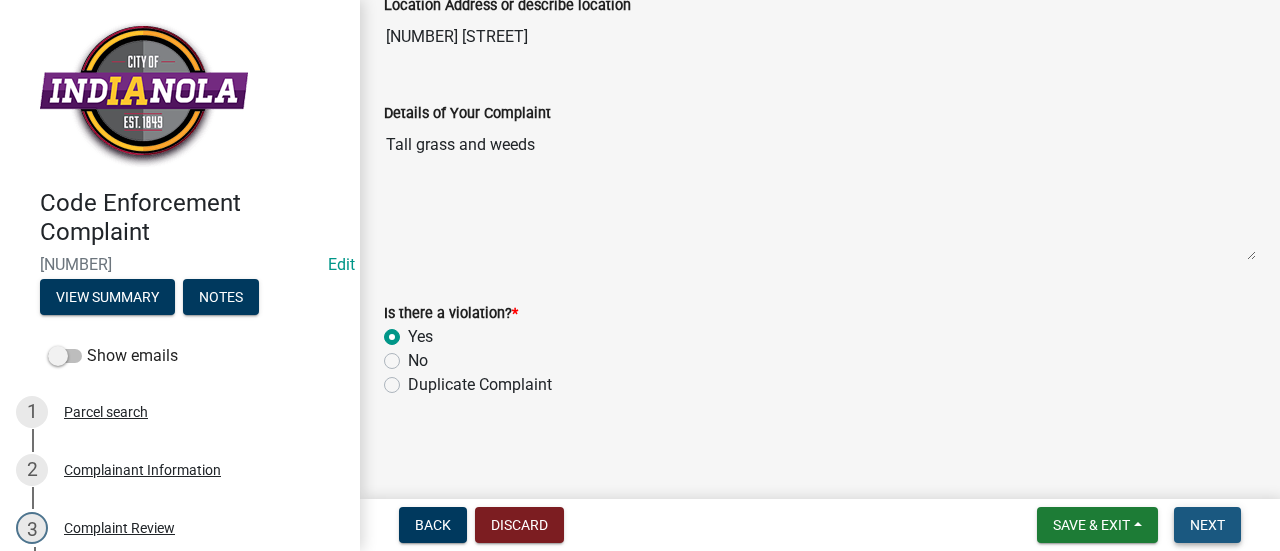 click on "Next" at bounding box center [1207, 525] 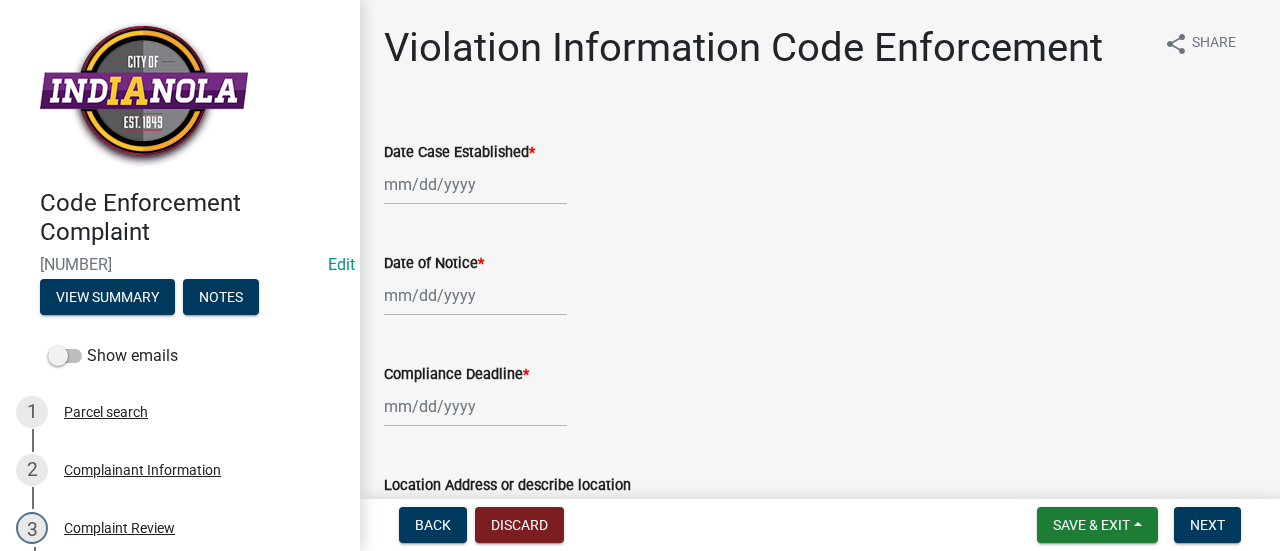 click 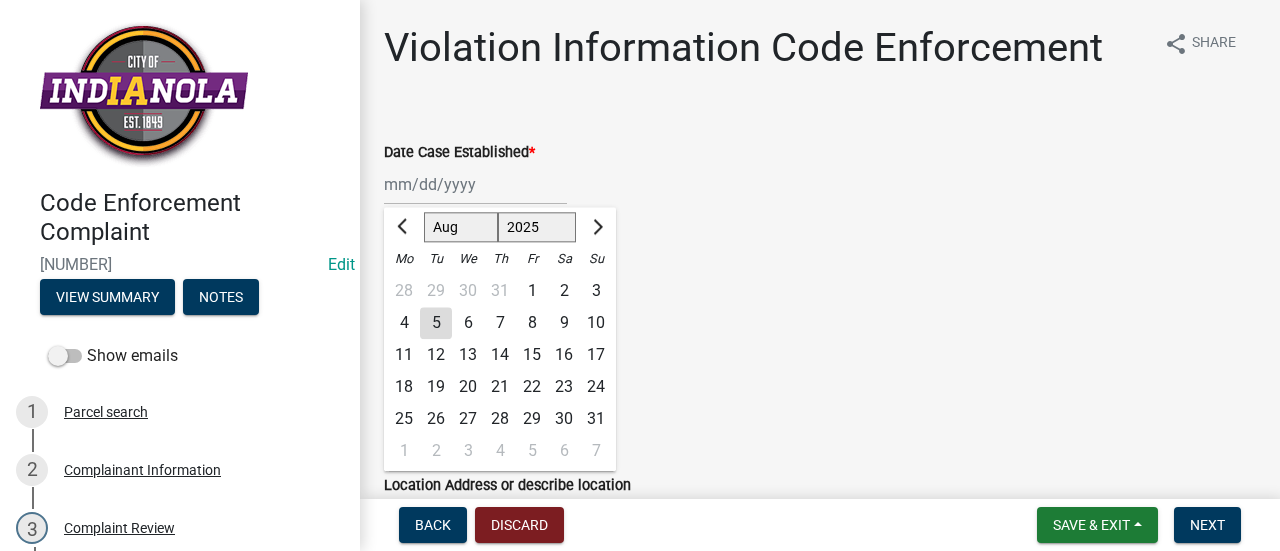 click on "5" 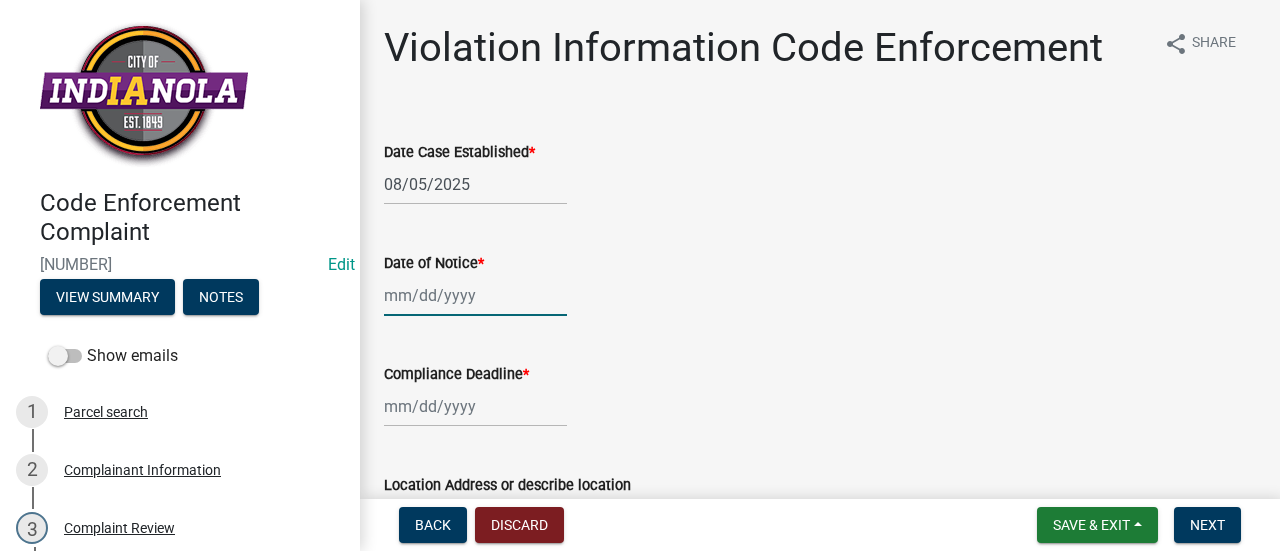 click 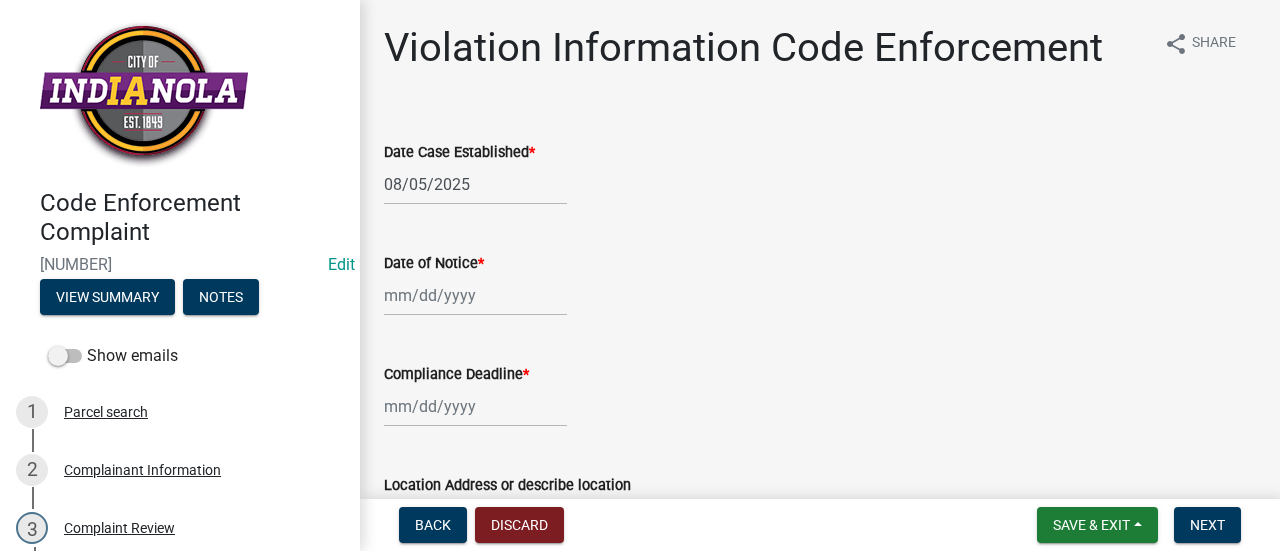 select on "8" 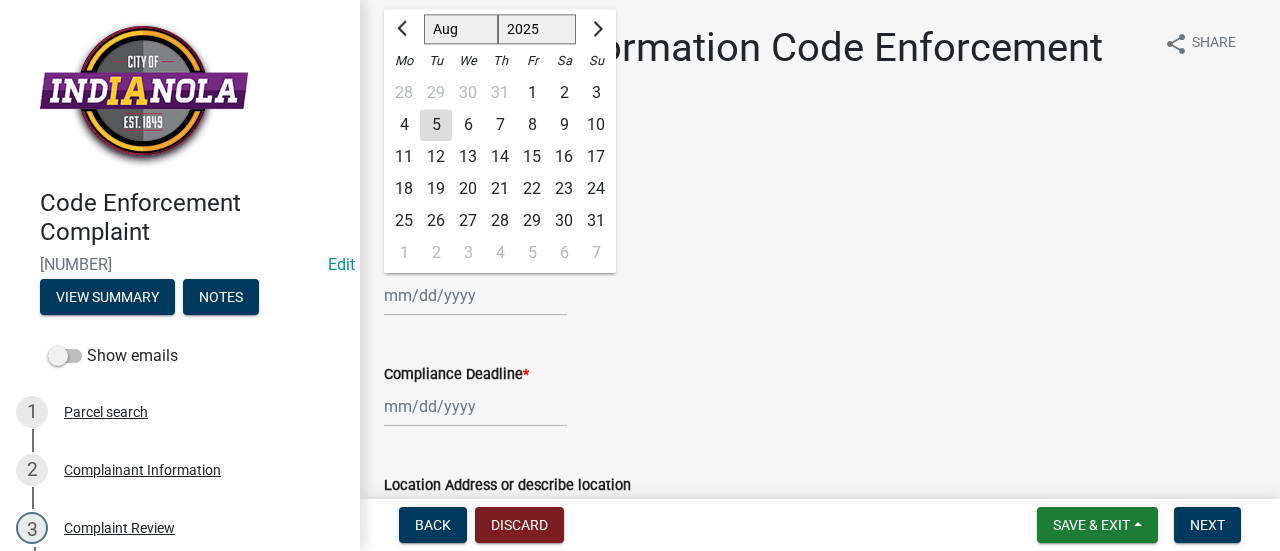 click on "5" 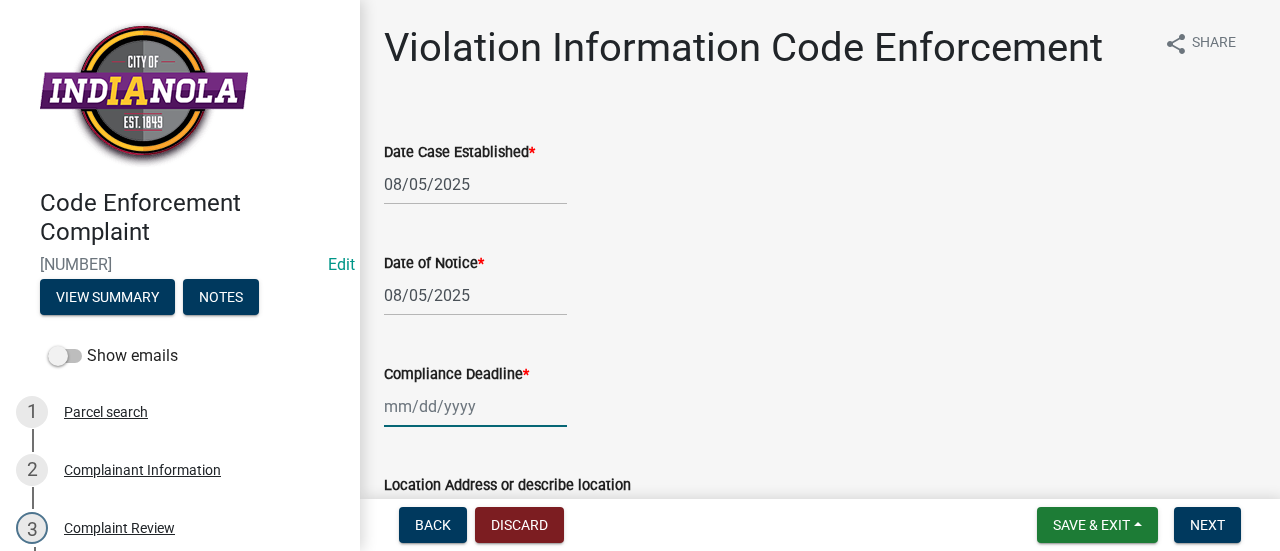 click 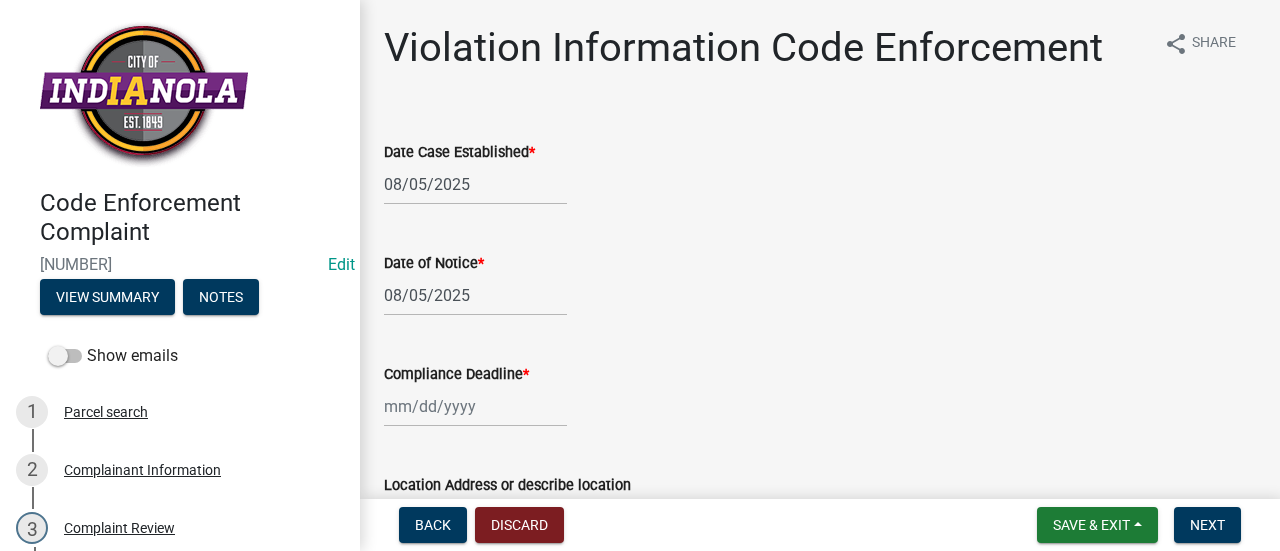 select on "8" 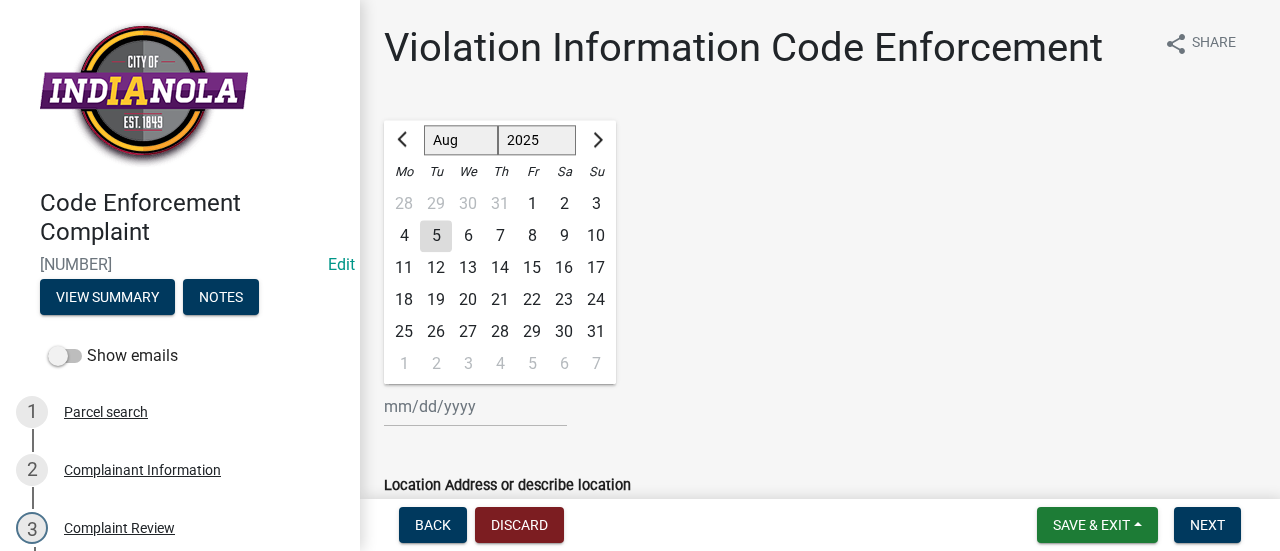 click on "12" 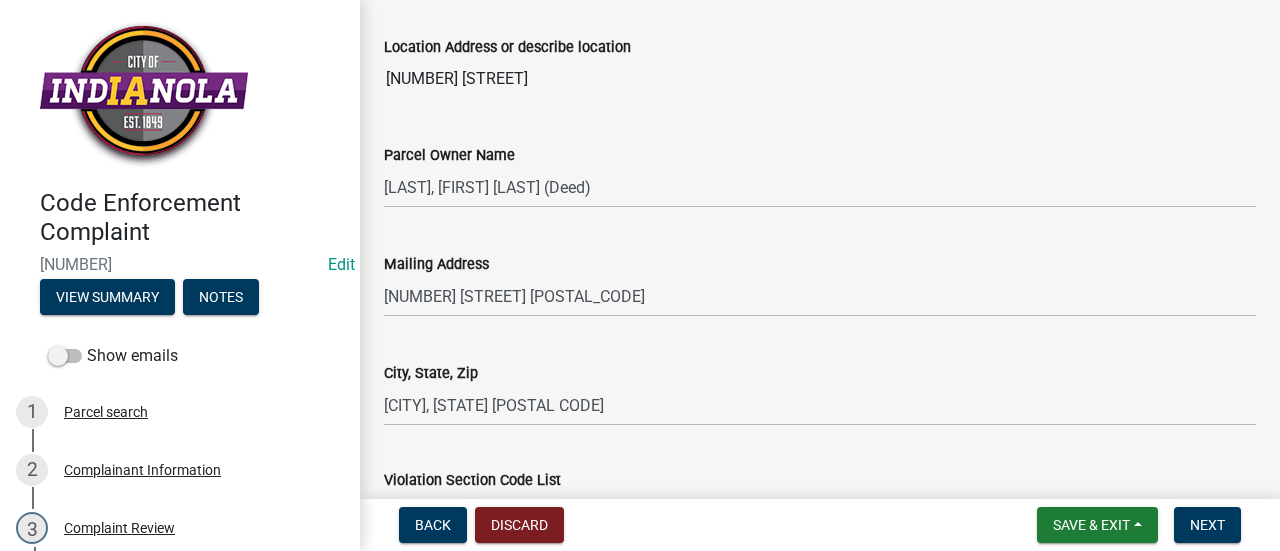 scroll, scrollTop: 739, scrollLeft: 0, axis: vertical 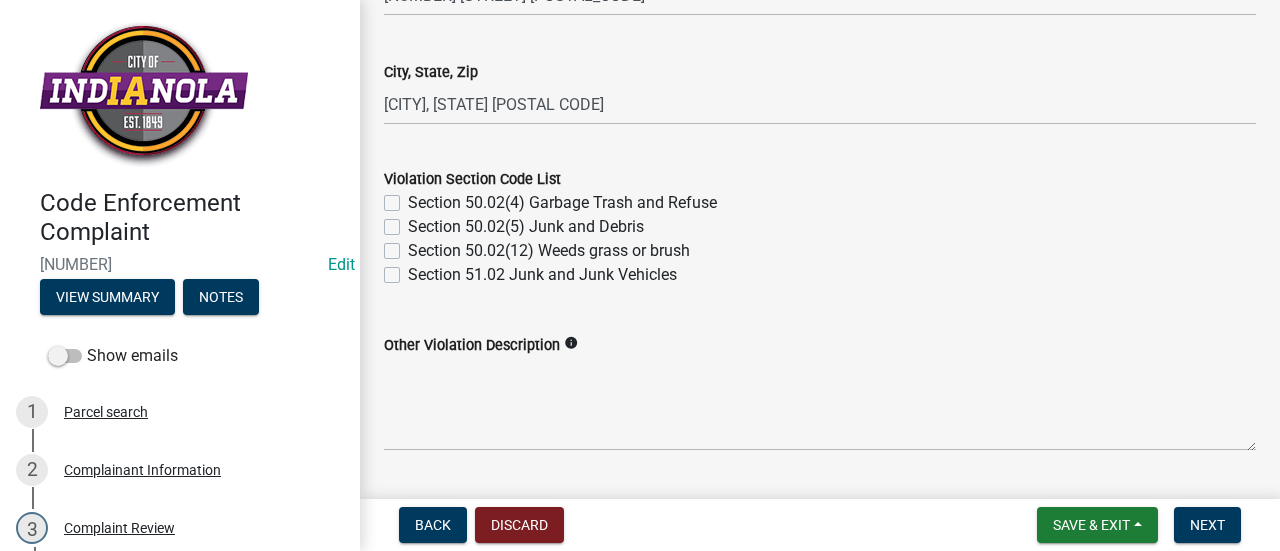 click on "Section 50.02(12) Weeds grass or brush" 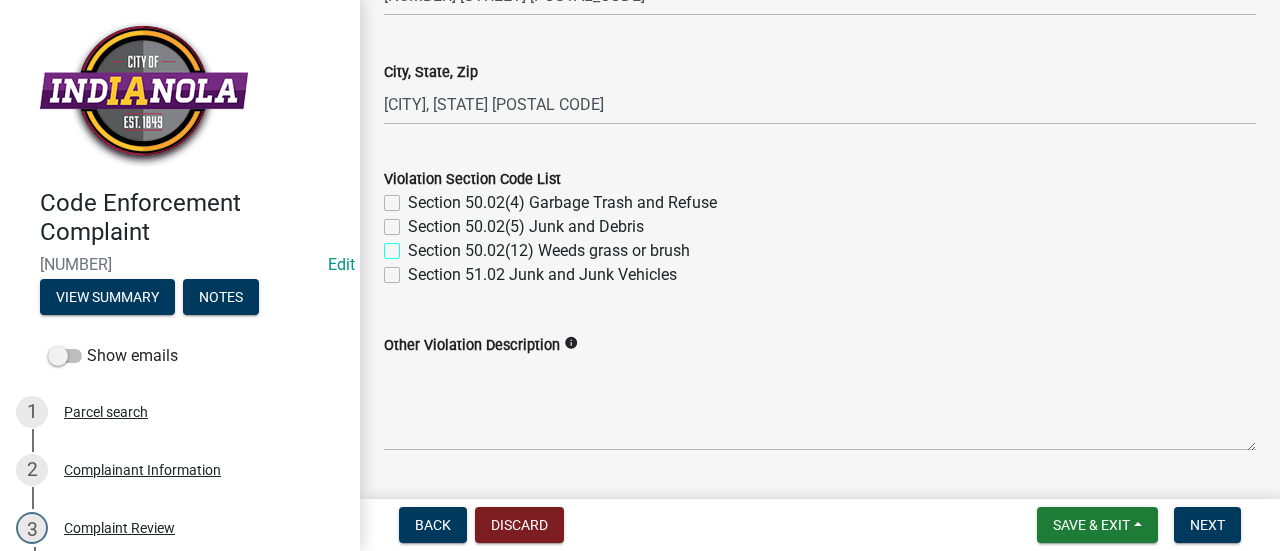 click on "Section 50.02(12) Weeds grass or brush" at bounding box center (414, 245) 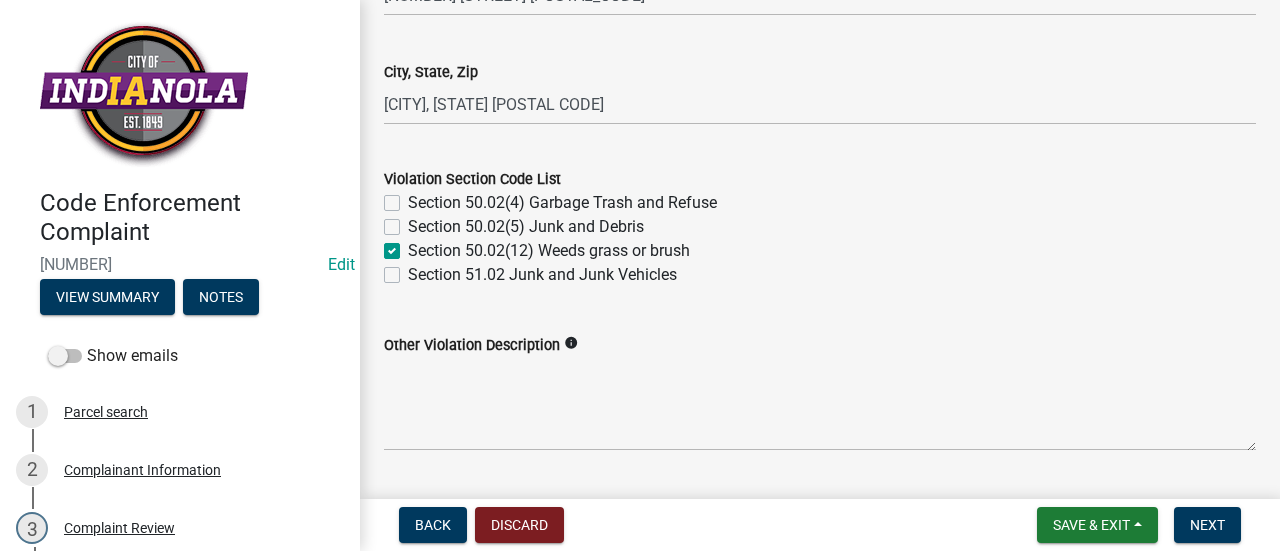 checkbox on "false" 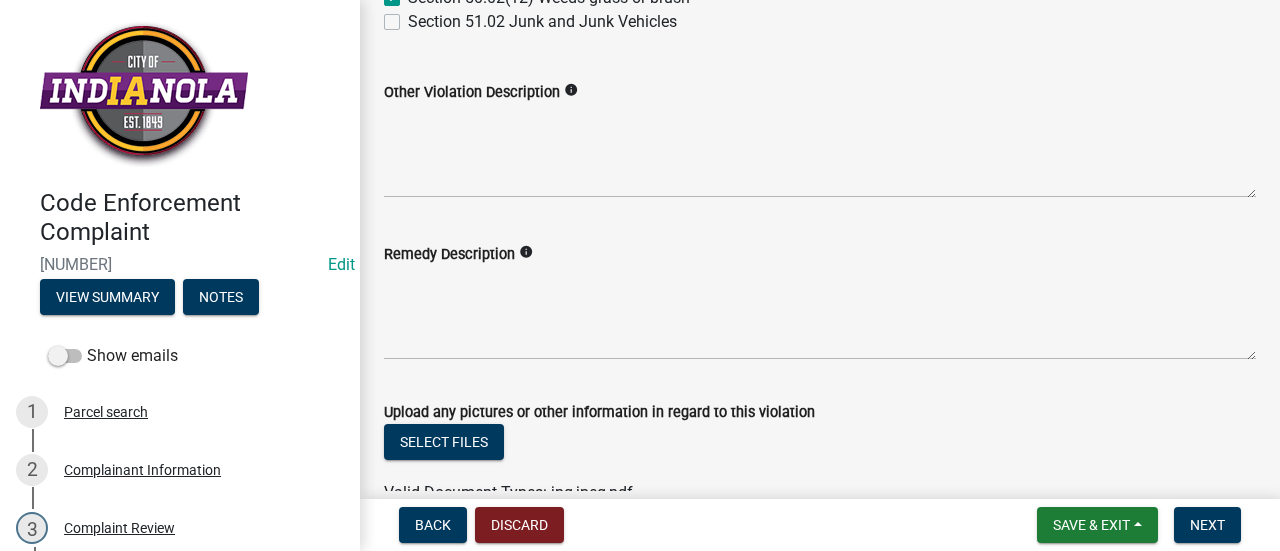 scroll, scrollTop: 993, scrollLeft: 0, axis: vertical 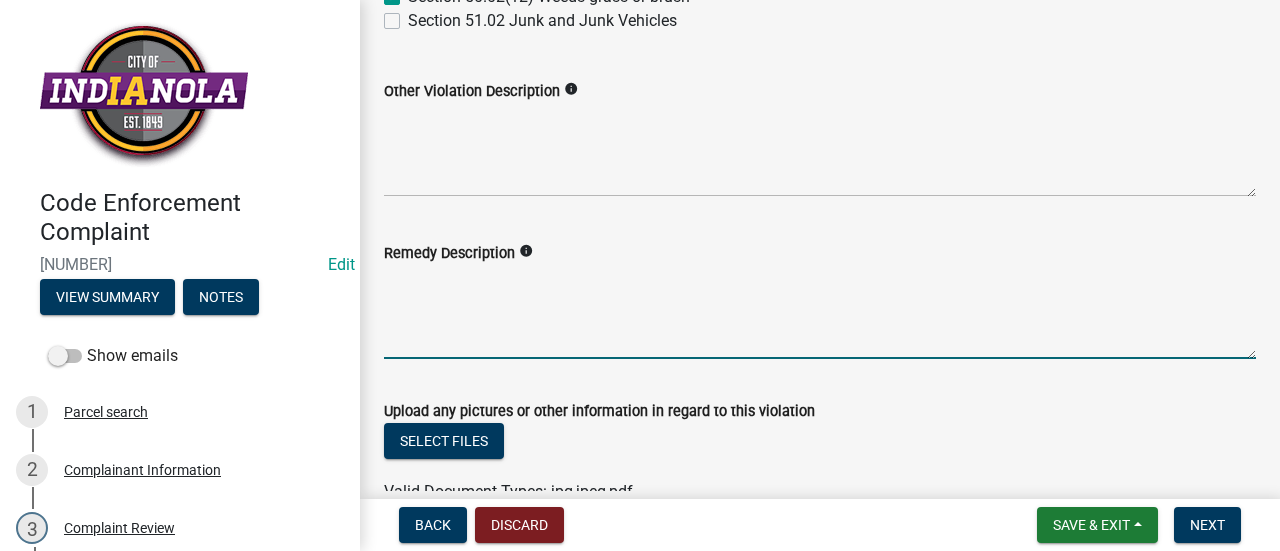 click on "Remedy Description" at bounding box center (820, 312) 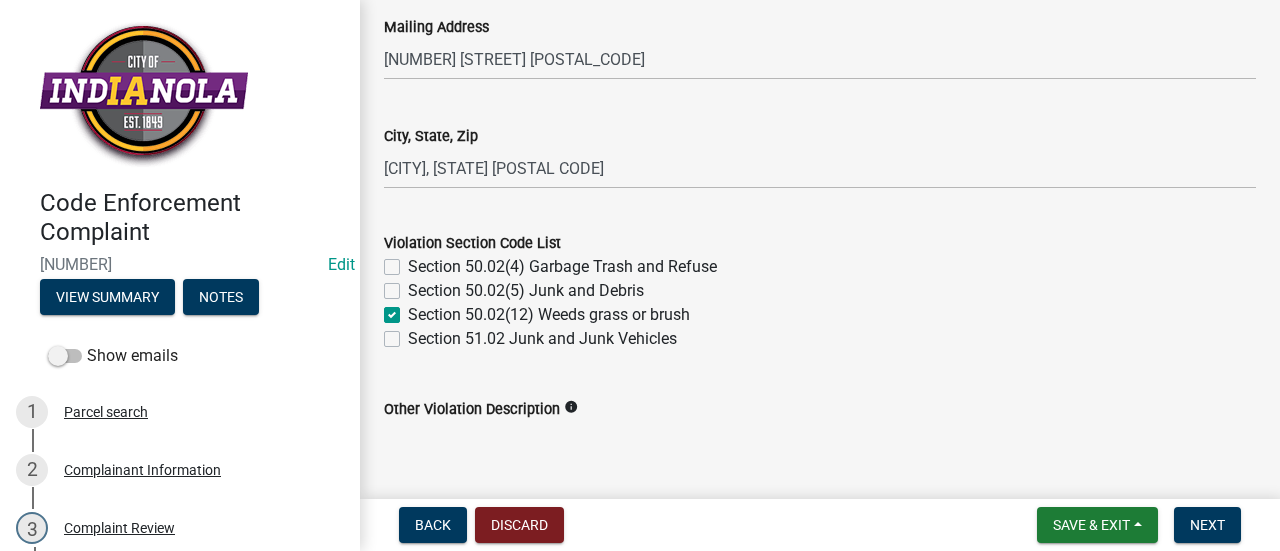 scroll, scrollTop: 678, scrollLeft: 0, axis: vertical 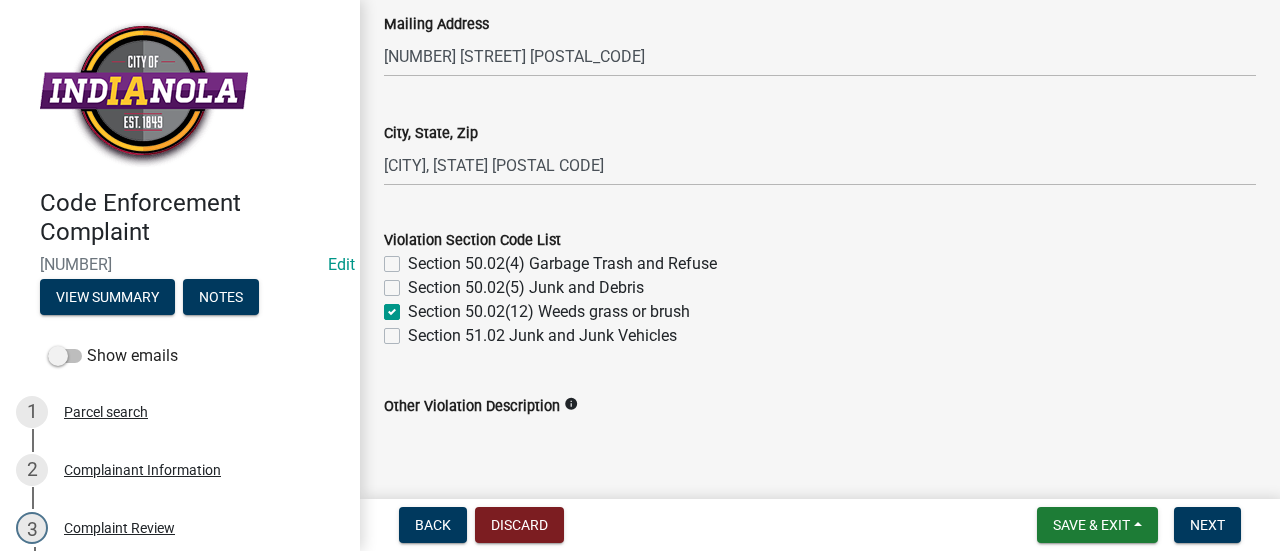 type on "Mow/Weed wack tall grass and weeds" 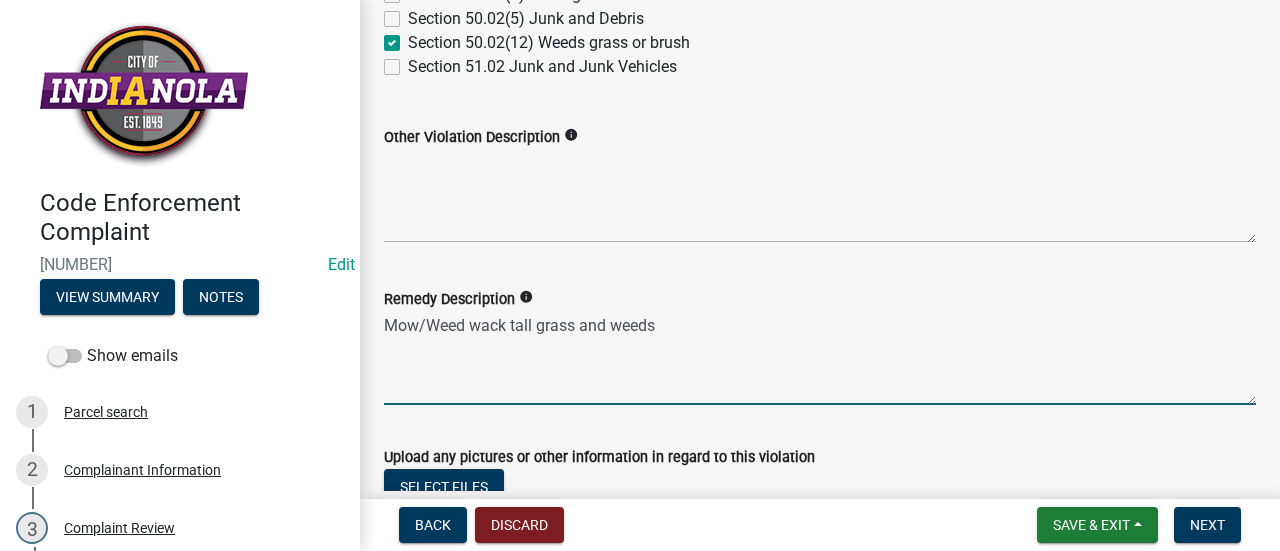 scroll, scrollTop: 1215, scrollLeft: 0, axis: vertical 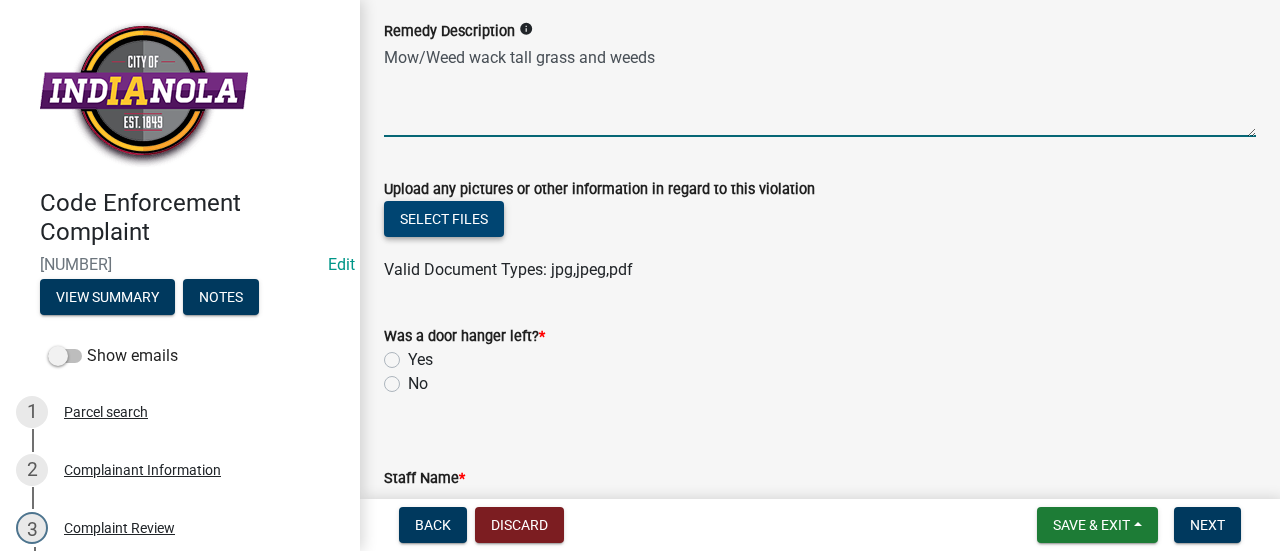 click on "Select files" 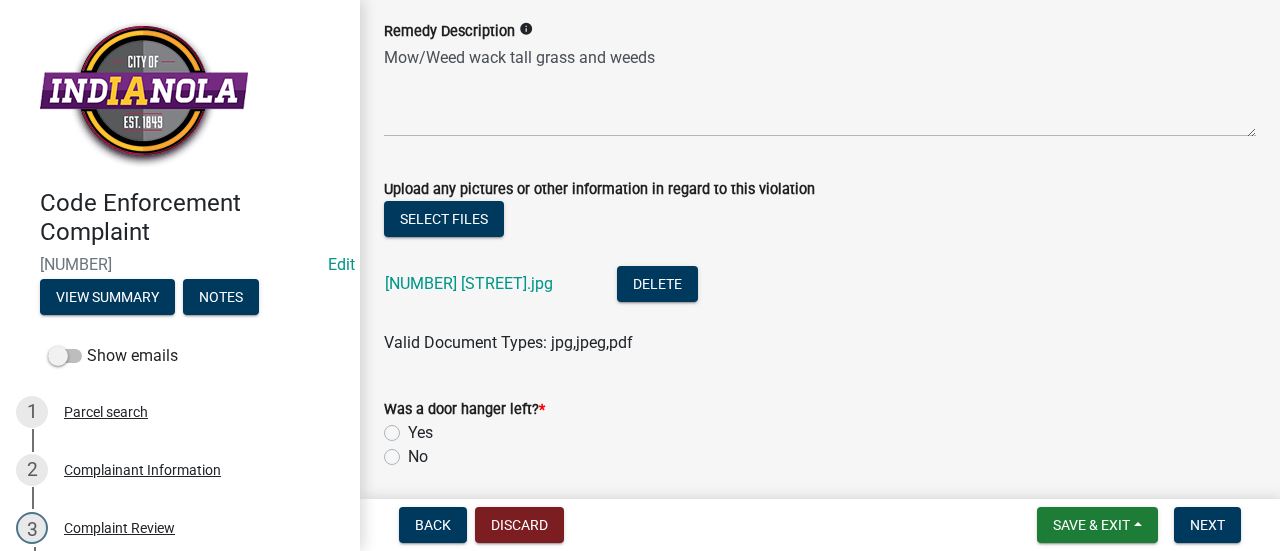 click on "No" 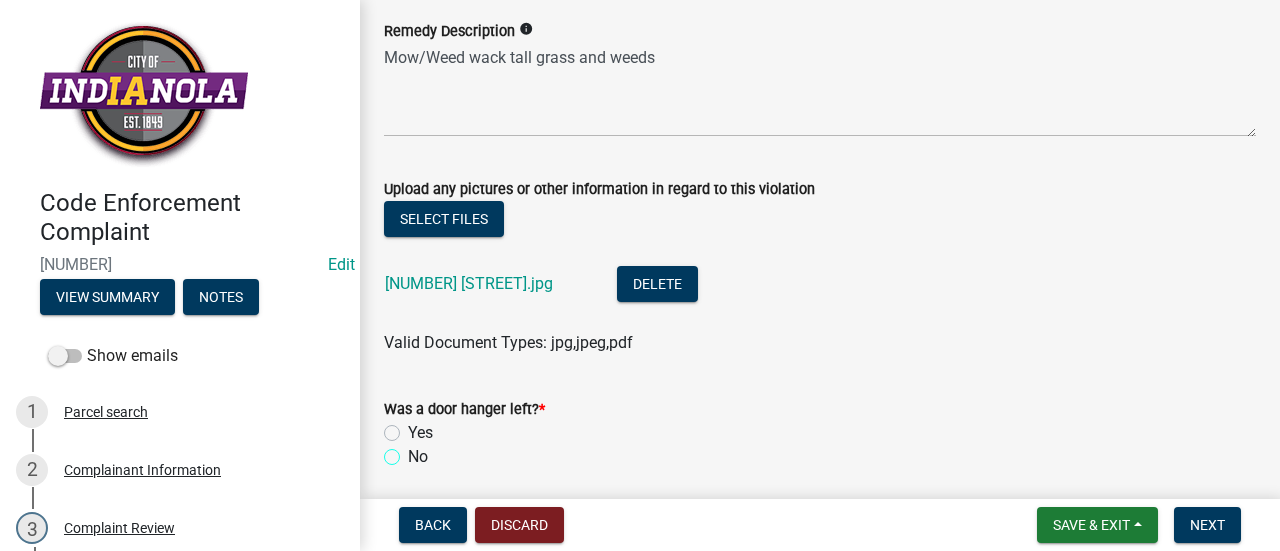 click on "No" at bounding box center (414, 451) 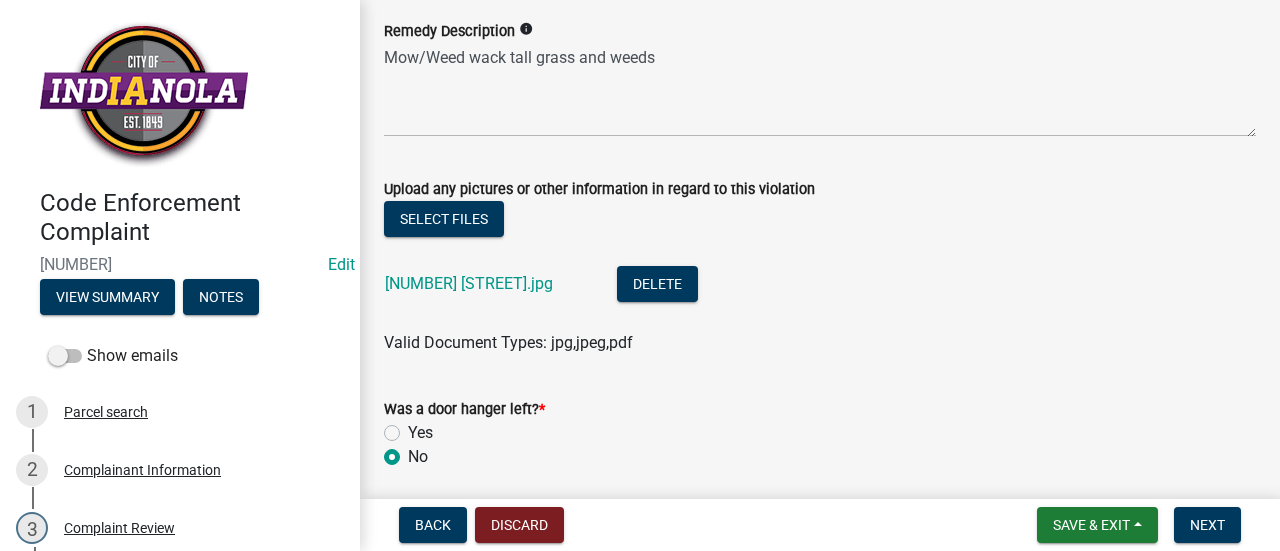 radio on "true" 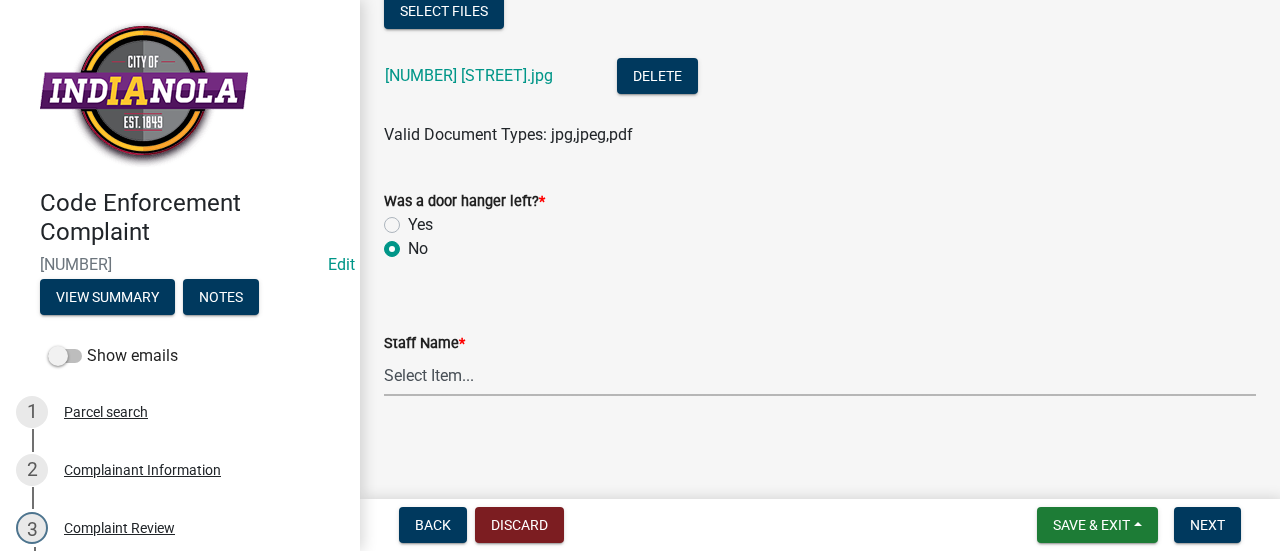 click on "Select Item...   [FIRST] [LAST]   [FIRST] [LAST]   [FIRST] [LAST]   Other" at bounding box center [820, 375] 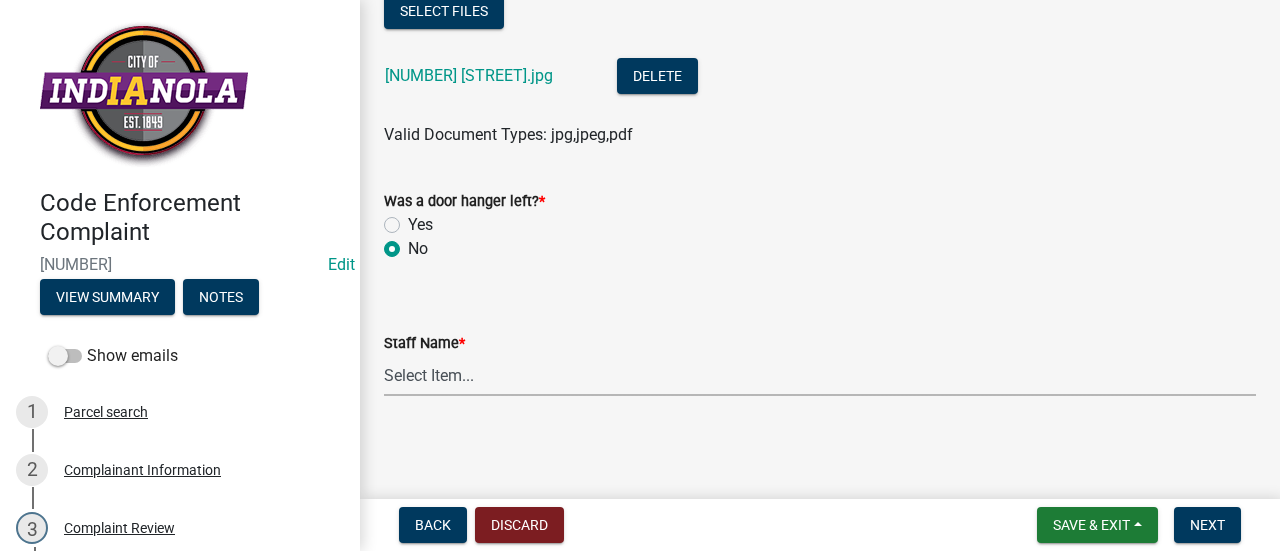 click on "Select Item...   [FIRST] [LAST]   [FIRST] [LAST]   [FIRST] [LAST]   Other" at bounding box center (820, 375) 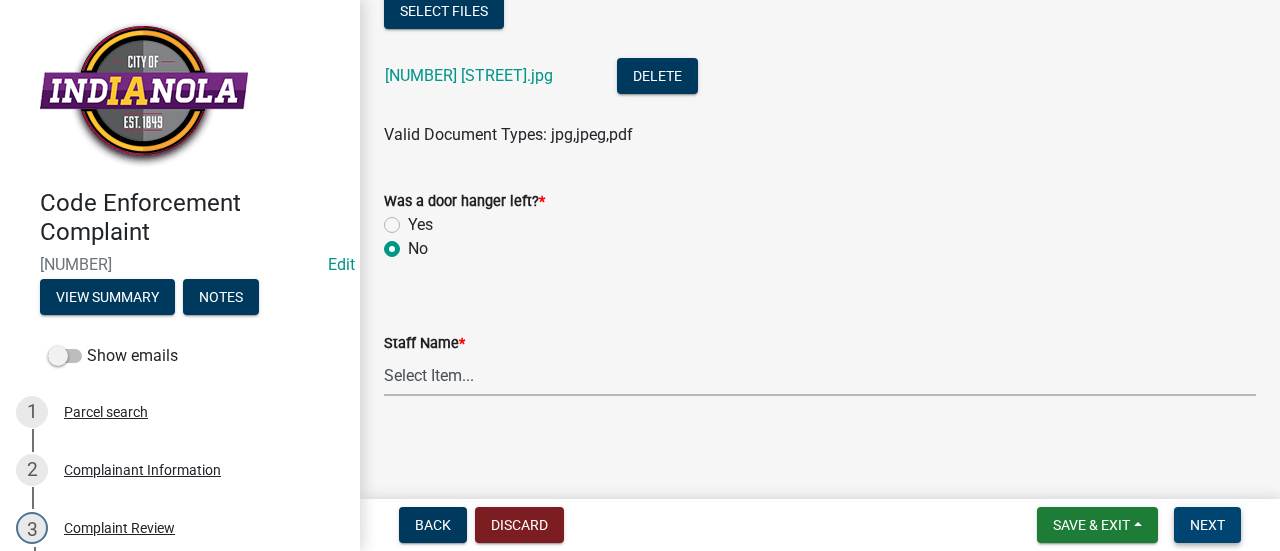 click on "Next" at bounding box center (1207, 525) 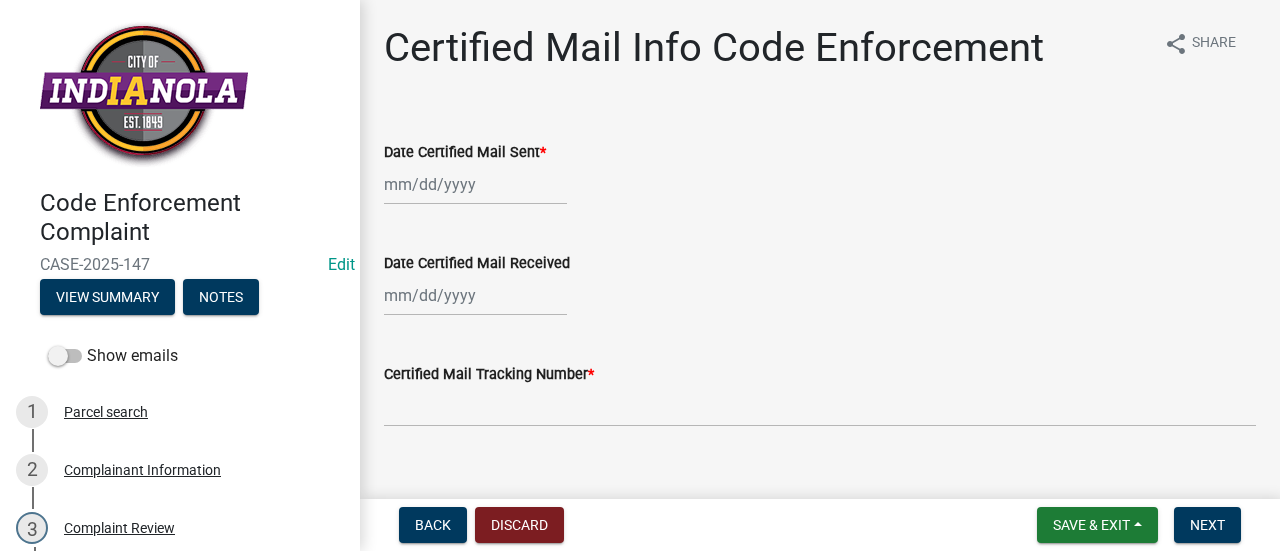 select on "8" 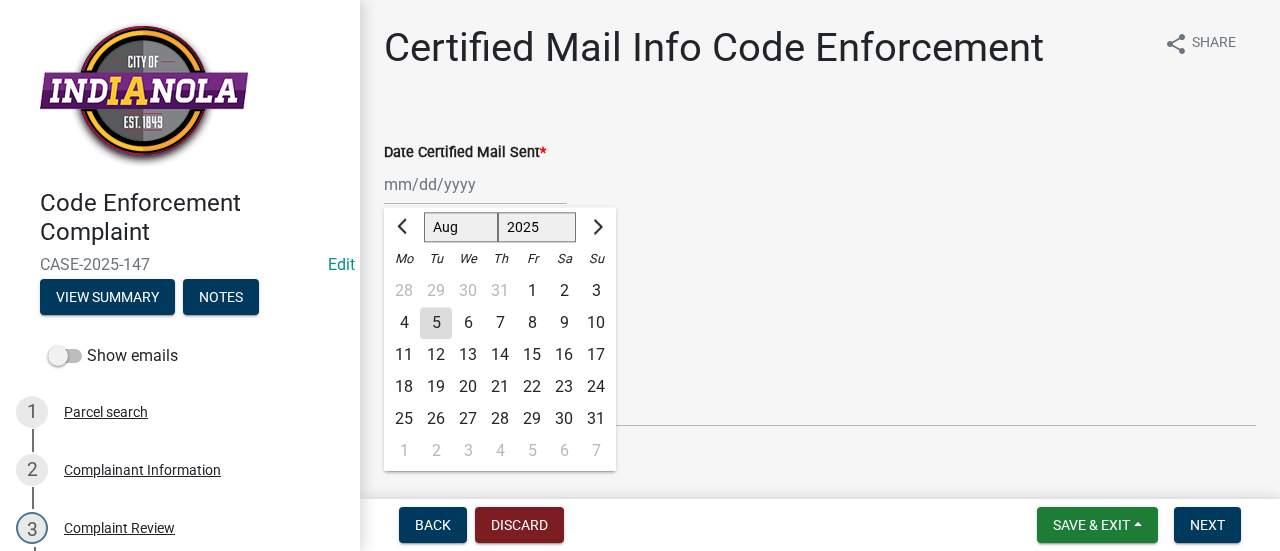 click on "Jan Feb Mar Apr May Jun Jul Aug Sep Oct Nov Dec 1525 1526 1527 1528 1529 1530 1531 1532 1533 1534 1535 1536 1537 1538 1539 1540 1541 1542 1543 1544 1545 1546 1547 1548 1549 1550 1551 1552 1553 1554 1555 1556 1557 1558 1559 1560 1561 1562 1563 1564 1565 1566 1567 1568 1569 1570 1571 1572 1573 1574 1575 1576 1577 1578 1579 1580 1581 1582 1583 1584 1585 1586 1587 1588 1589 1590 1591 1592 1593 1594 1595 1596 1597 1598 1599 1600 1601 1602 1603 1604 1605 1606 1607 1608 1609 1610 1611 1612 1613 1614 1615 1616 1617 1618 1619 1620 1621 1622 1623 1624 1625 1626 1627 1628 1629 1630 1631 1632 1633 1634 1635 1636 1637 1638 1639 1640 1641 1642 1643 1644 1645 1646 1647 1648 1649 1650 1651 1652 1653 1654 1655 1656 1657 1658 1659 1660 1661 1662 1663 1664 1665 1666 1667 1668 1669 1670 1671 1672 1673 1674 1675 1676 1677 1678 1679 1680 1681 1682 1683 1684 1685 1686 1687 1688 1689 1690 1691 1692 1693 1694 1695 1696 1697 1698 1699 1700 1701 1702 1703 1704 1705 1706 1707 1708 1709 1710 1711 1712 1713 1714 1715 1716 1717 1718 1719 1" 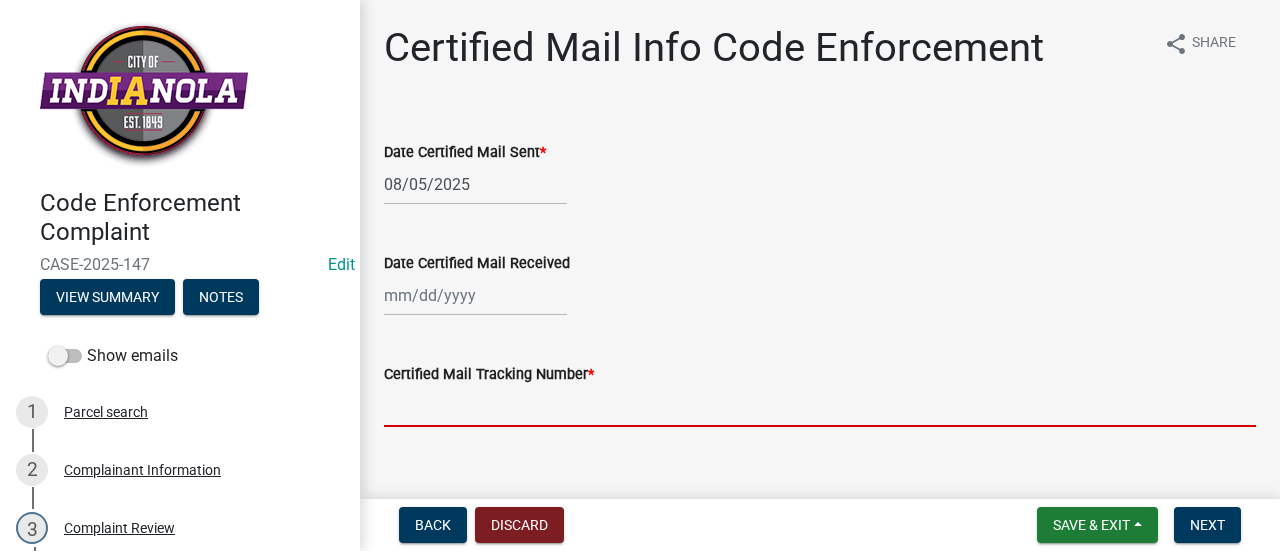 click on "Certified Mail Tracking Number  *" at bounding box center (820, 406) 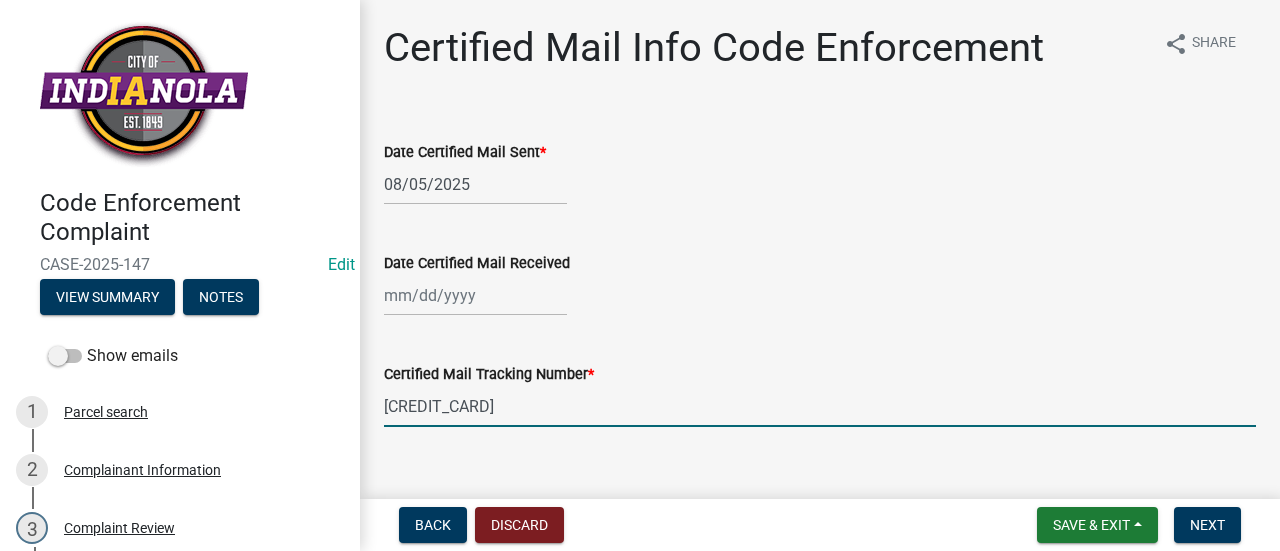 scroll, scrollTop: 30, scrollLeft: 0, axis: vertical 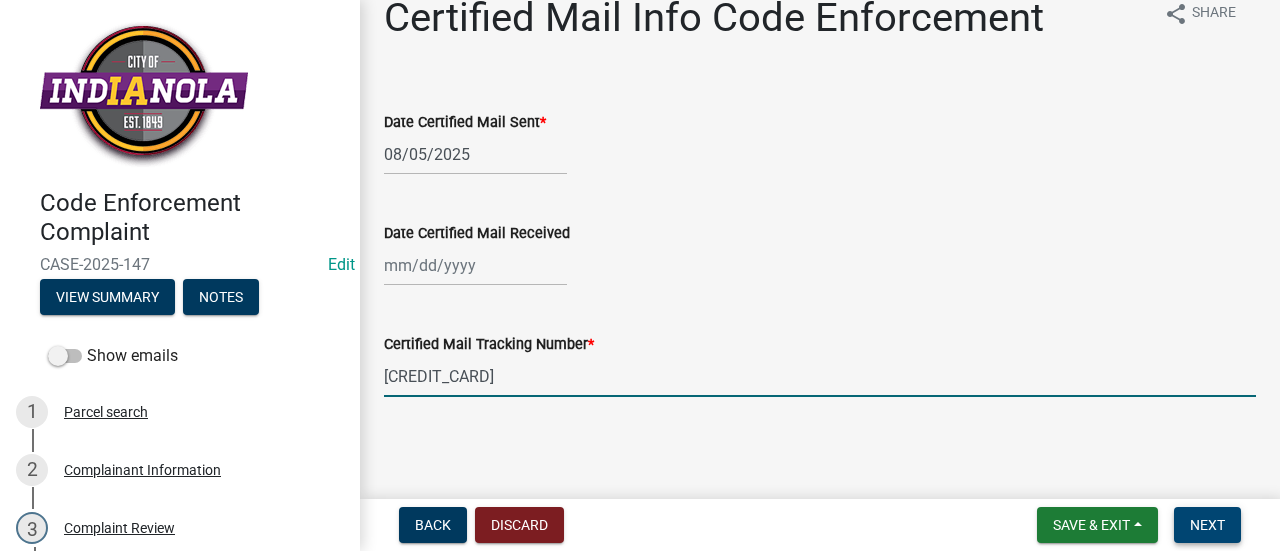 type on "[CREDIT_CARD]" 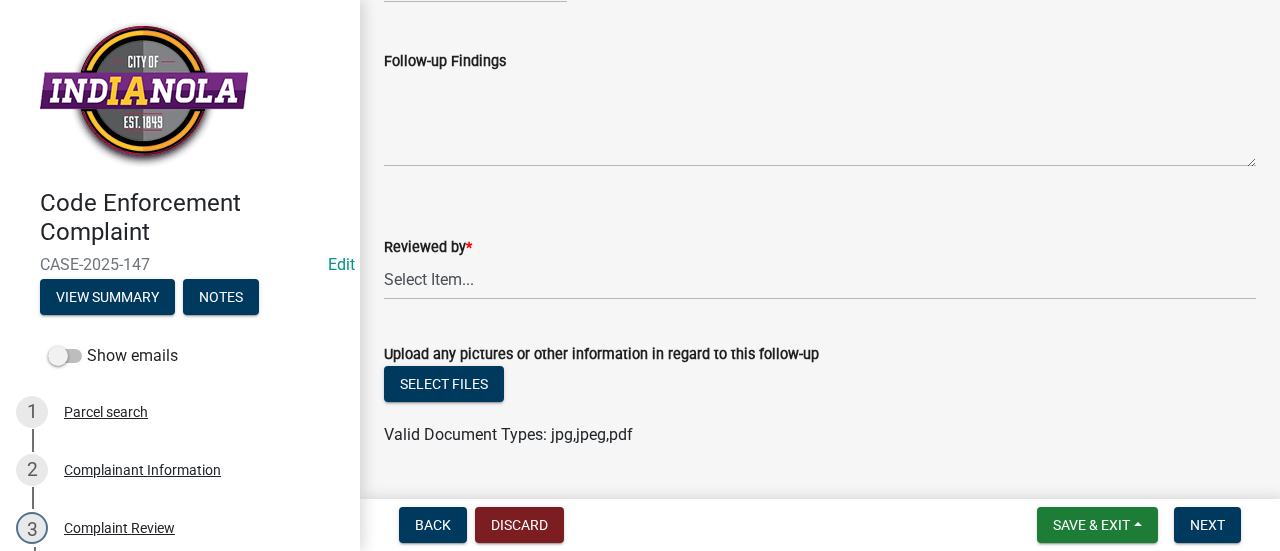 scroll, scrollTop: 0, scrollLeft: 0, axis: both 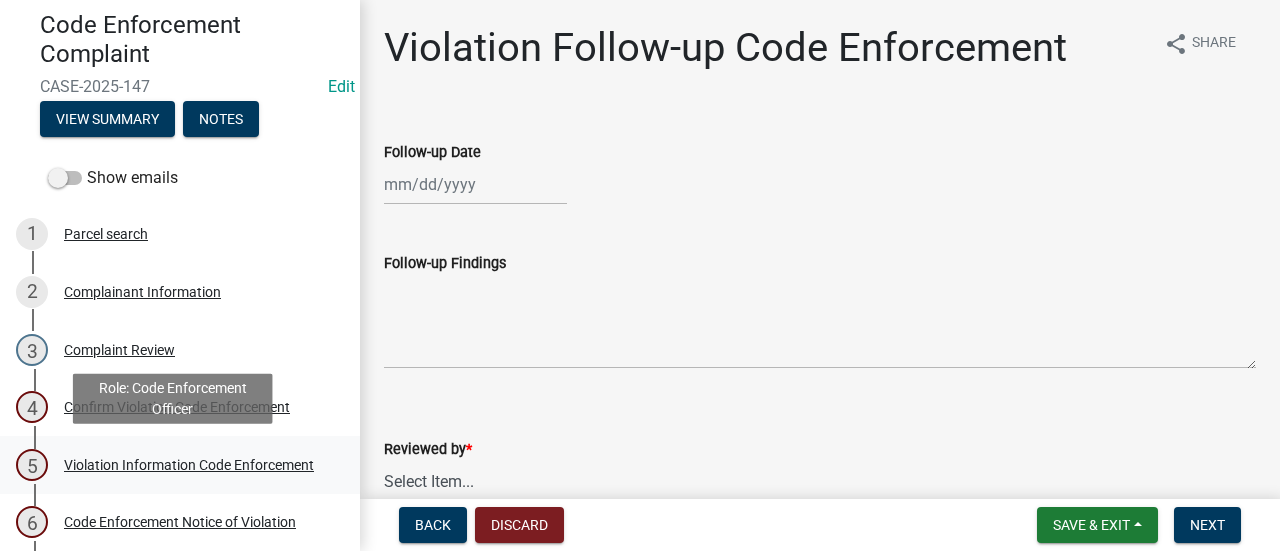 click on "Violation Information Code Enforcement" at bounding box center (189, 465) 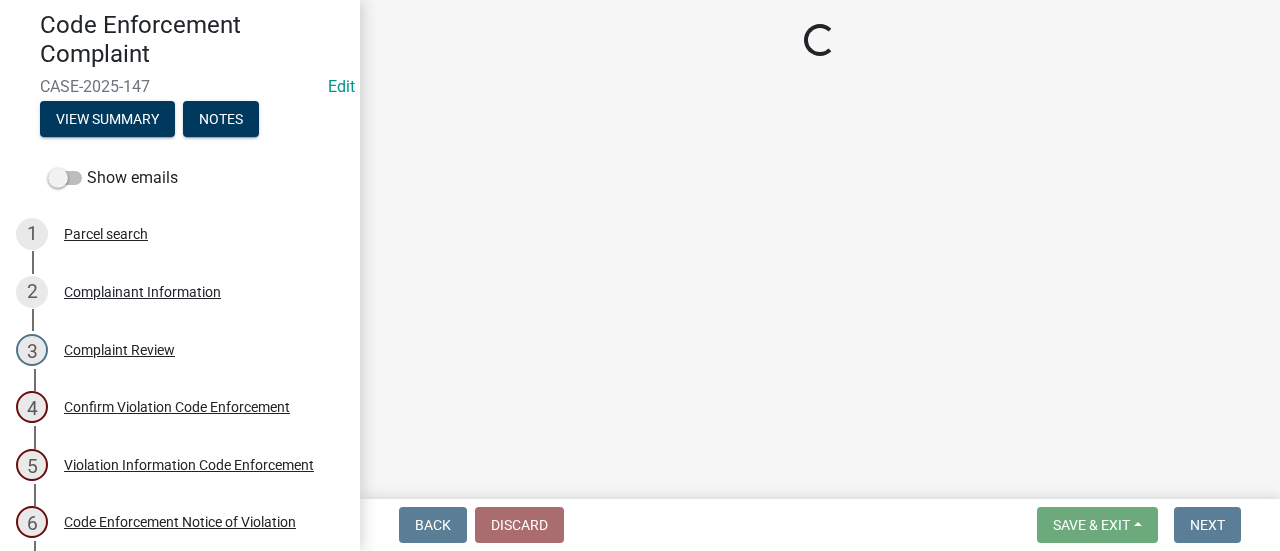 select on "[UUID]" 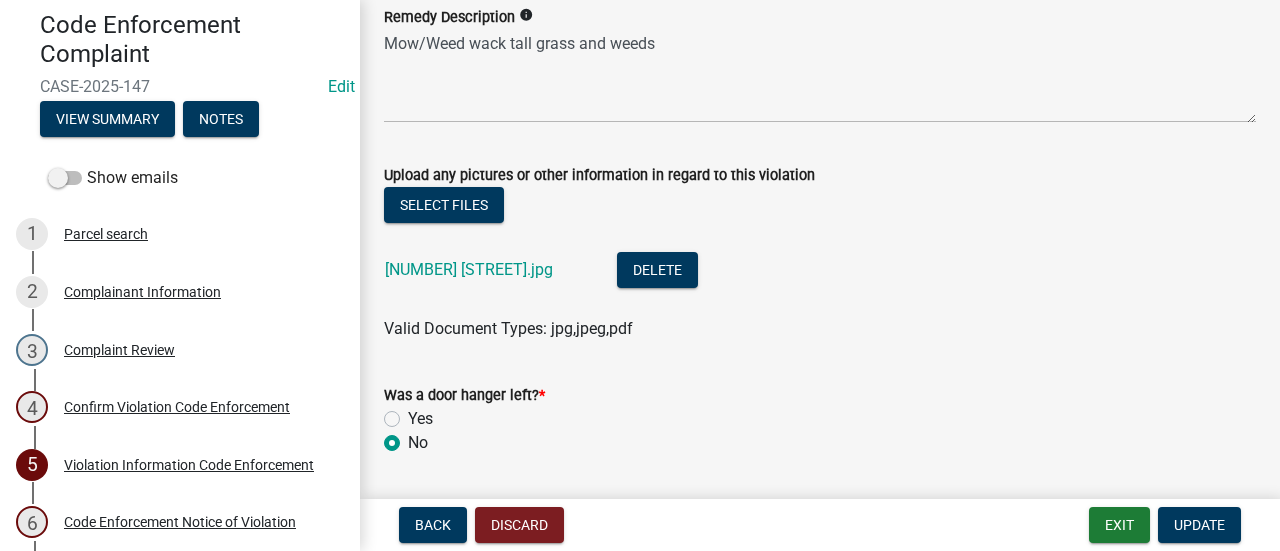 scroll, scrollTop: 1230, scrollLeft: 0, axis: vertical 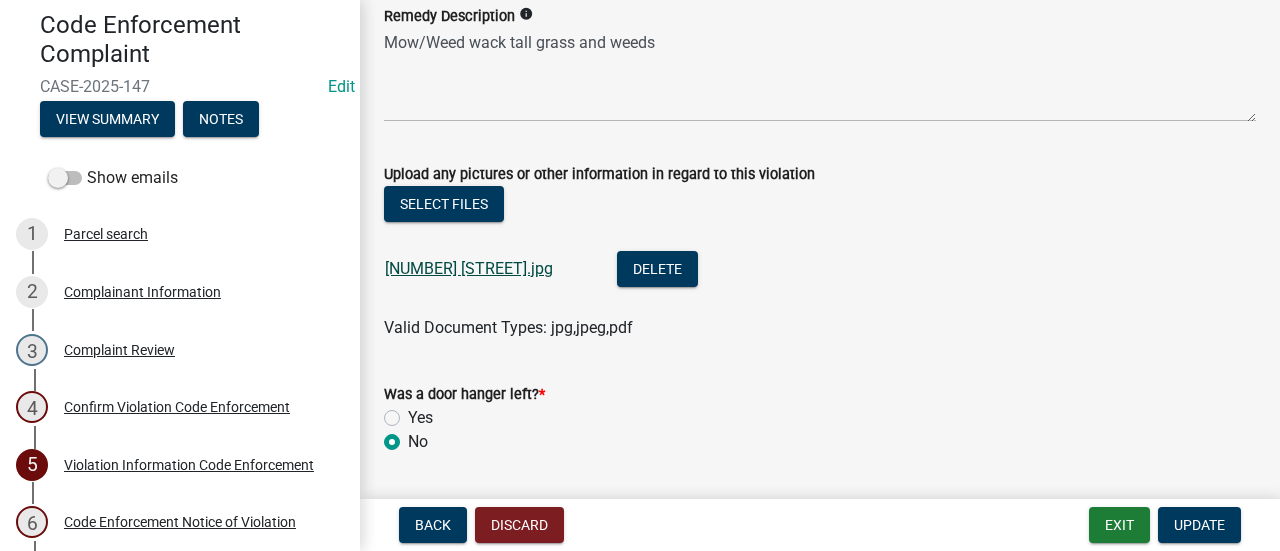 click on "[NUMBER] [STREET].jpg" 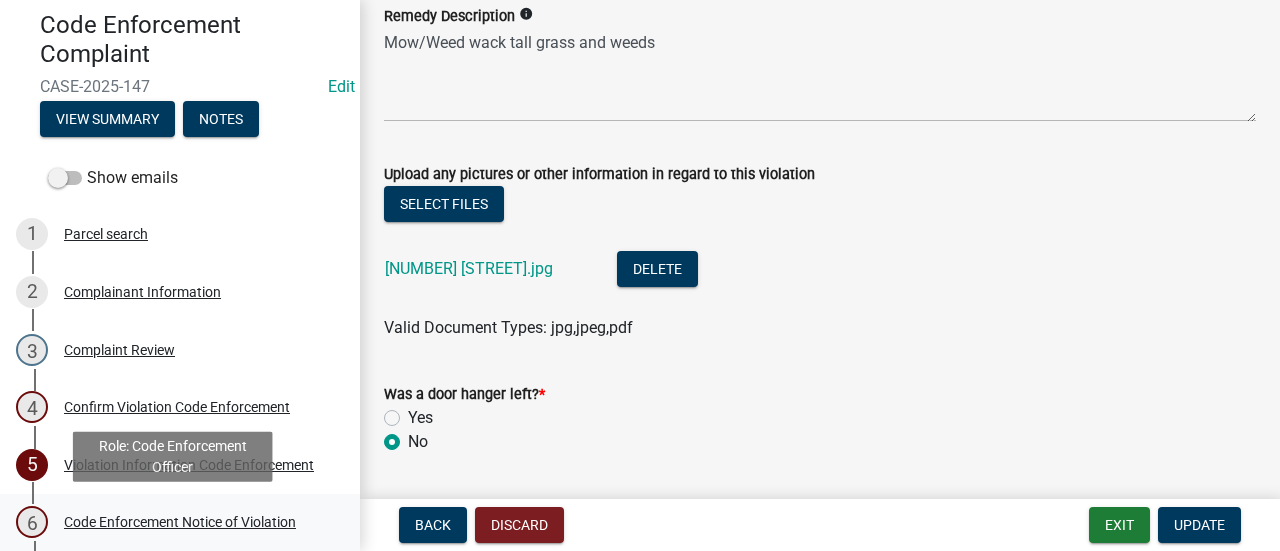 click on "Code Enforcement Notice of Violation" at bounding box center (180, 522) 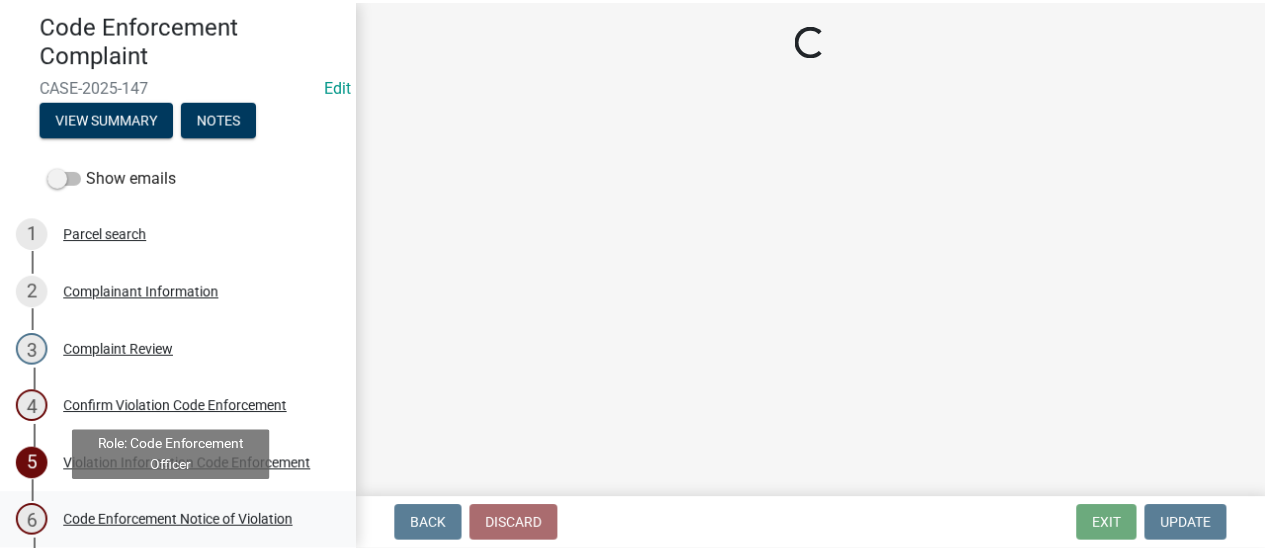 scroll, scrollTop: 0, scrollLeft: 0, axis: both 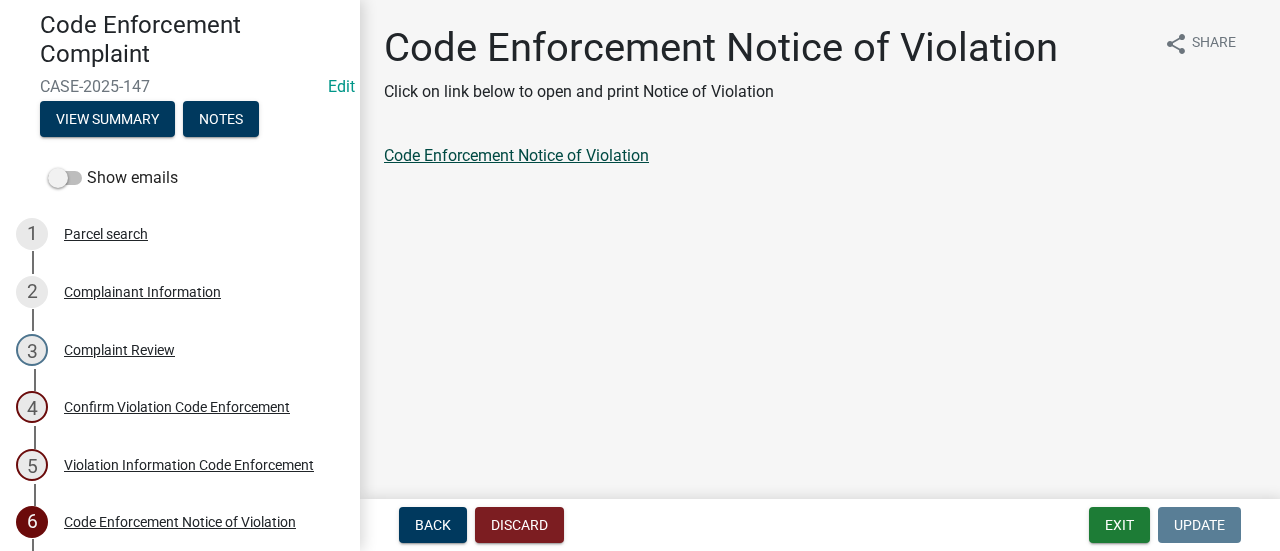 click on "Code Enforcement Notice of Violation" 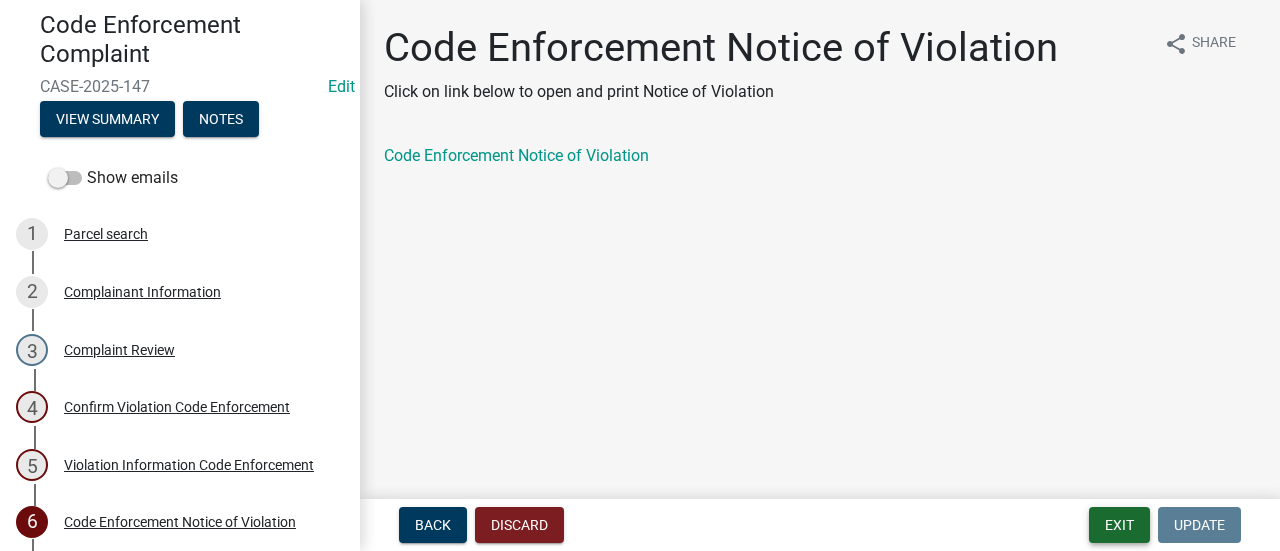 click on "Exit" at bounding box center [1119, 525] 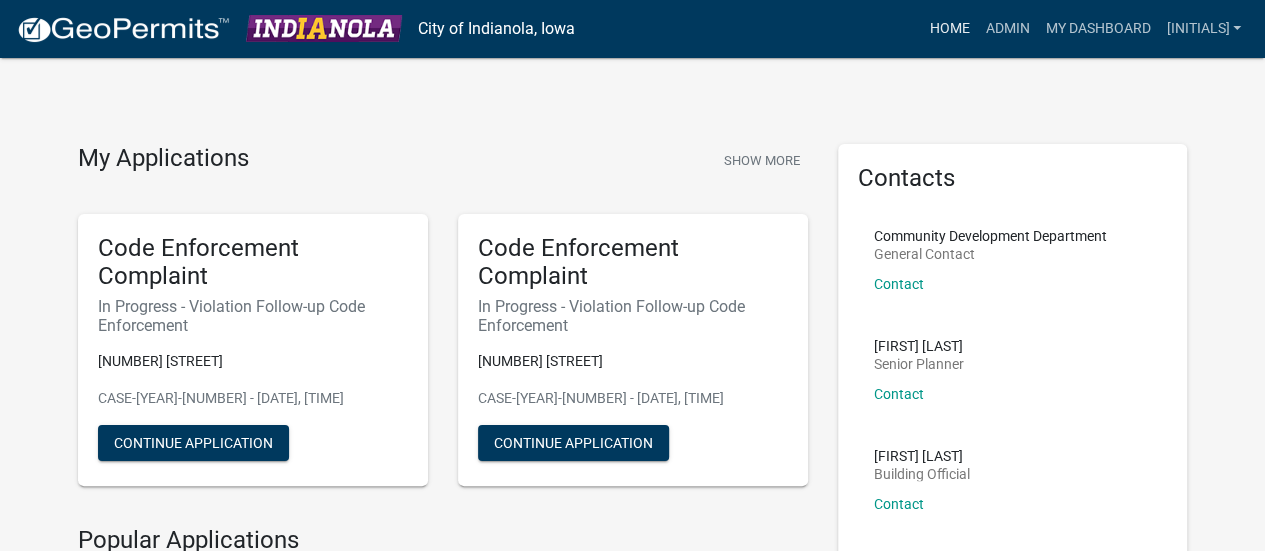 click on "Home" at bounding box center [949, 29] 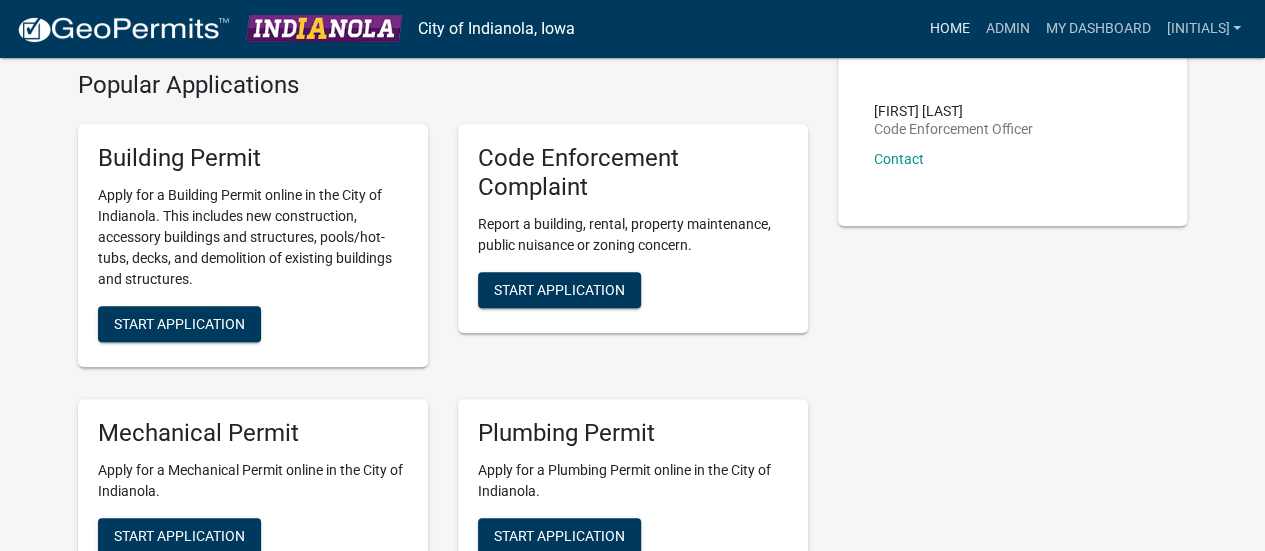 scroll, scrollTop: 488, scrollLeft: 0, axis: vertical 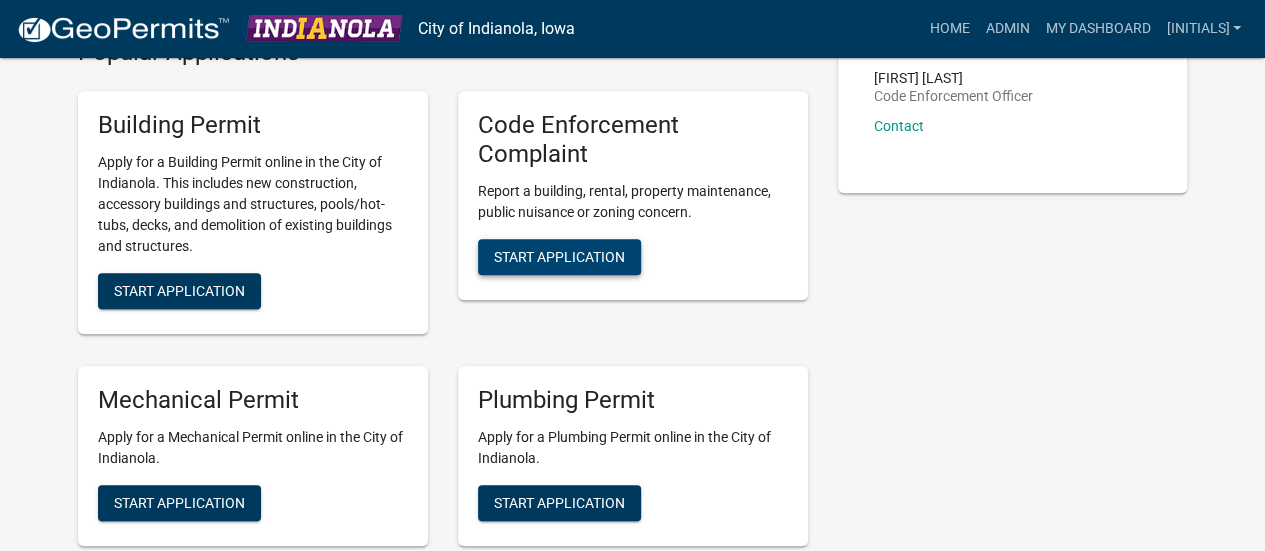 click on "Start Application" at bounding box center [559, 256] 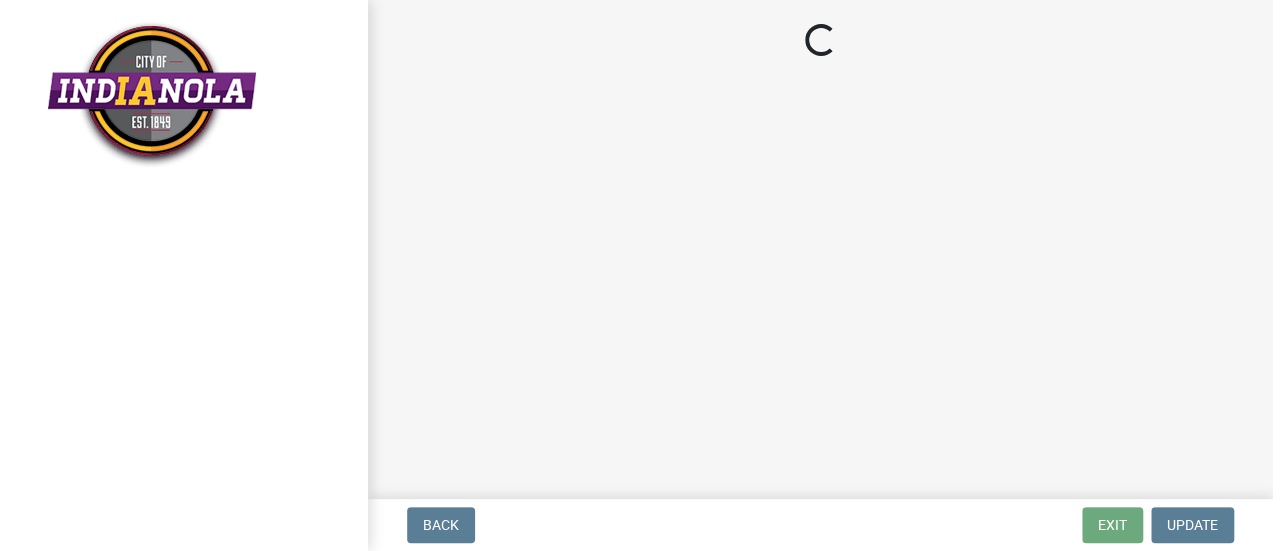 scroll, scrollTop: 0, scrollLeft: 0, axis: both 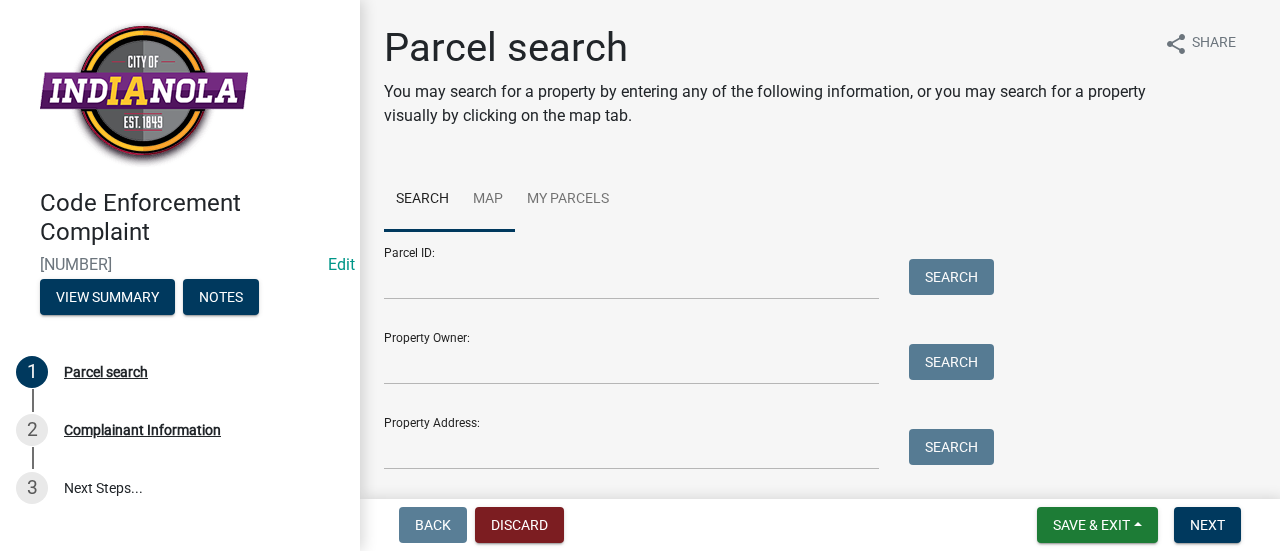 click on "Map" at bounding box center [488, 200] 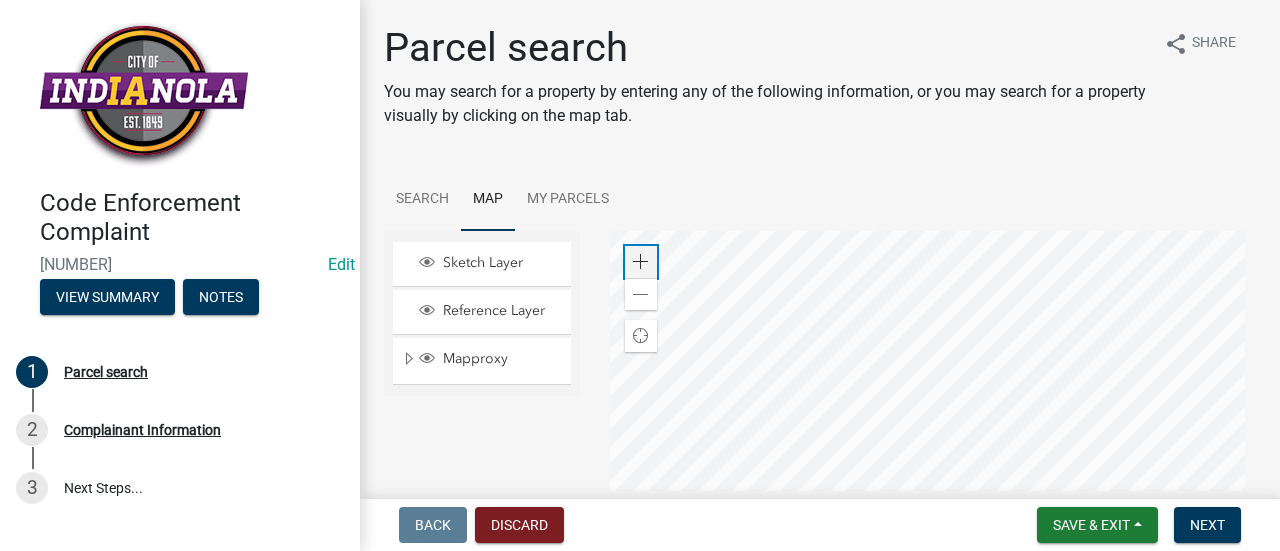 click at bounding box center [641, 262] 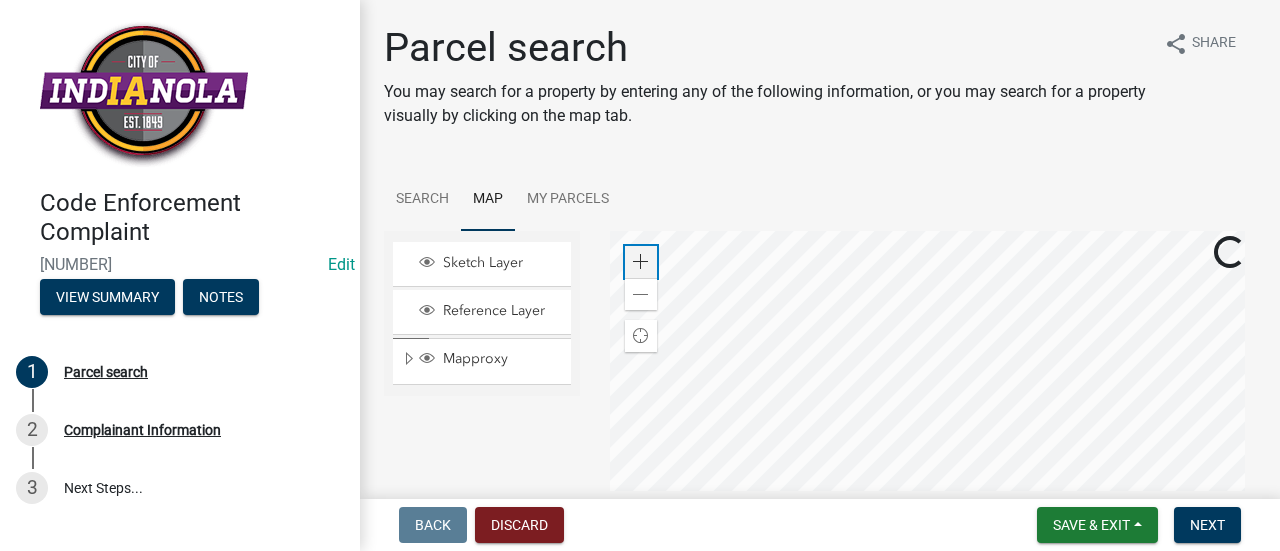 click at bounding box center (641, 262) 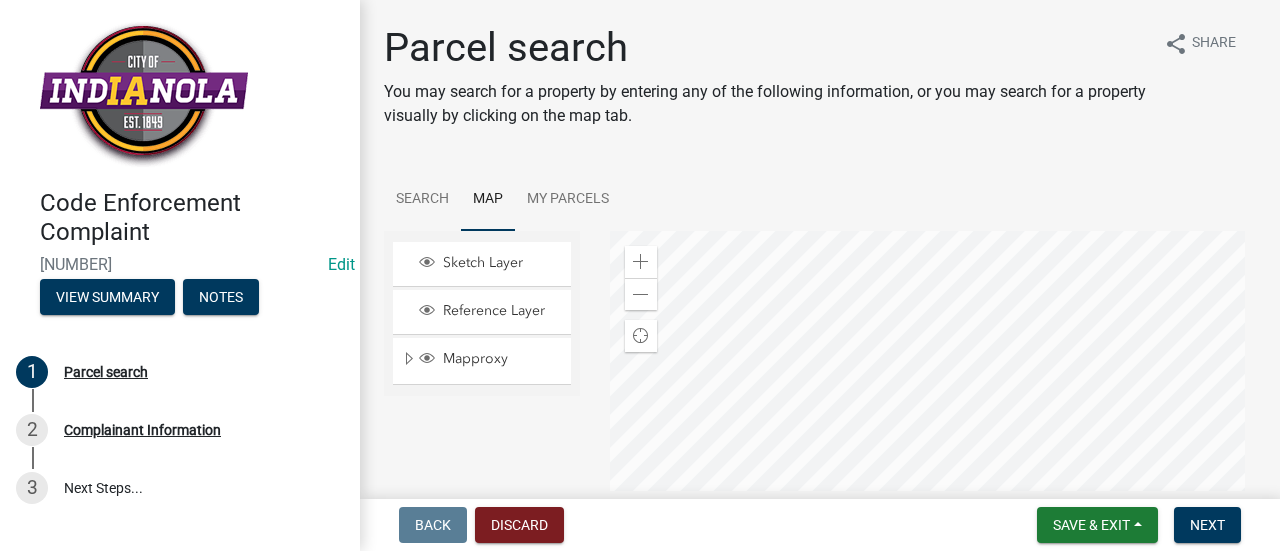 click at bounding box center [933, 481] 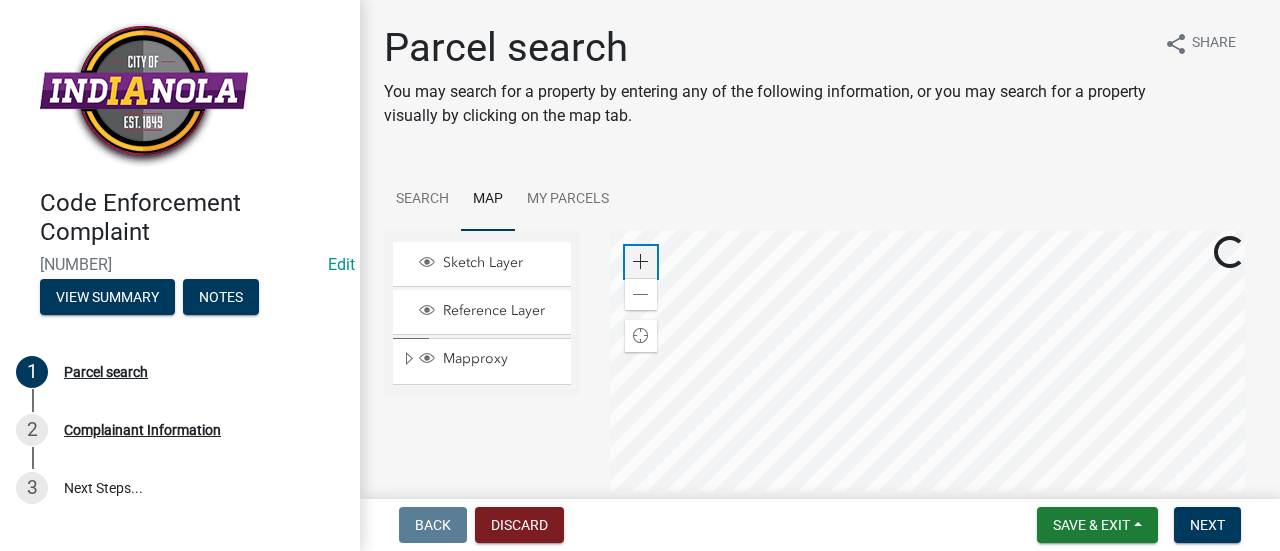 click at bounding box center [641, 262] 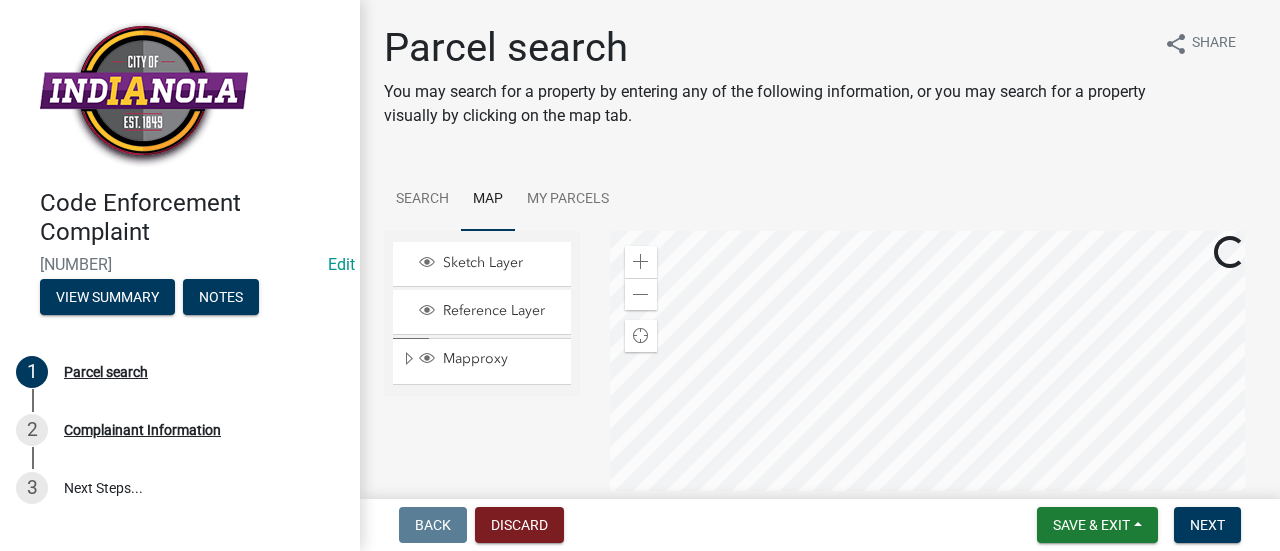 click at bounding box center [933, 481] 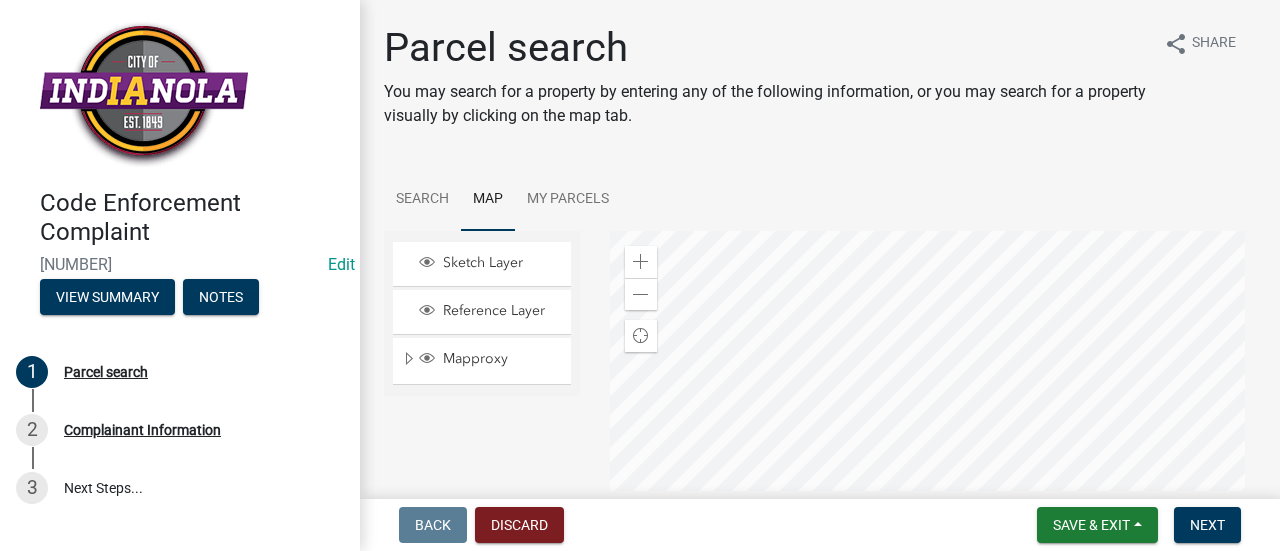 click at bounding box center [933, 481] 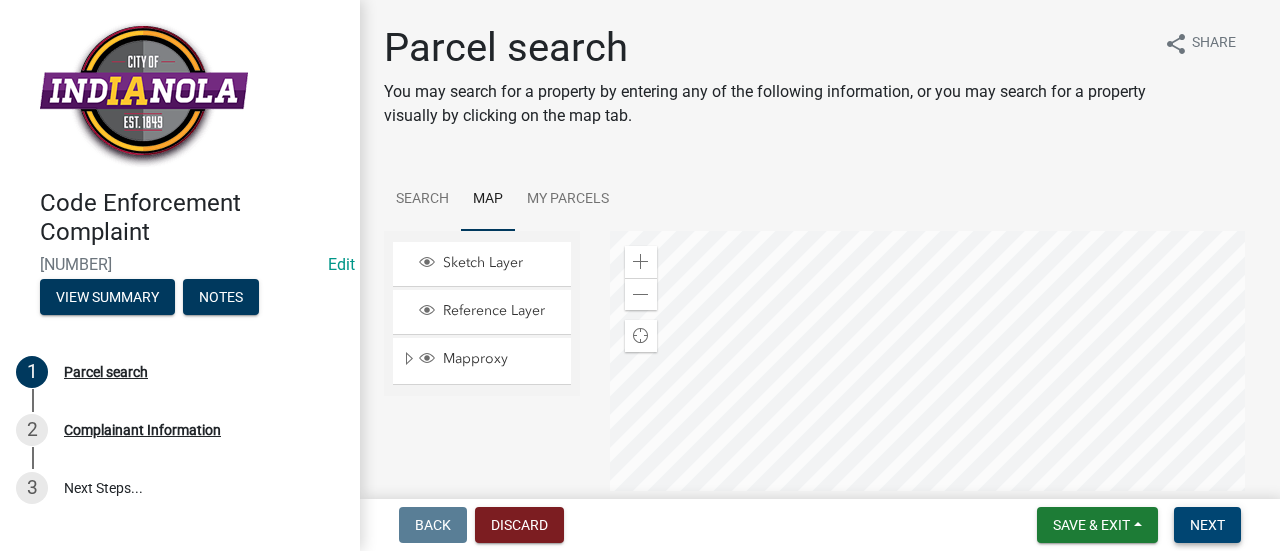 click on "Next" at bounding box center (1207, 525) 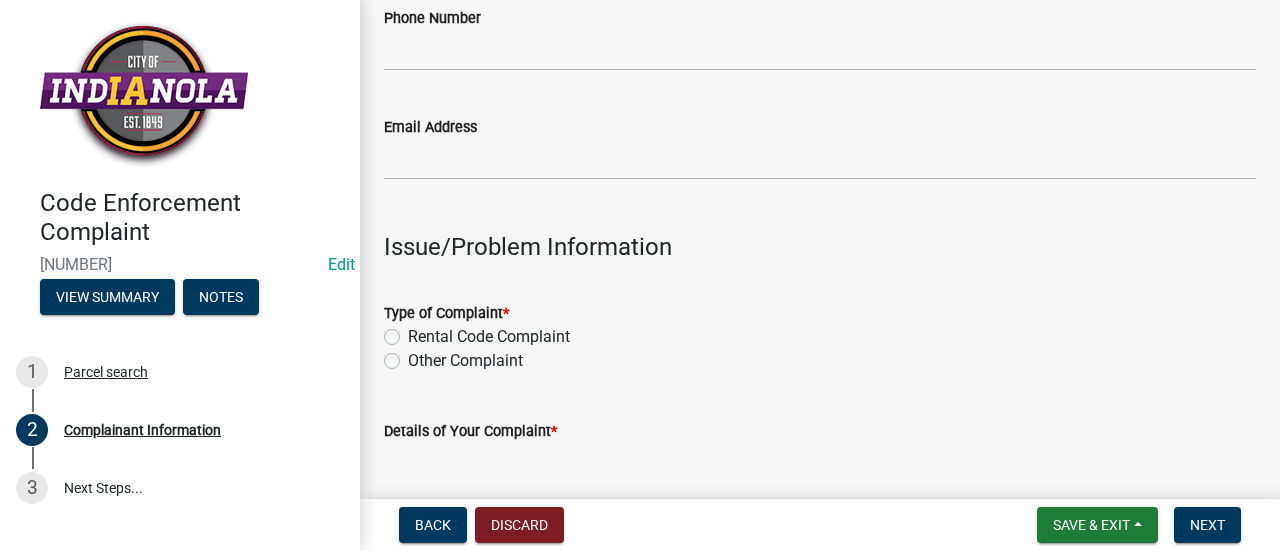 scroll, scrollTop: 400, scrollLeft: 0, axis: vertical 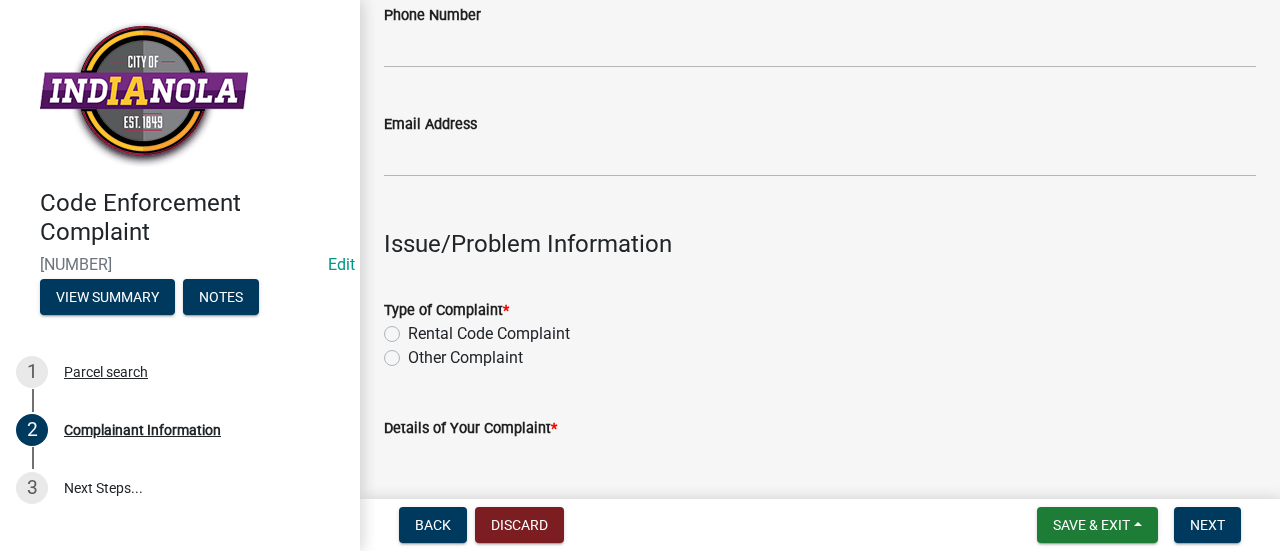 click on "Other Complaint" 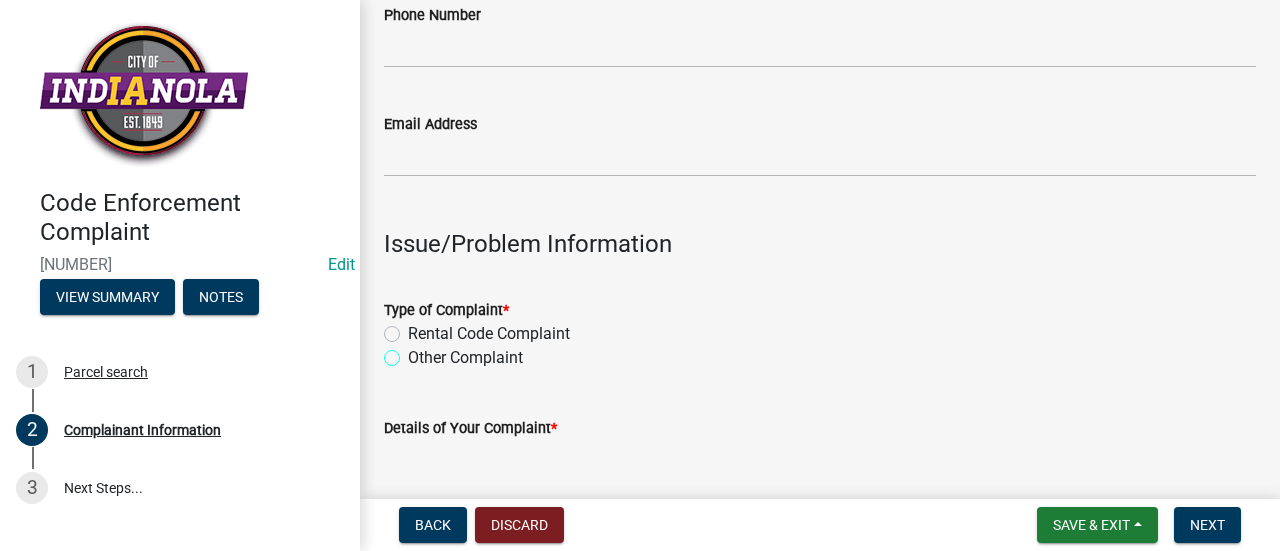 click on "Other Complaint" at bounding box center (414, 352) 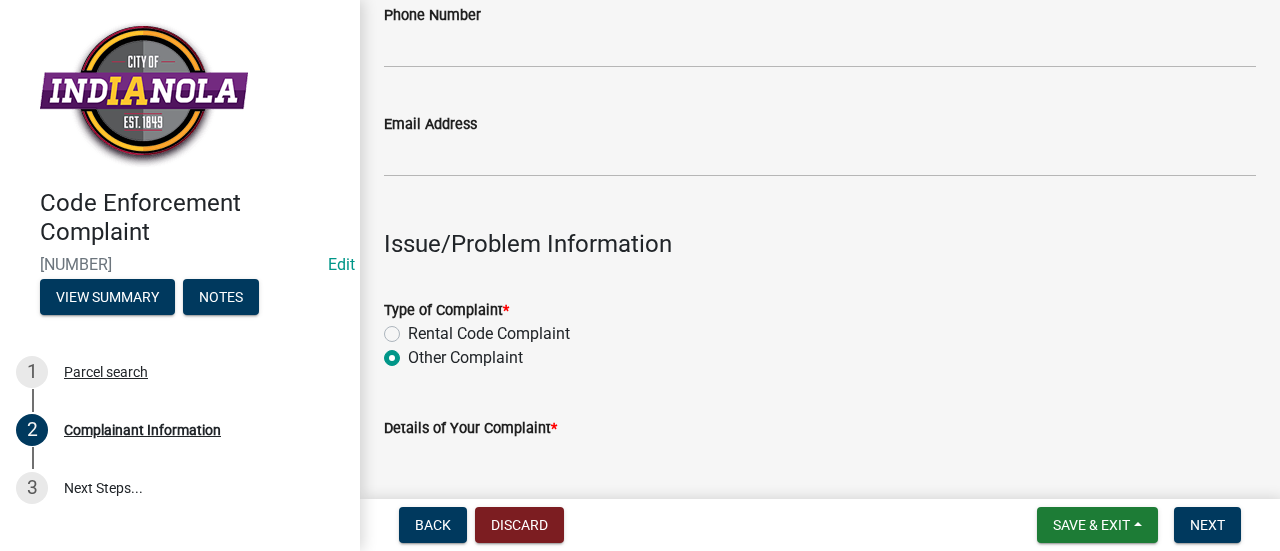 radio on "true" 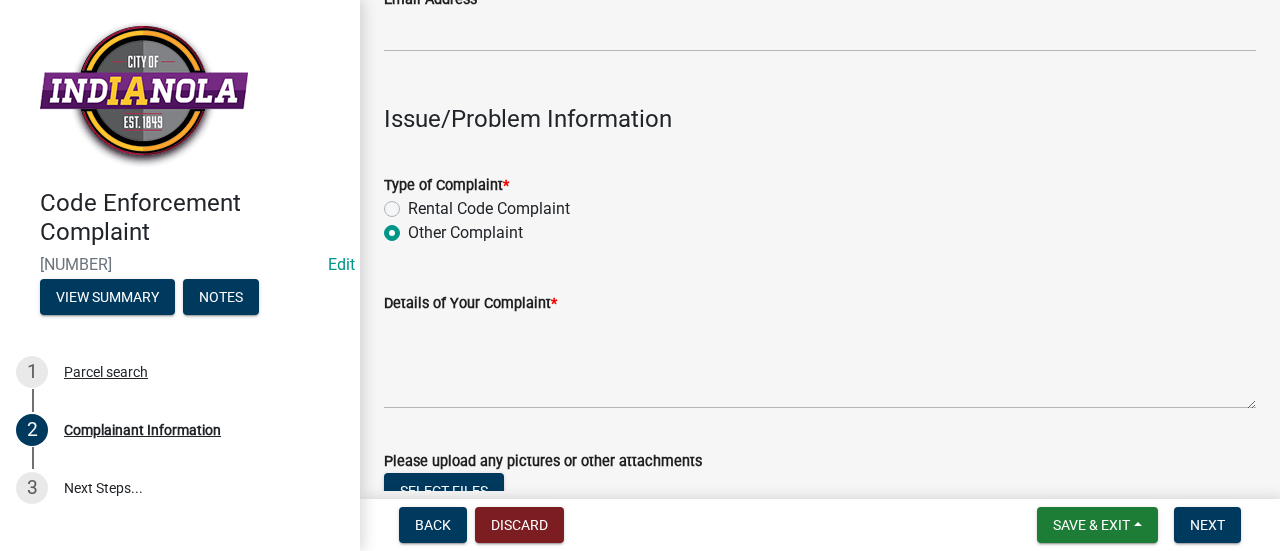 scroll, scrollTop: 526, scrollLeft: 0, axis: vertical 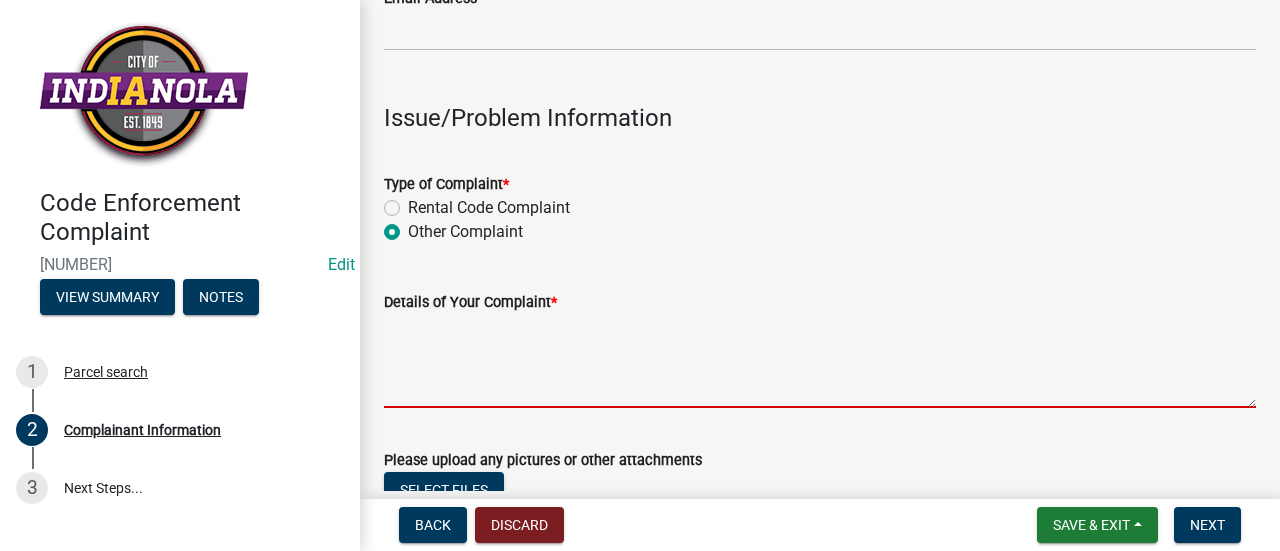 click on "Details of Your Complaint  *" at bounding box center (820, 361) 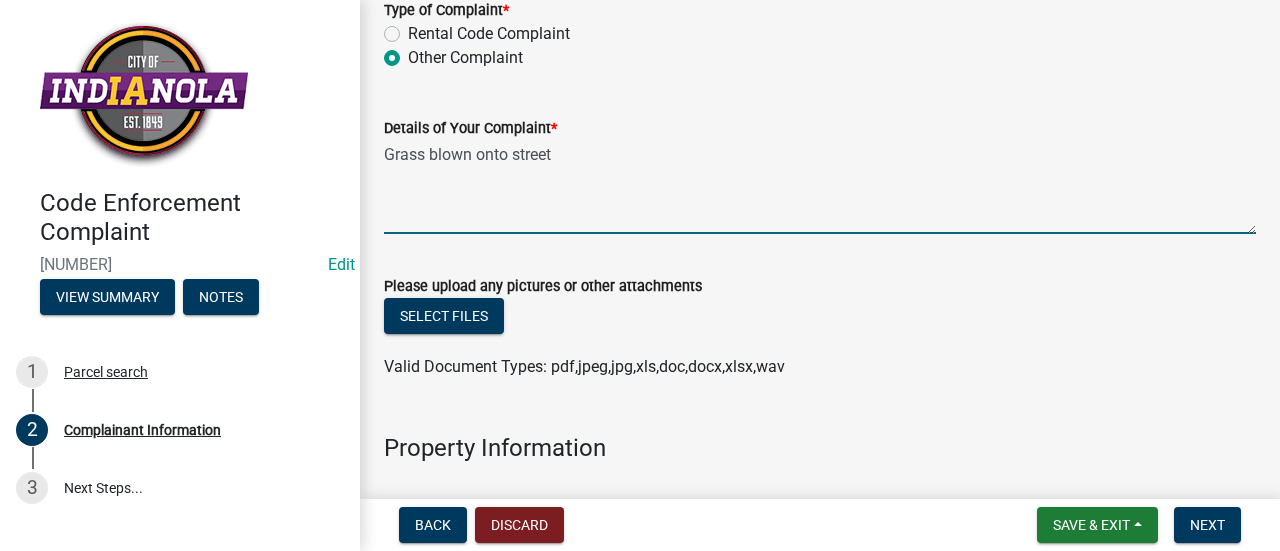 scroll, scrollTop: 700, scrollLeft: 0, axis: vertical 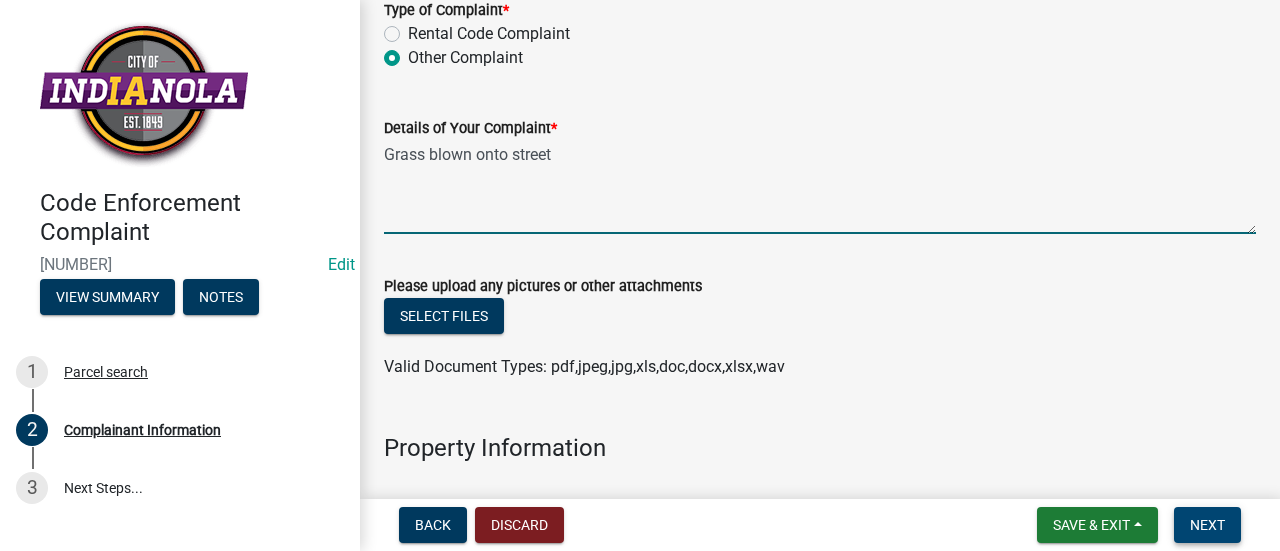 type on "Grass blown onto street" 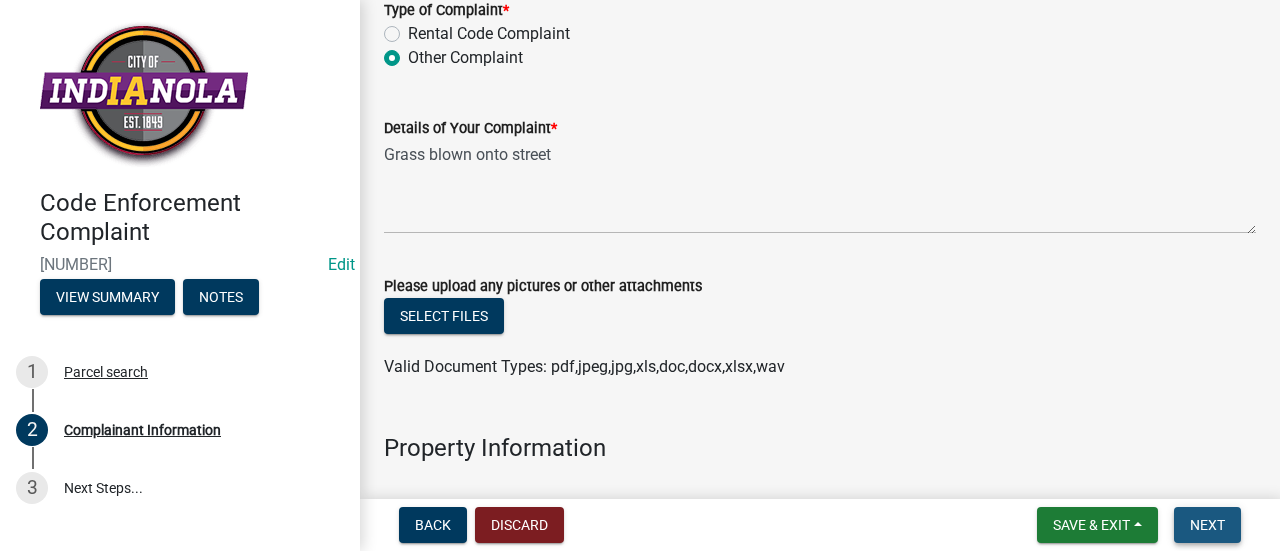 click on "Next" at bounding box center [1207, 525] 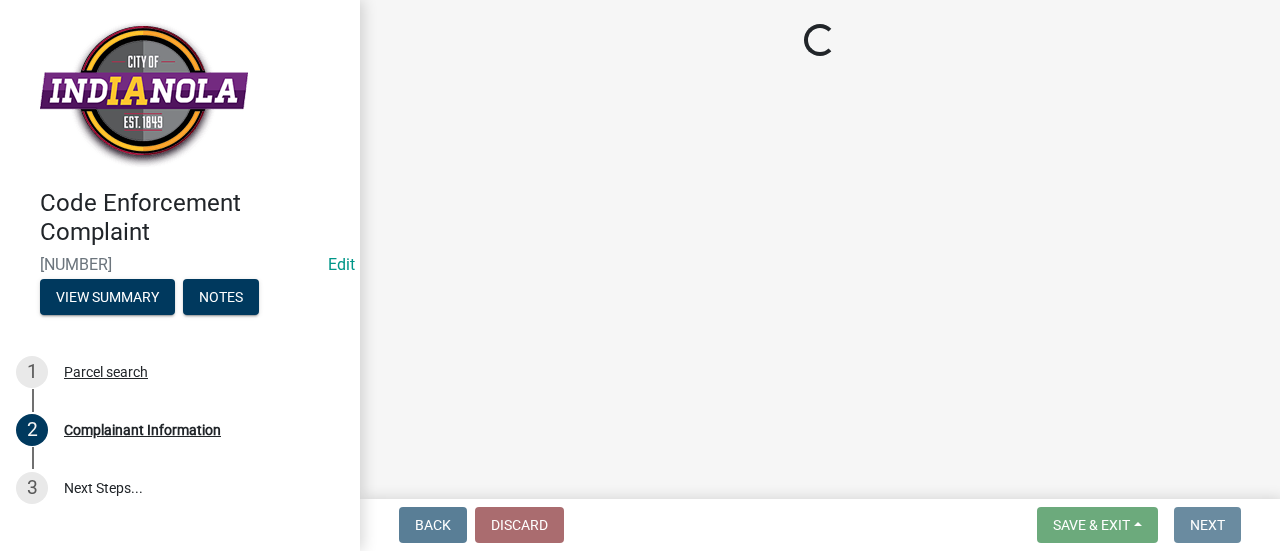 scroll, scrollTop: 0, scrollLeft: 0, axis: both 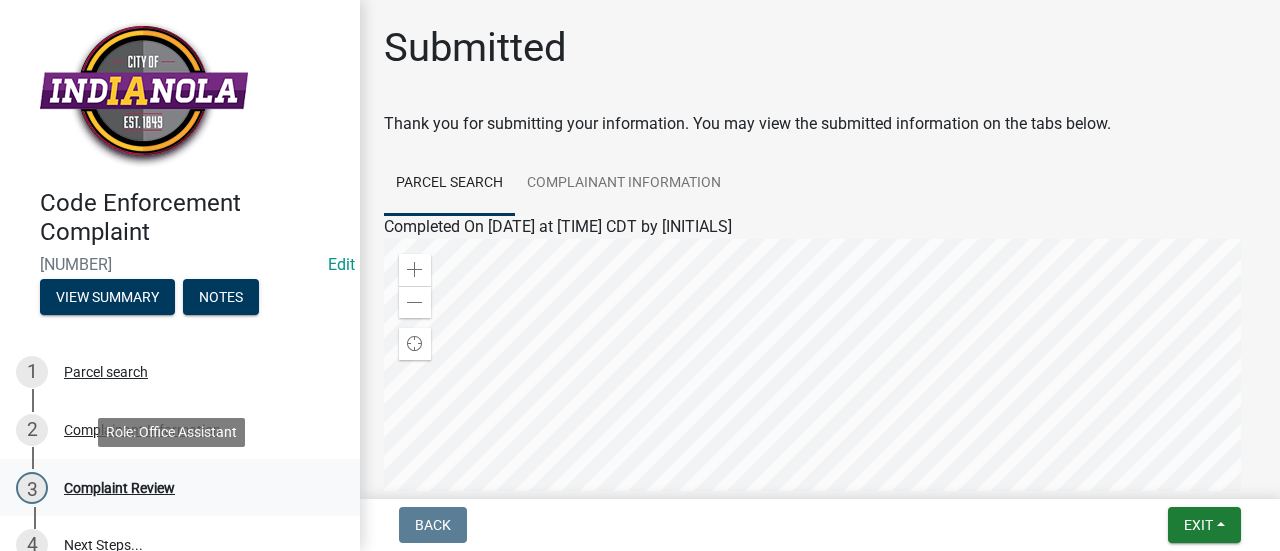 click on "3     Complaint Review" at bounding box center [172, 488] 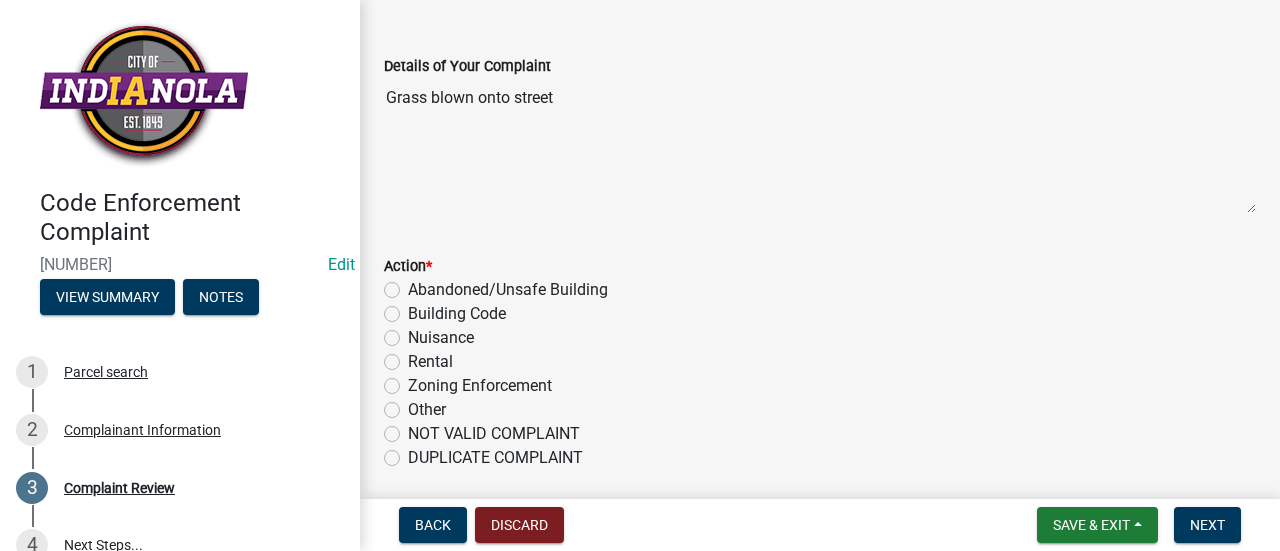 scroll, scrollTop: 196, scrollLeft: 0, axis: vertical 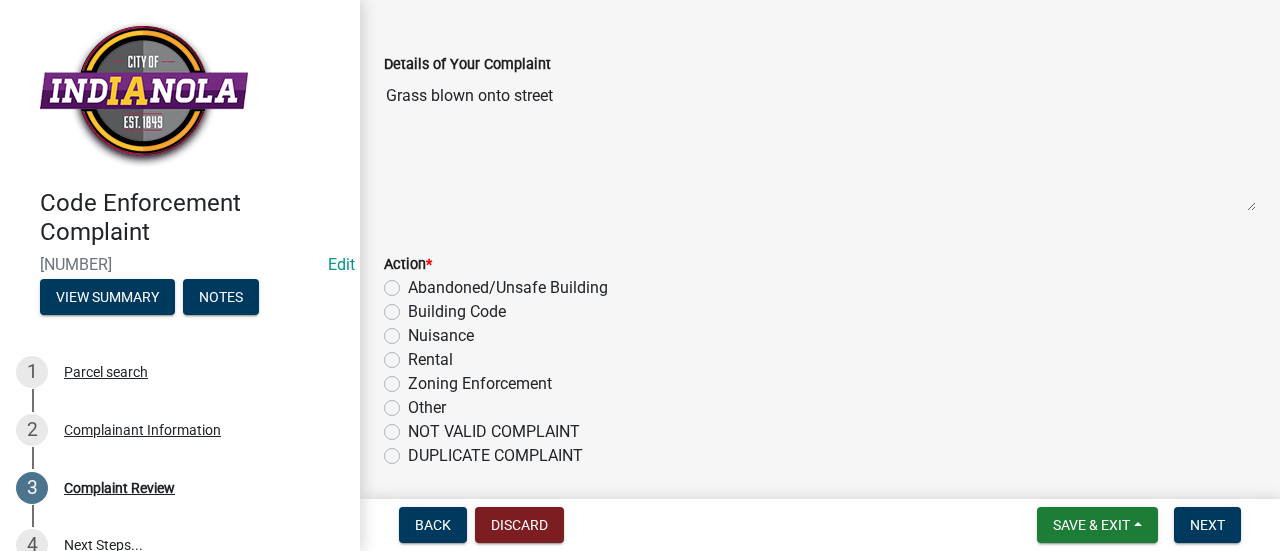click on "Rental" 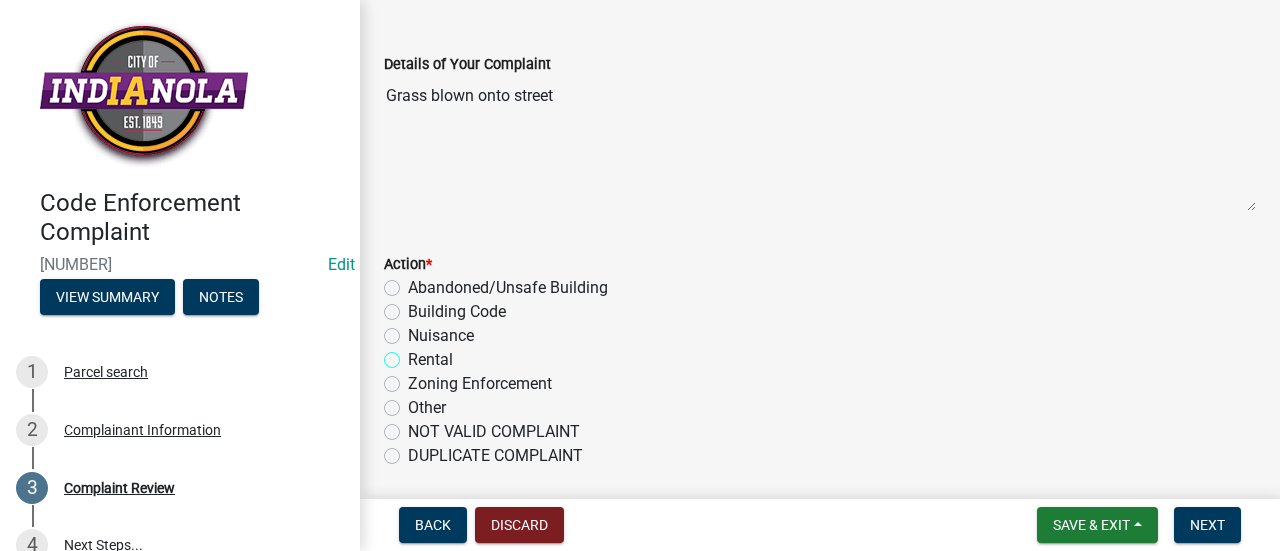 click on "Rental" at bounding box center [414, 354] 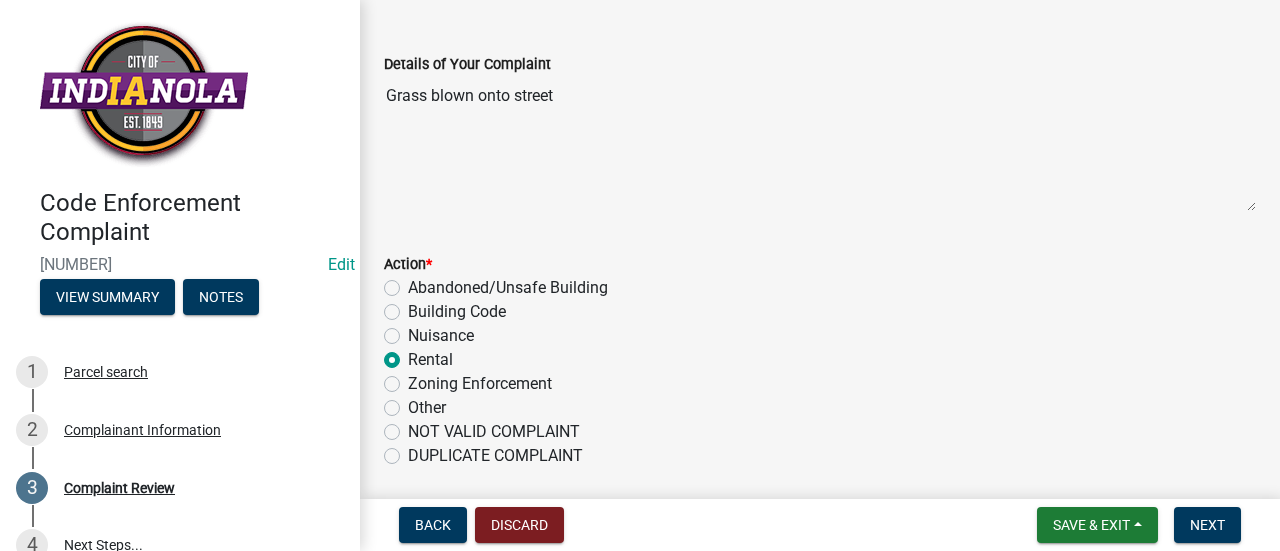 radio on "true" 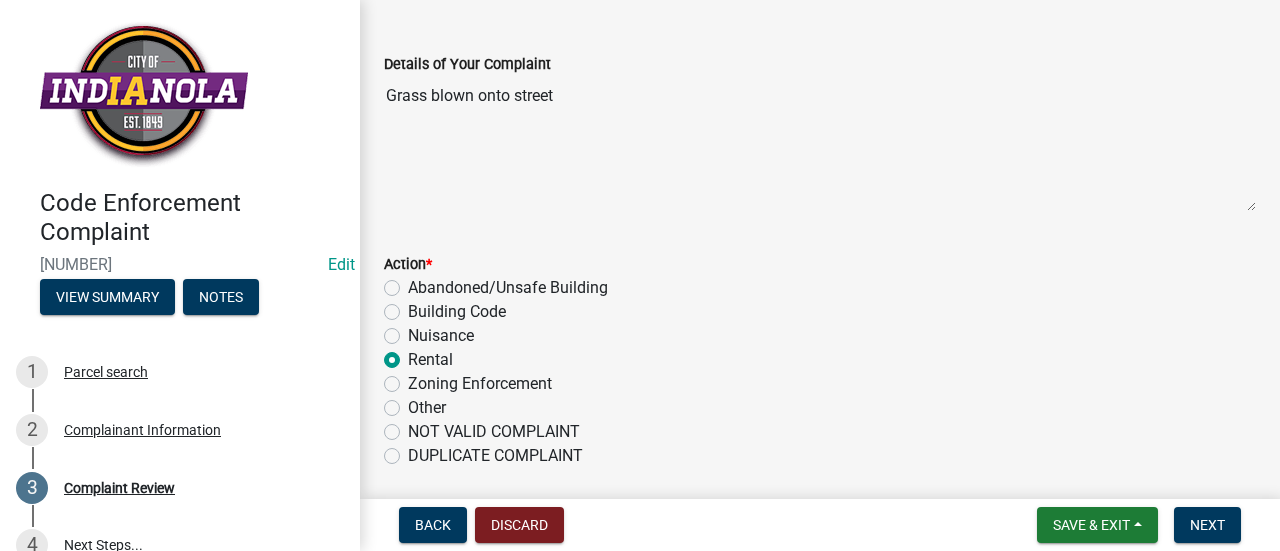 click on "Nuisance" 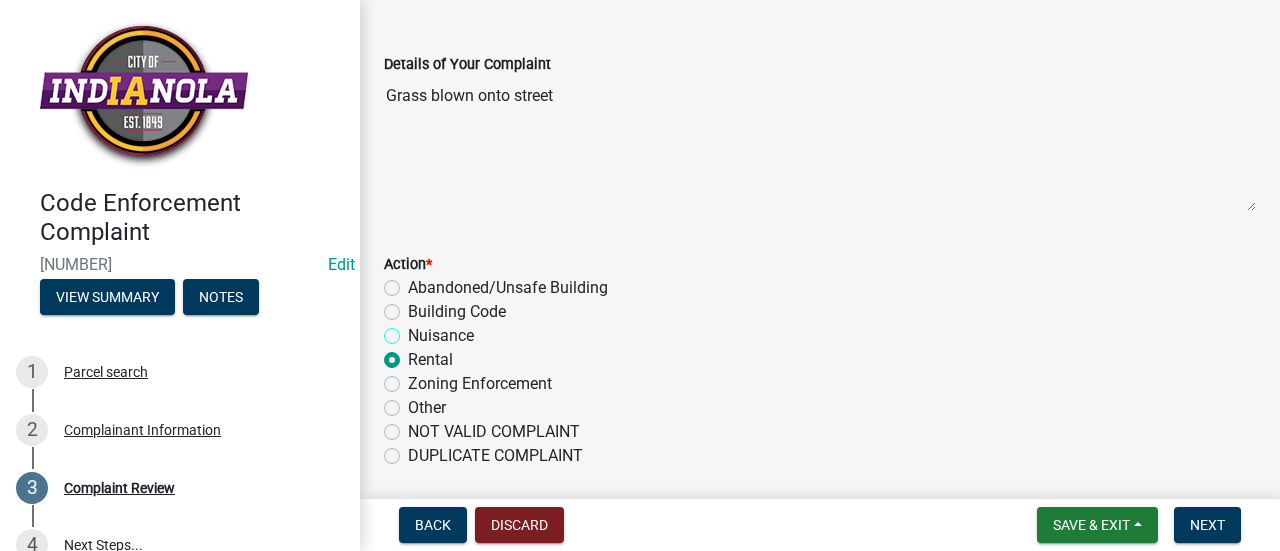 click on "Nuisance" at bounding box center (414, 330) 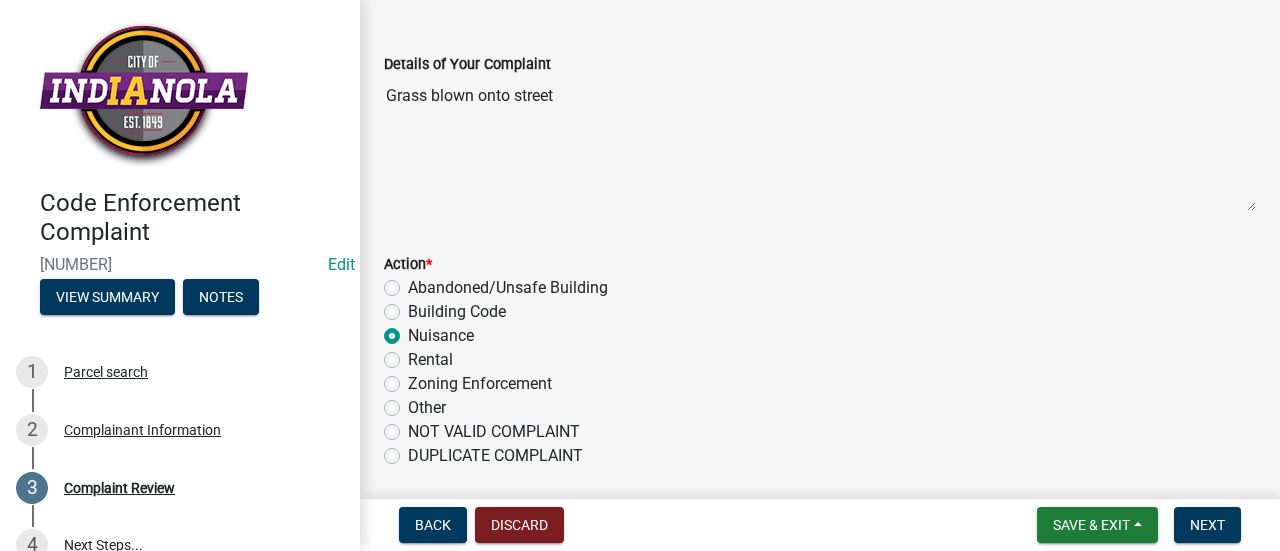 radio on "true" 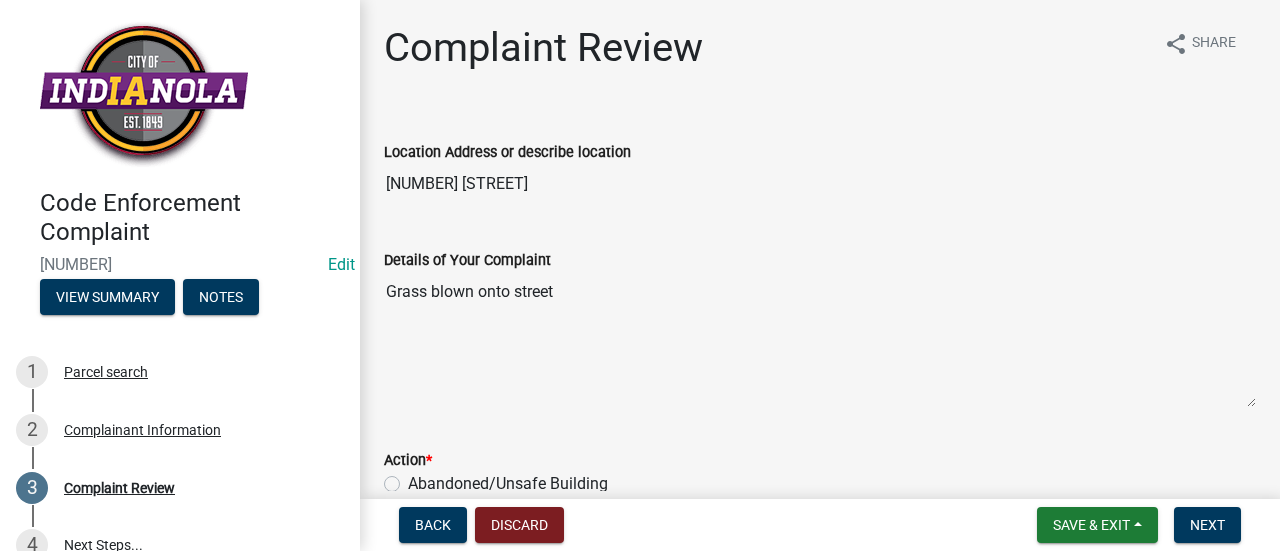 scroll, scrollTop: 267, scrollLeft: 0, axis: vertical 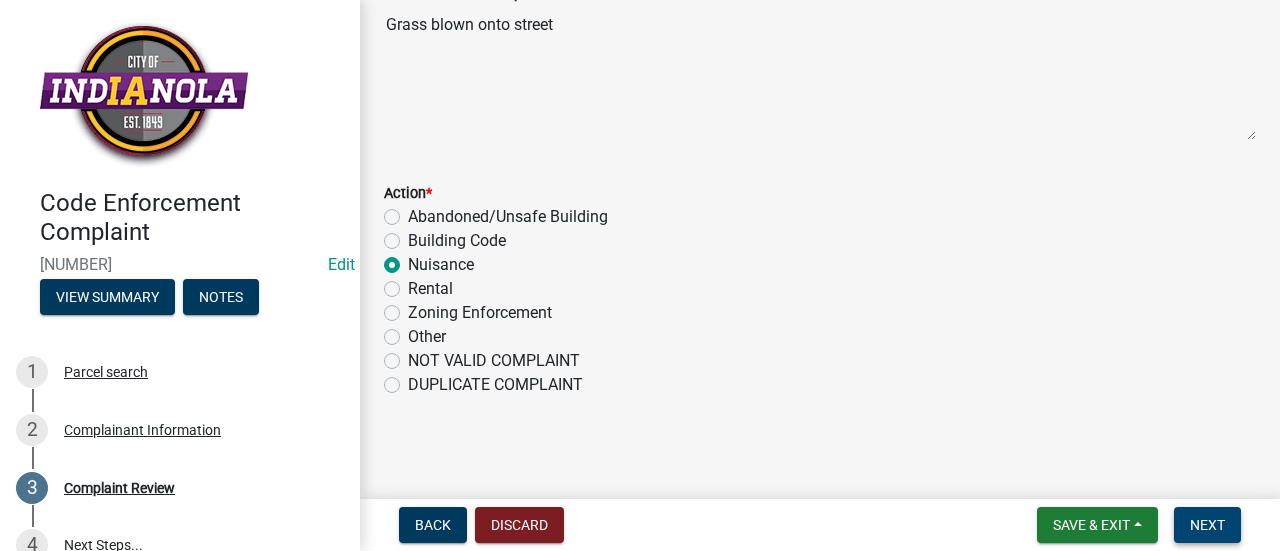 click on "Next" at bounding box center [1207, 525] 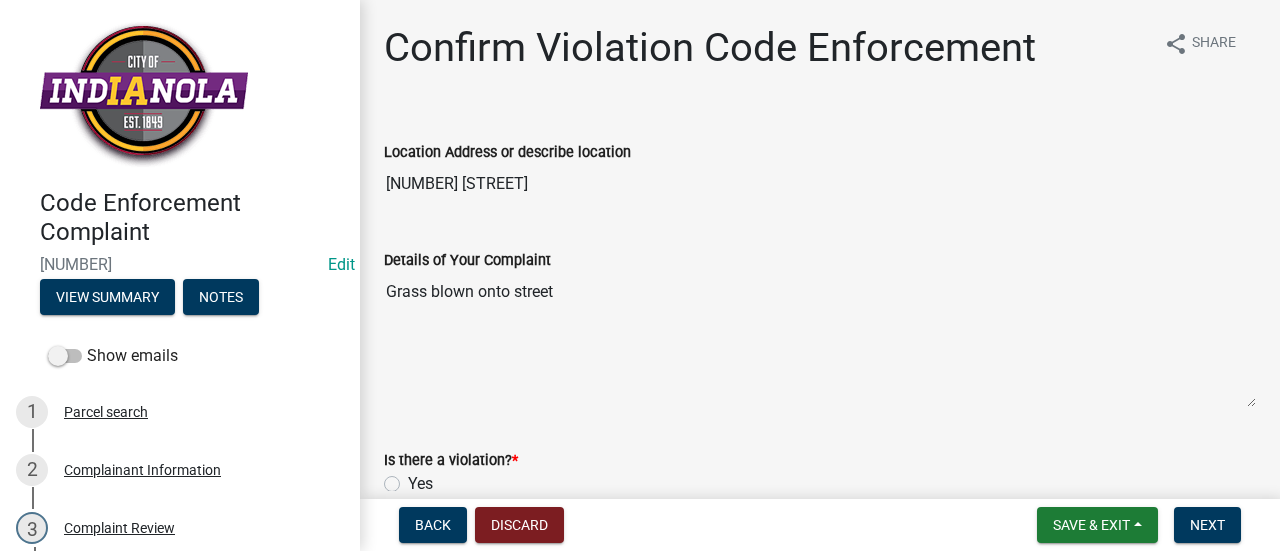 scroll, scrollTop: 147, scrollLeft: 0, axis: vertical 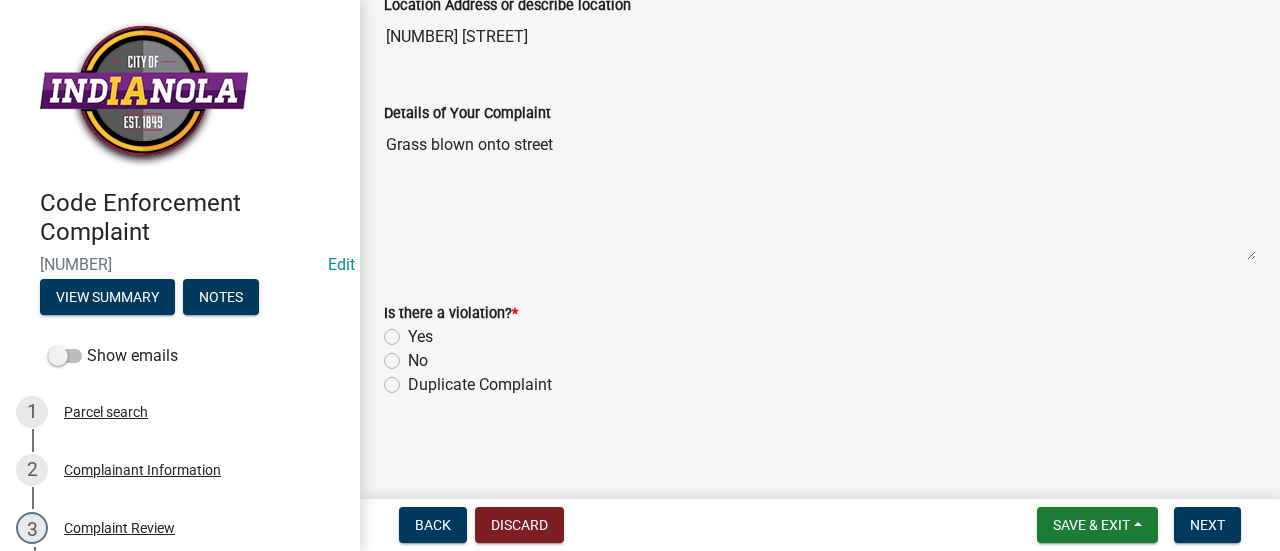 click on "Yes" 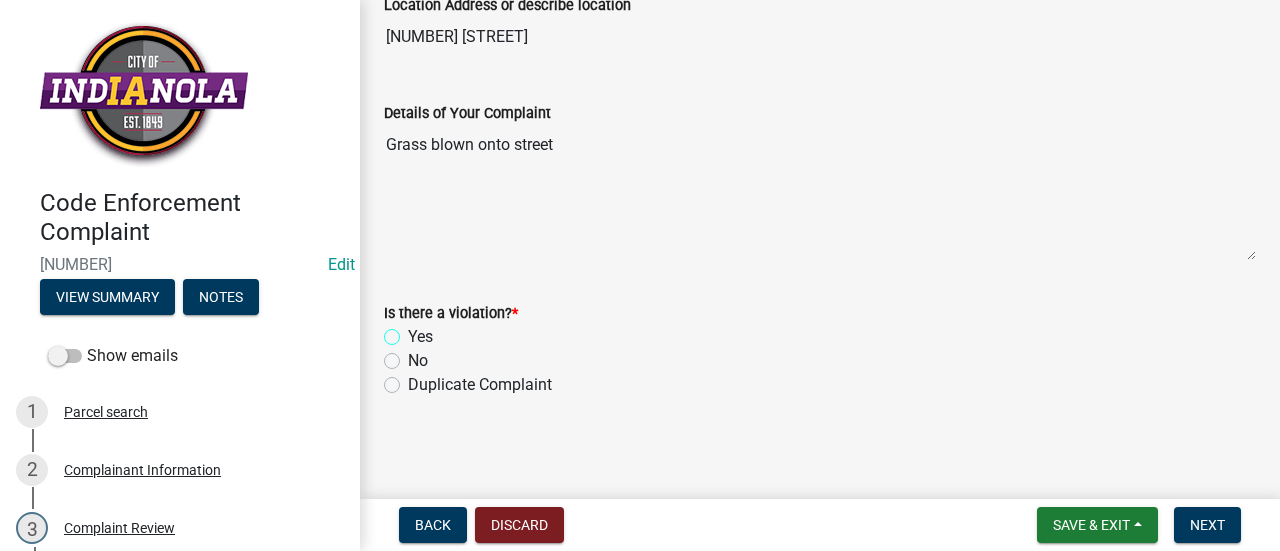click on "Yes" at bounding box center [414, 331] 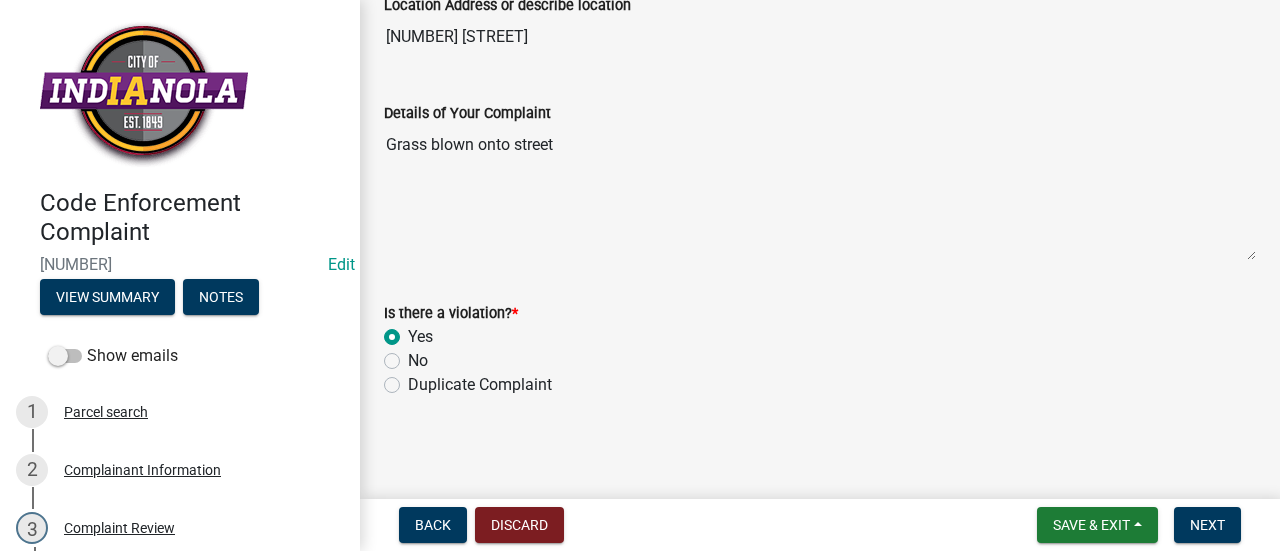 radio on "true" 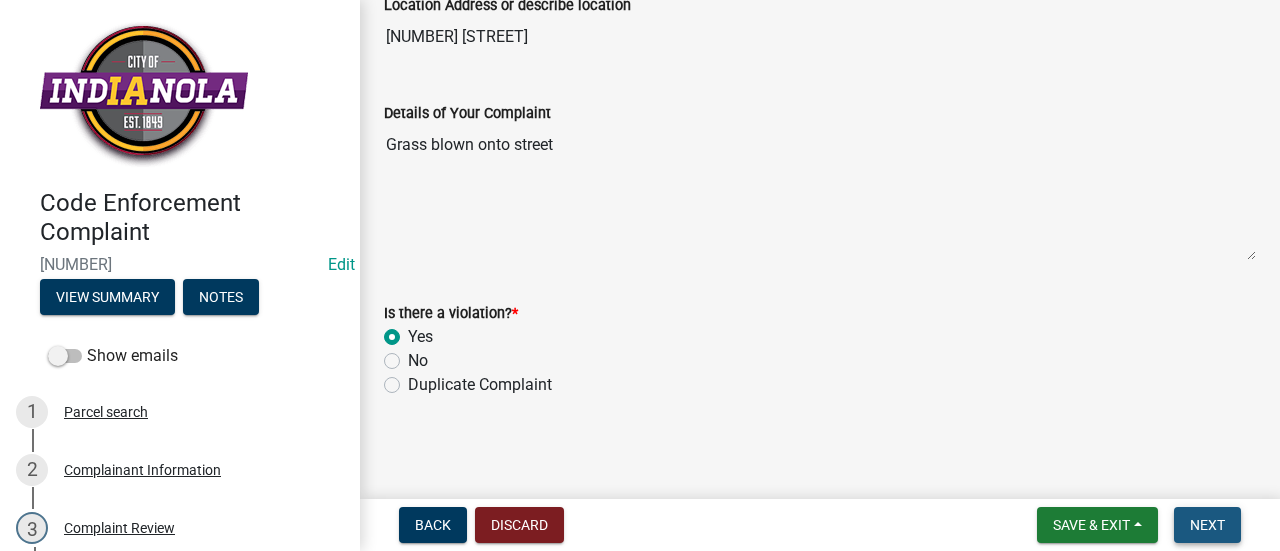 click on "Next" at bounding box center (1207, 525) 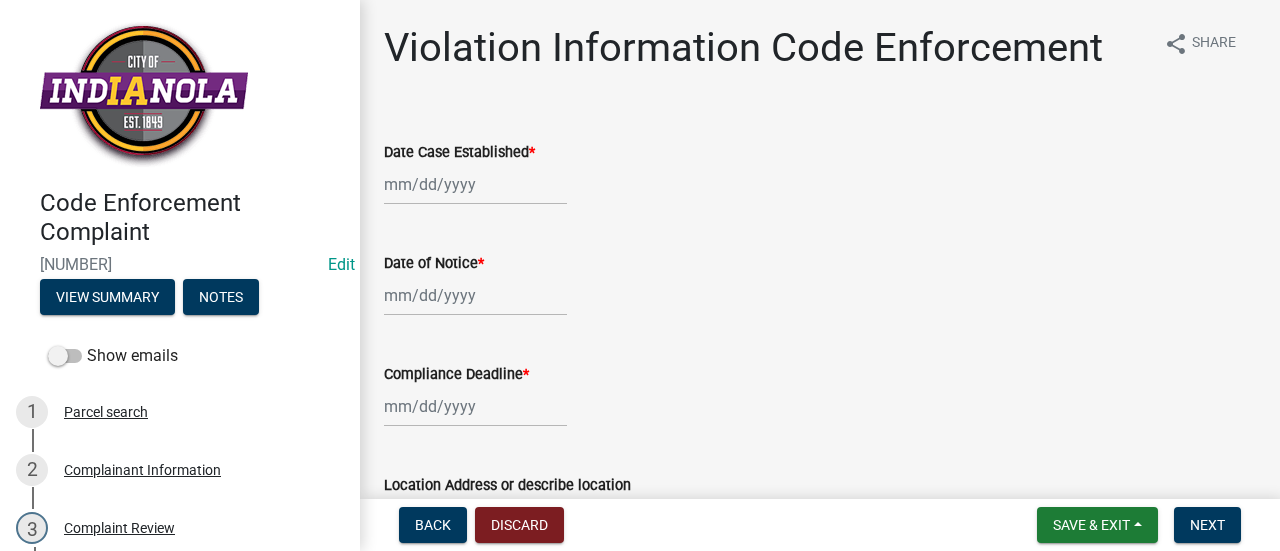 click 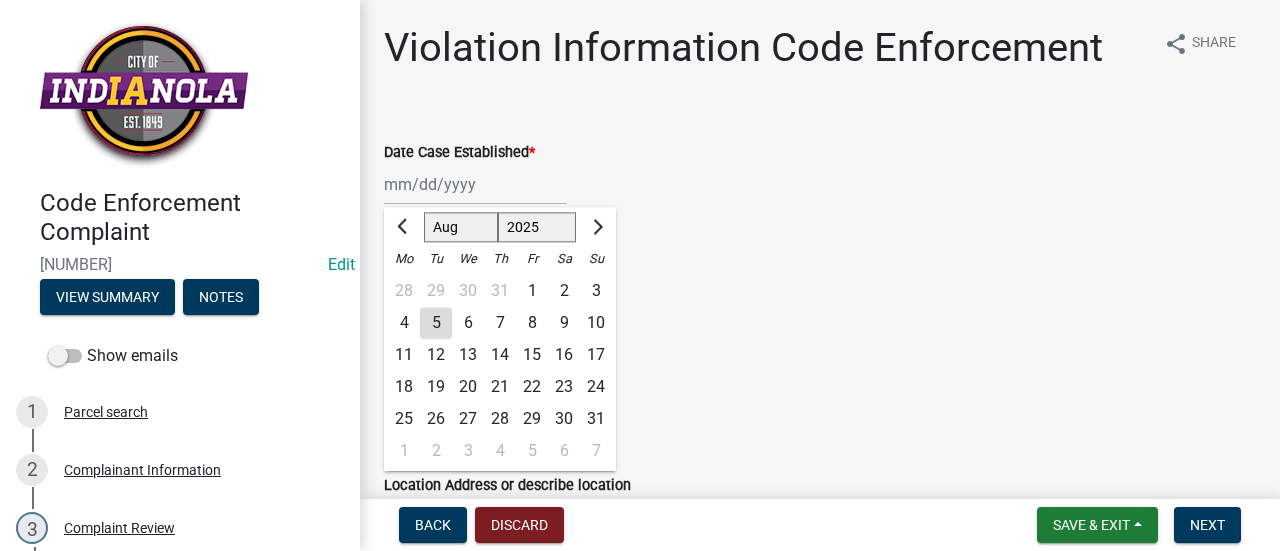 click on "5" 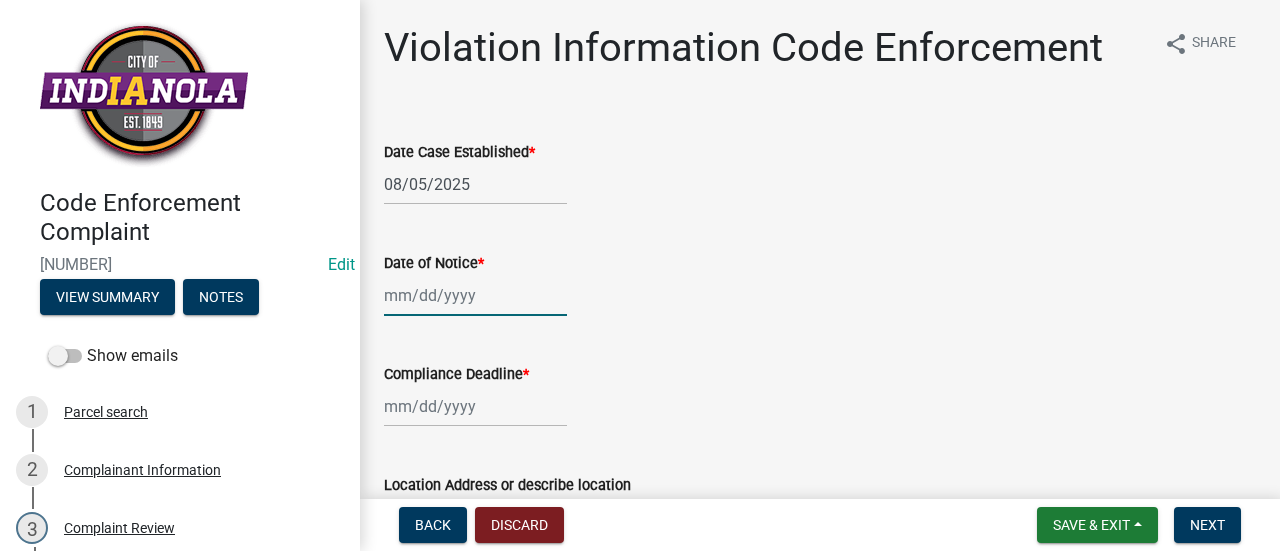 click 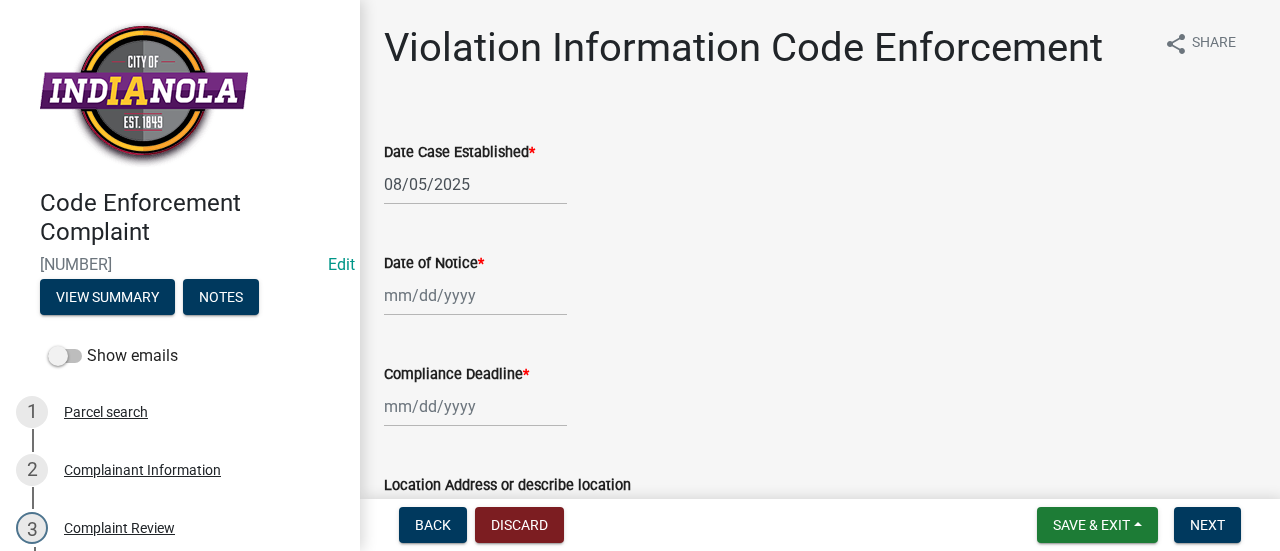 select on "8" 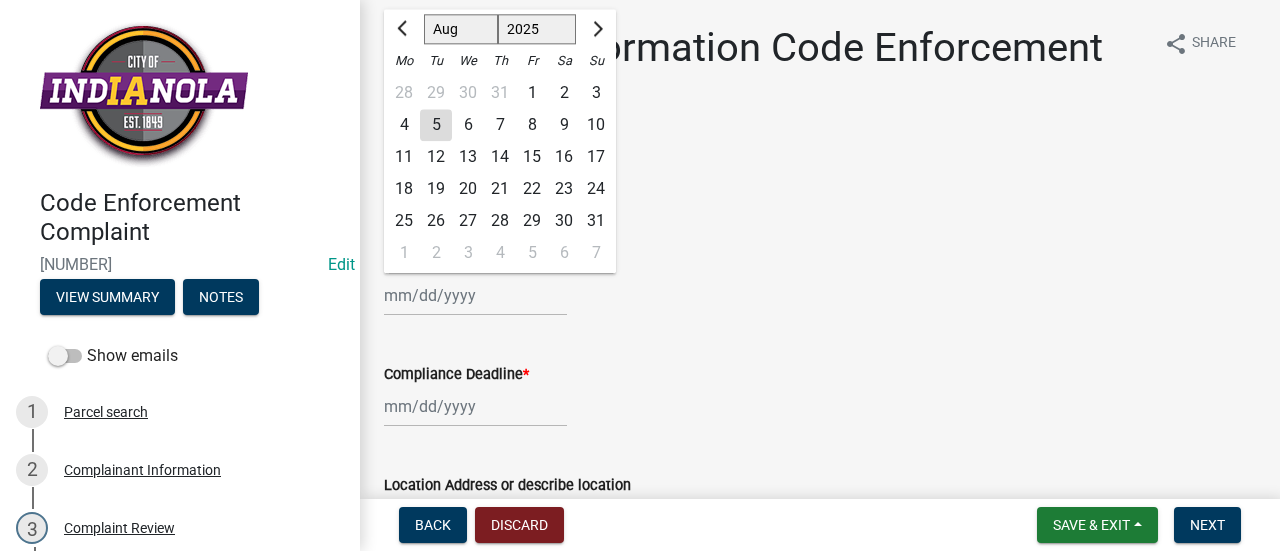 click on "5" 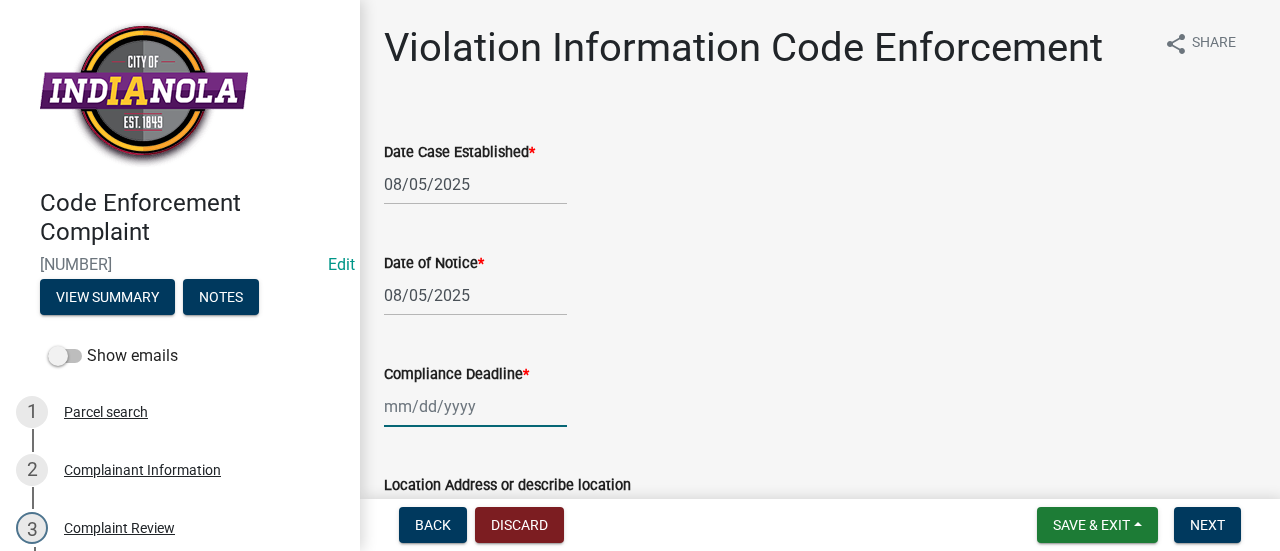 click 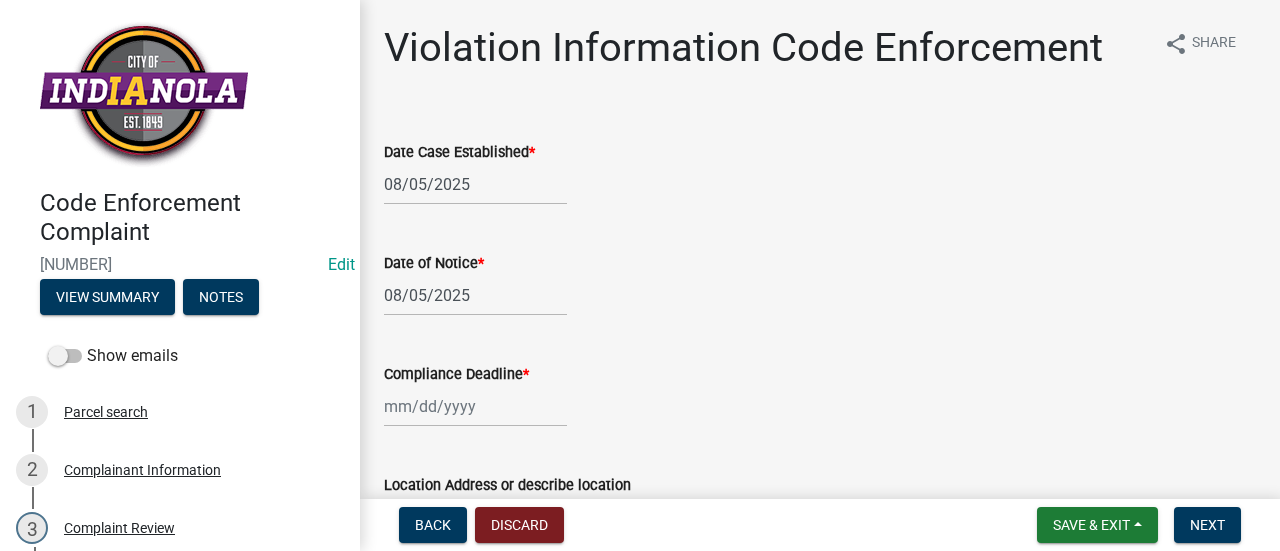 select on "8" 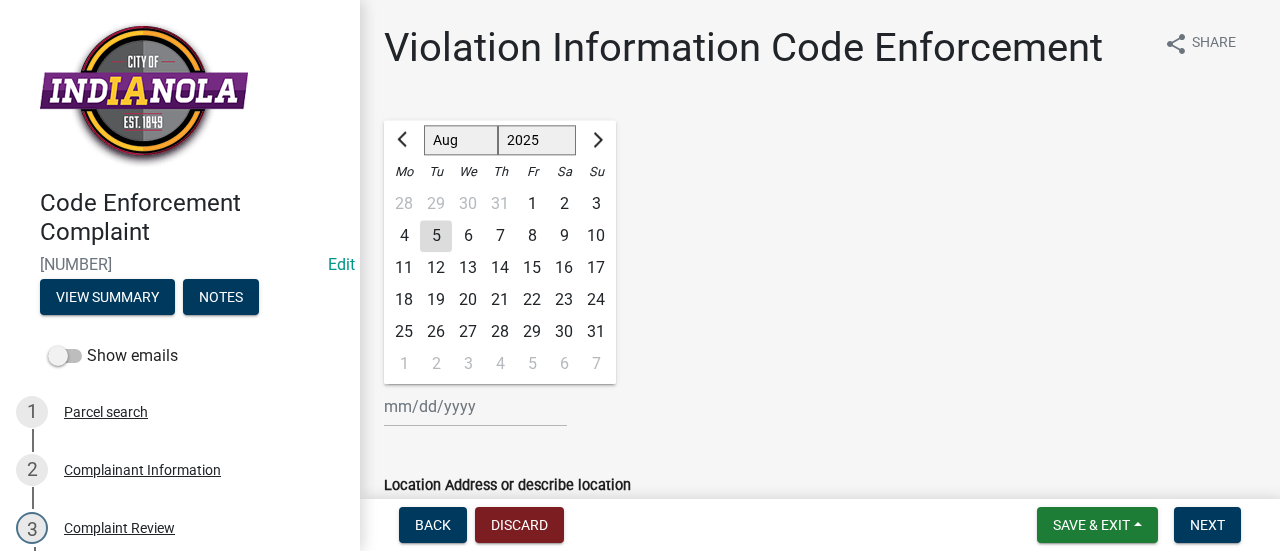 click on "12" 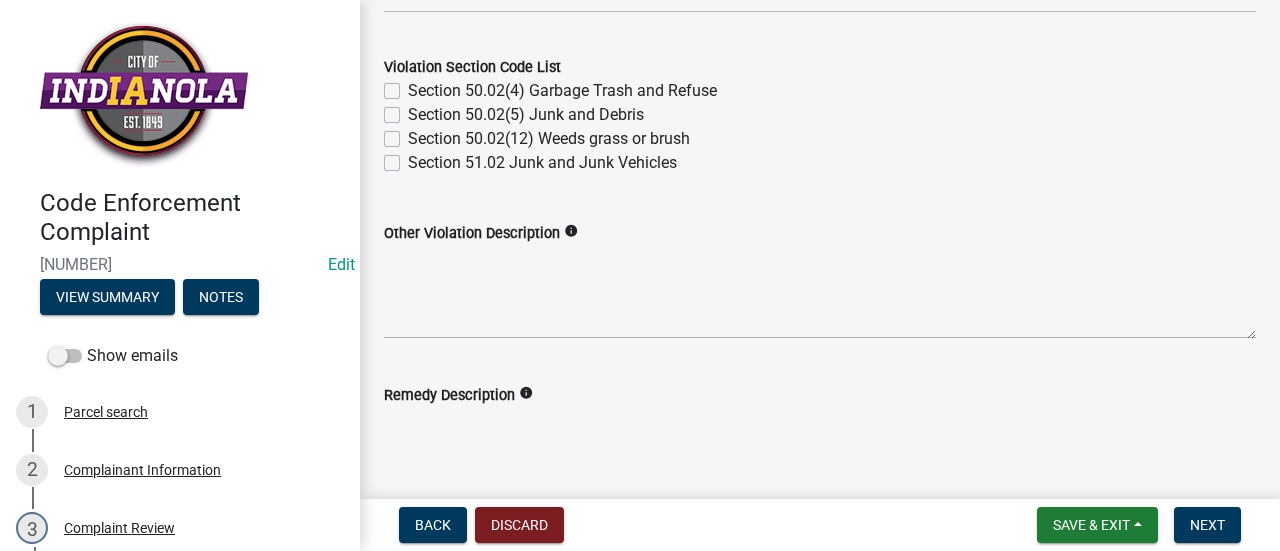 scroll, scrollTop: 852, scrollLeft: 0, axis: vertical 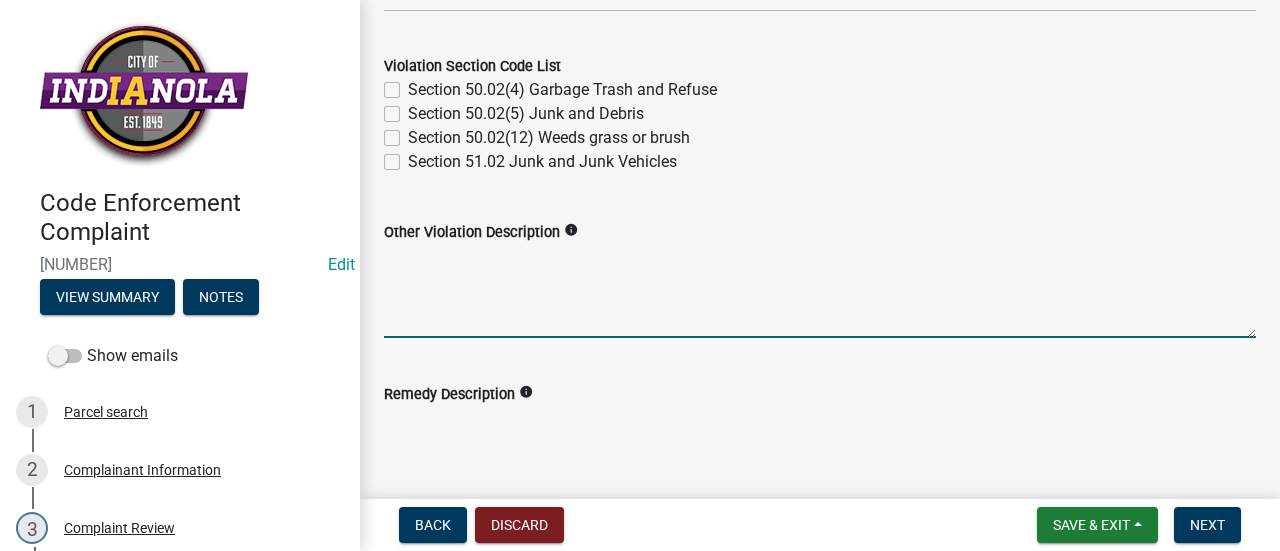 click on "Other Violation Description" at bounding box center [820, 291] 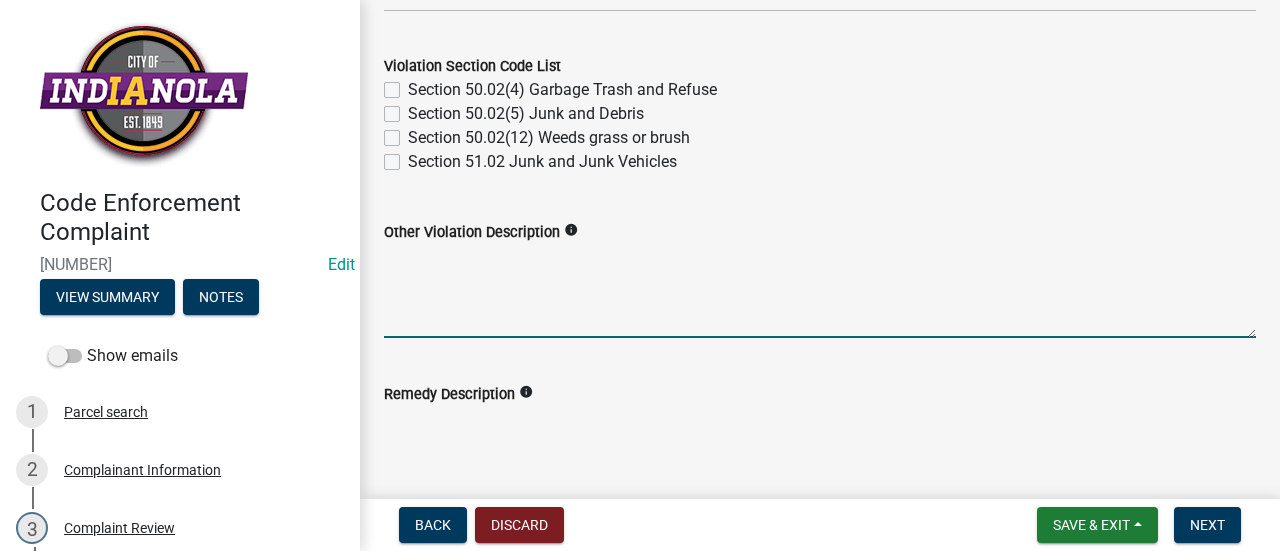 click on "Other Violation Description" at bounding box center (820, 291) 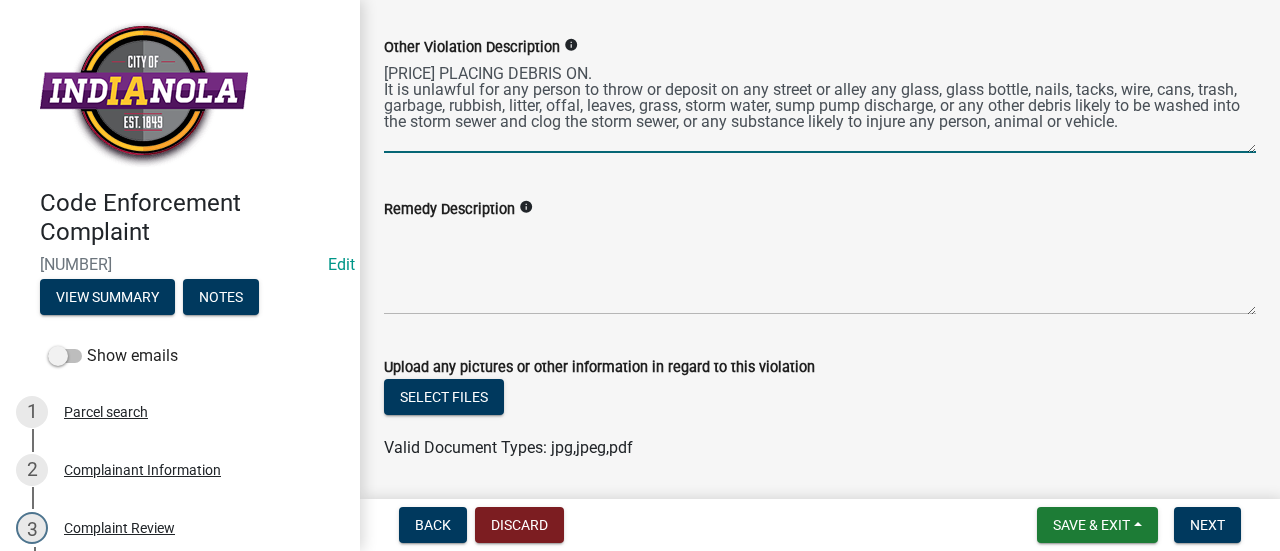 scroll, scrollTop: 1038, scrollLeft: 0, axis: vertical 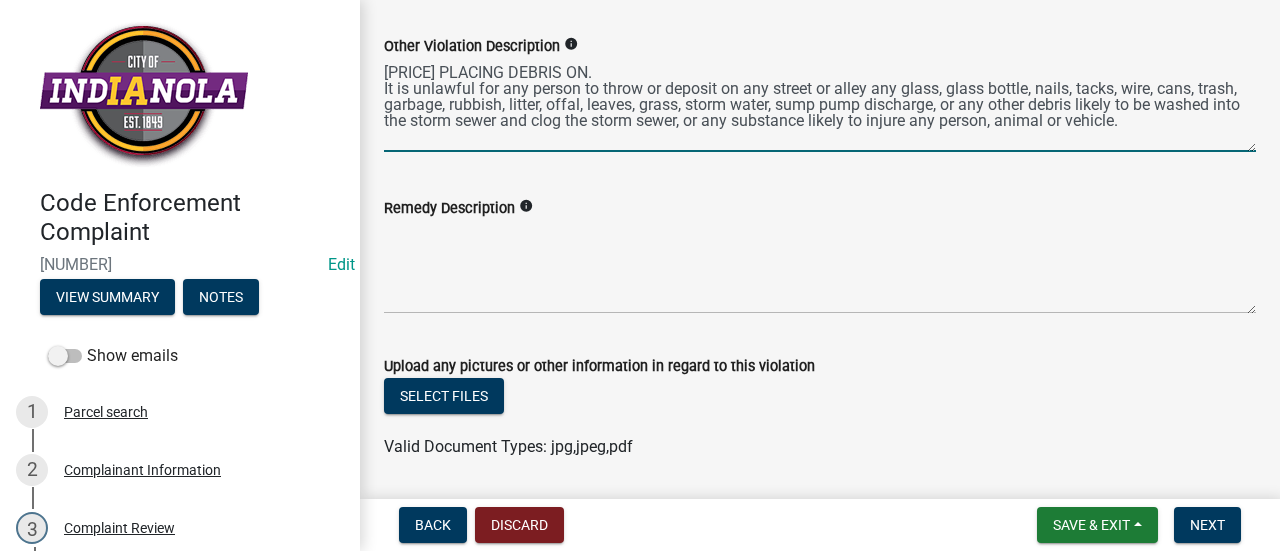 type on "[PRICE] PLACING DEBRIS ON.
It is unlawful for any person to throw or deposit on any street or alley any glass, glass bottle, nails, tacks, wire, cans, trash, garbage, rubbish, litter, offal, leaves, grass, storm water, sump pump discharge, or any other debris likely to be washed into the storm sewer and clog the storm sewer, or any substance likely to injure any person, animal or vehicle." 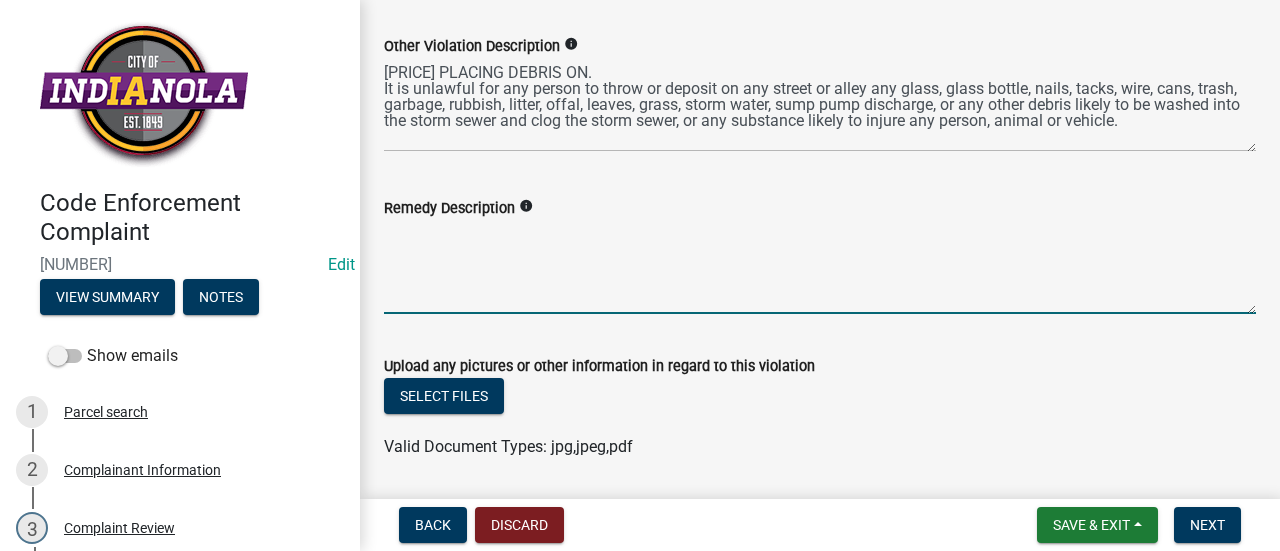 click on "Remedy Description" at bounding box center (820, 267) 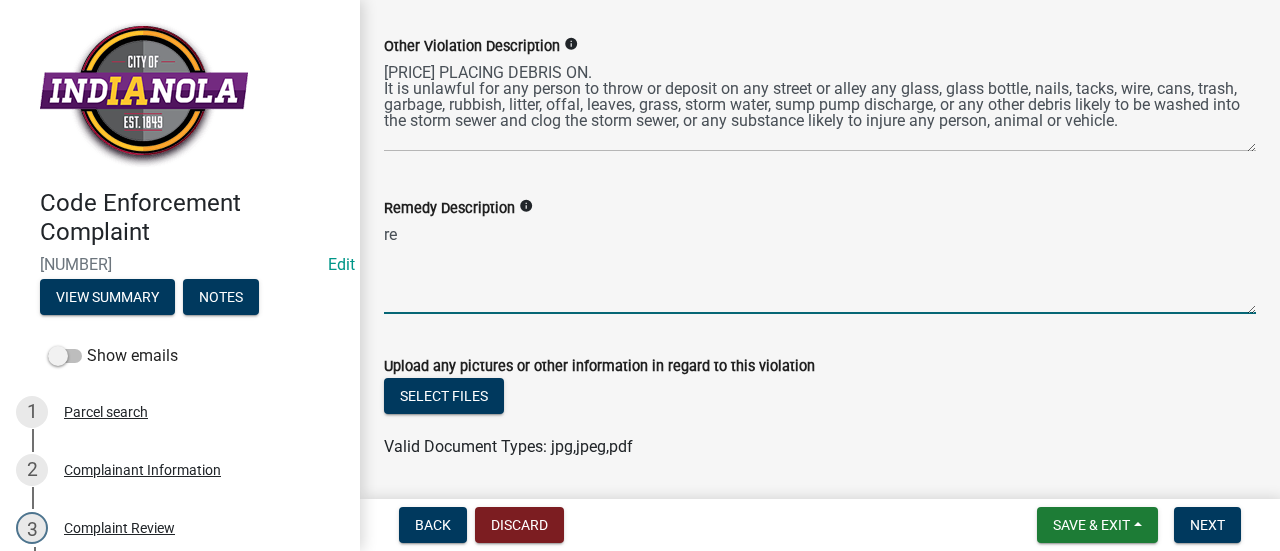 type on "r" 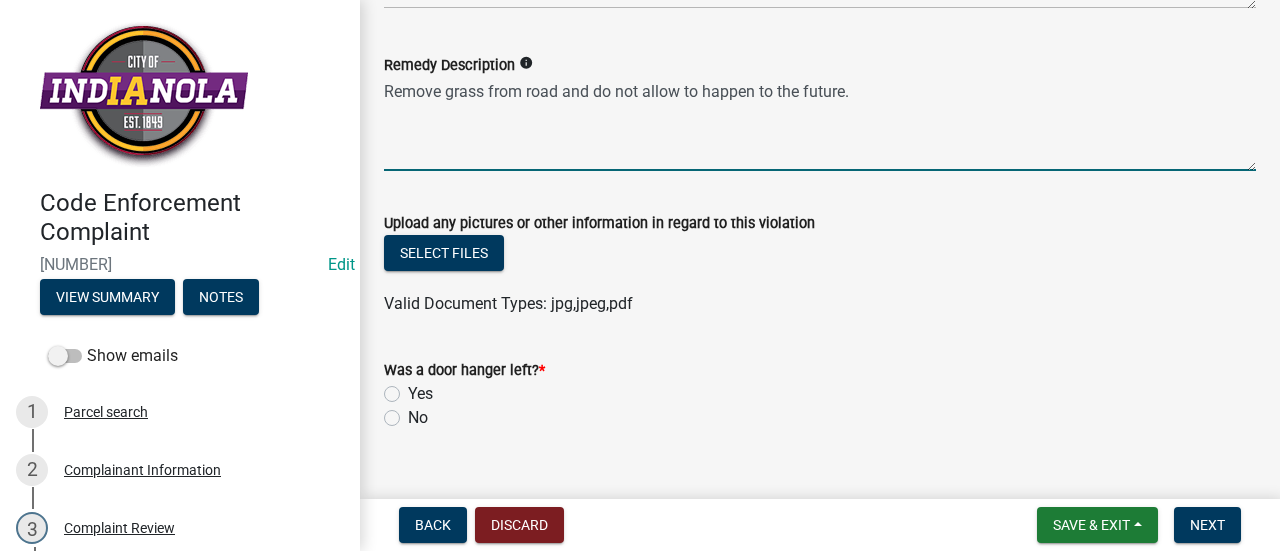 scroll, scrollTop: 1182, scrollLeft: 0, axis: vertical 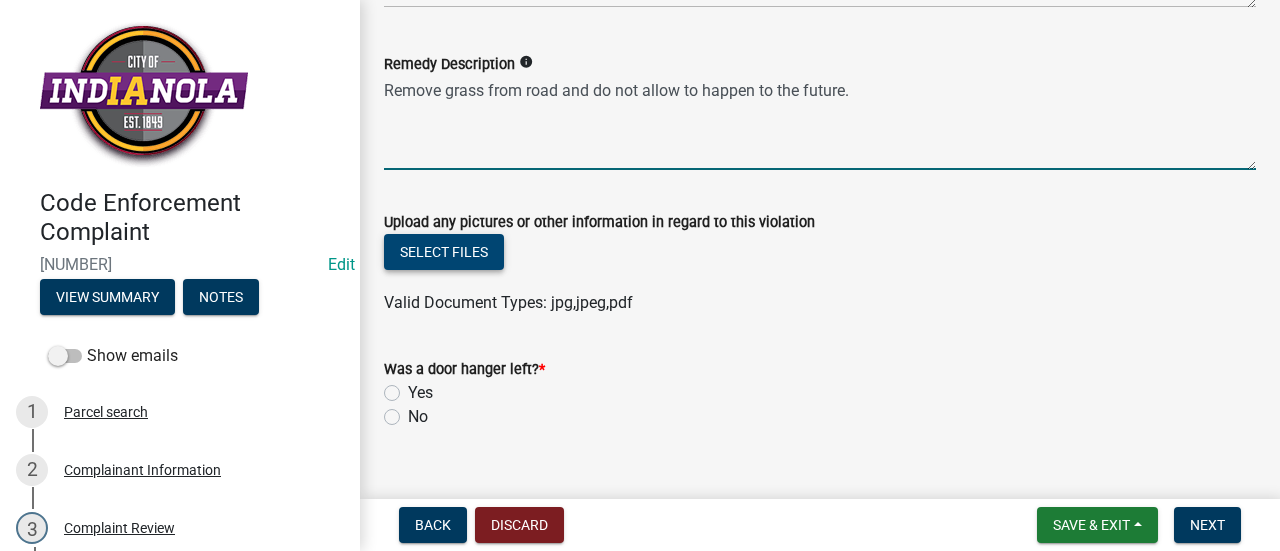 type on "Remove grass from road and do not allow to happen to the future." 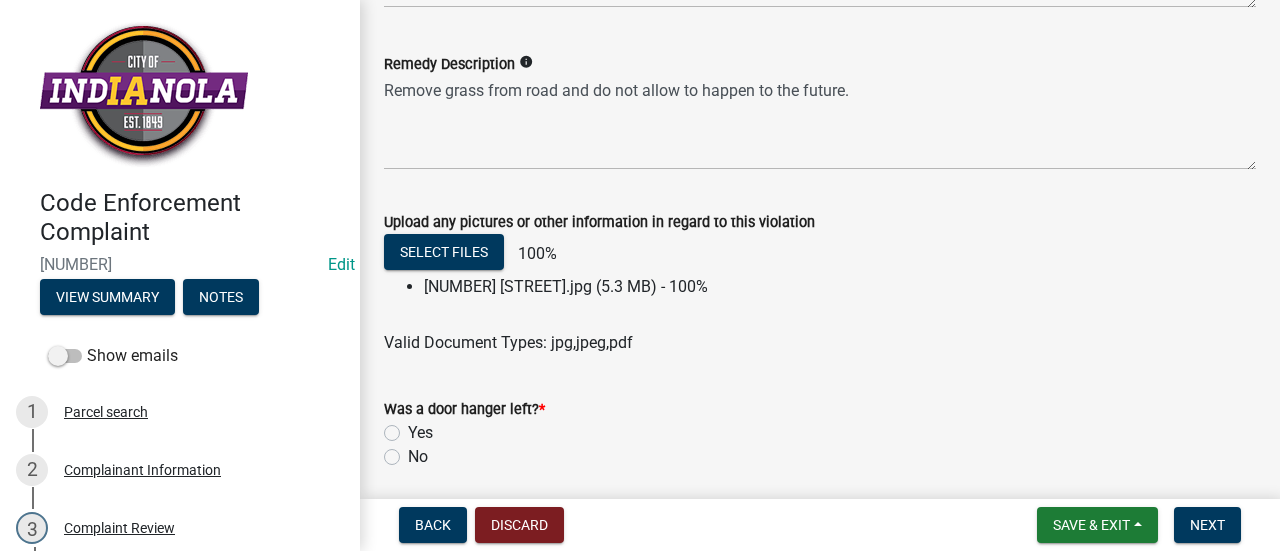 click on "No" 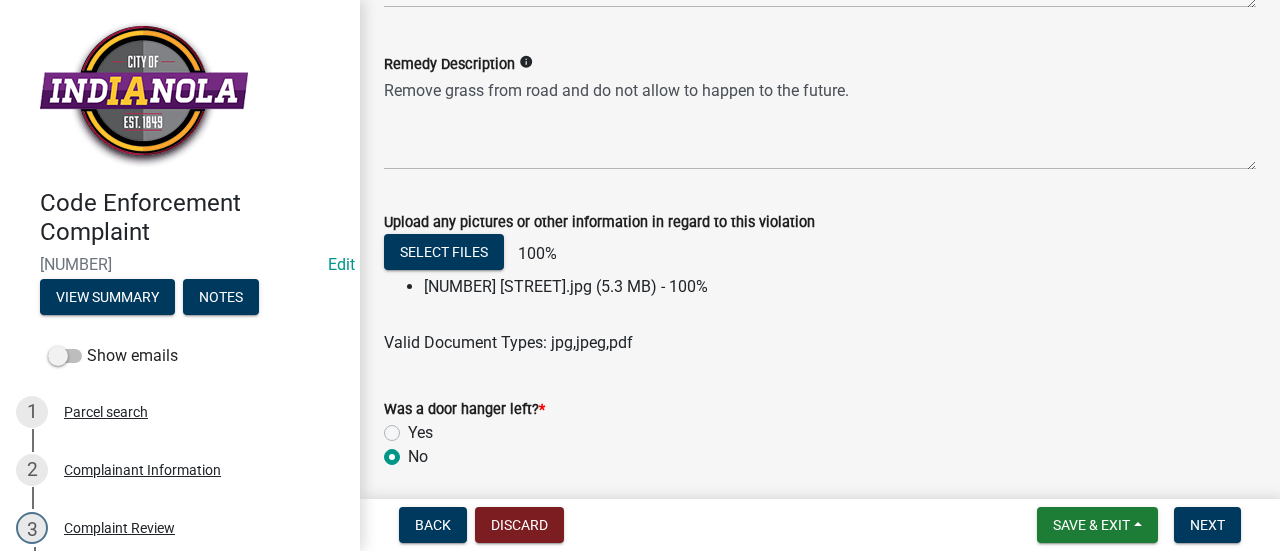radio on "true" 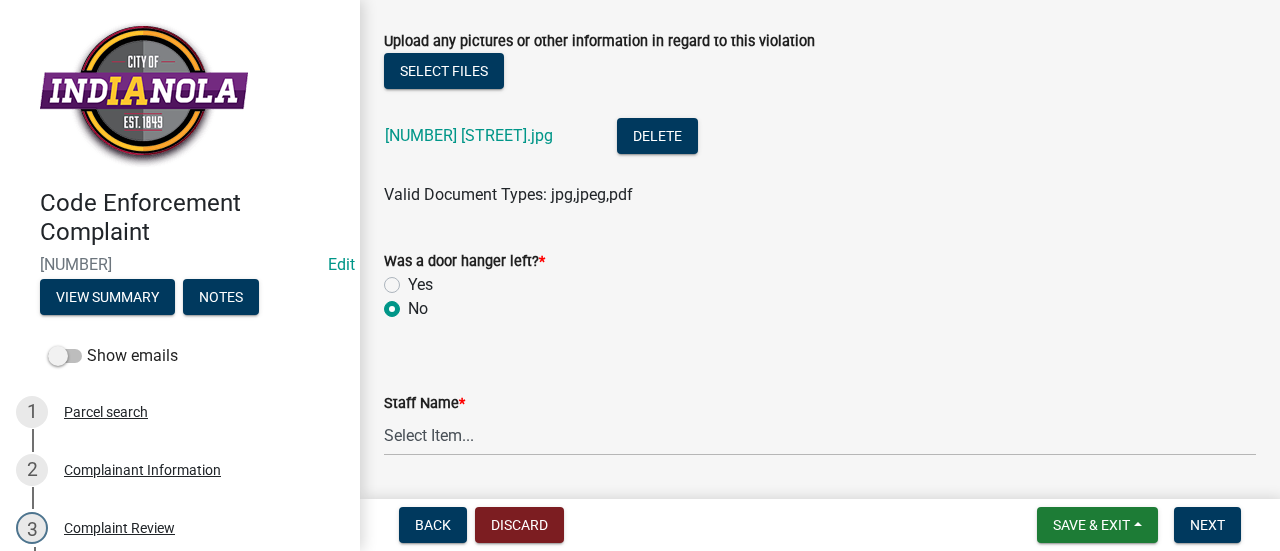 scroll, scrollTop: 1423, scrollLeft: 0, axis: vertical 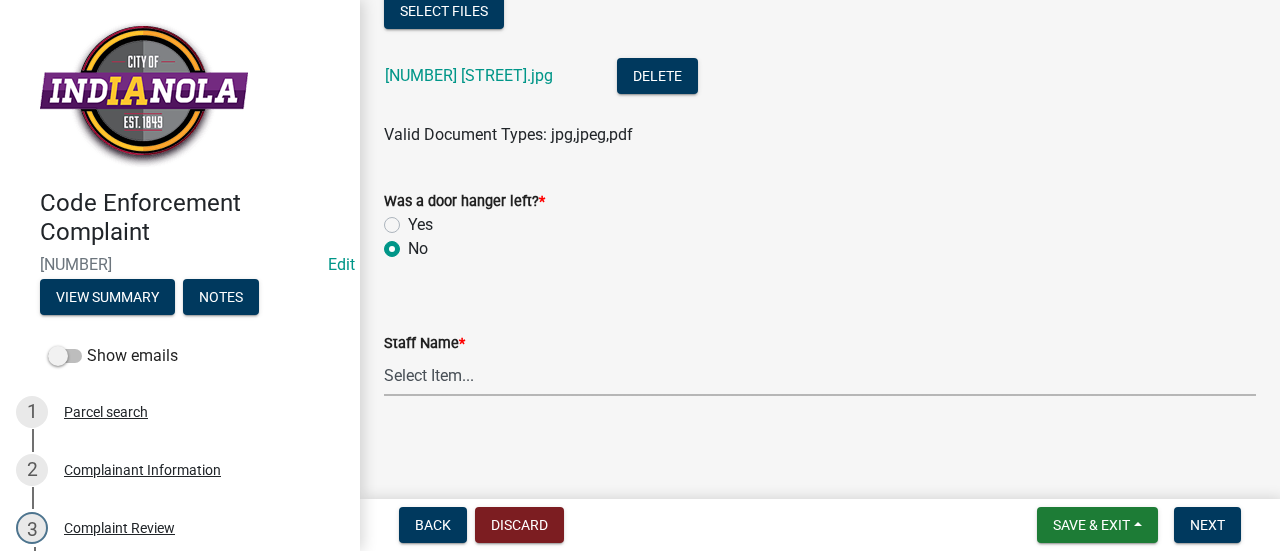 click on "Select Item...   [FIRST] [LAST]   [FIRST] [LAST]   [FIRST] [LAST]   Other" at bounding box center (820, 375) 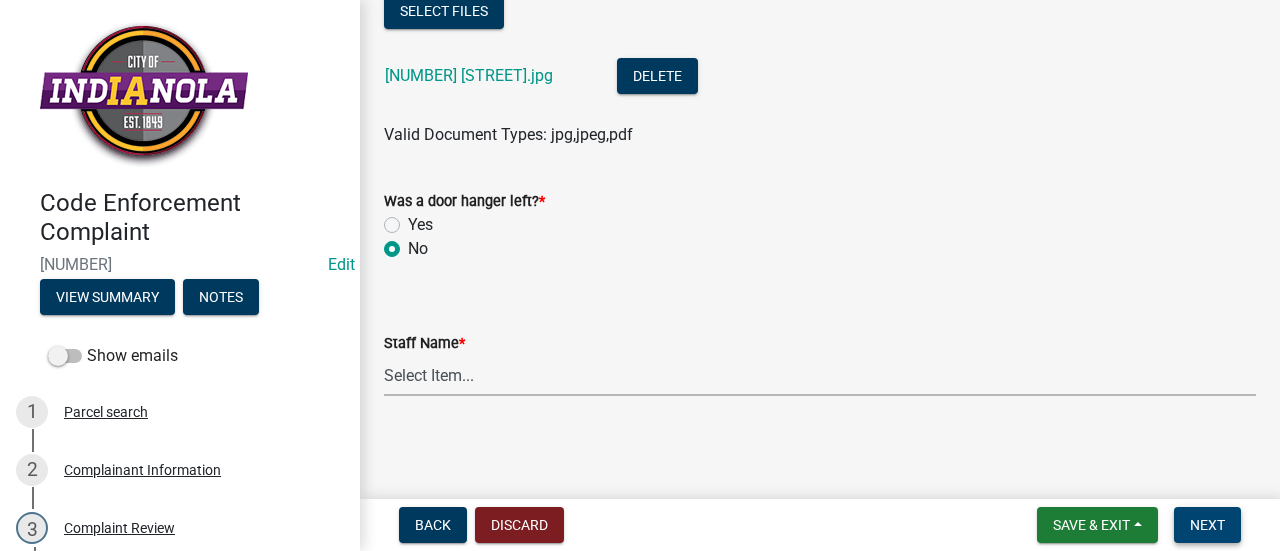 click on "Next" at bounding box center (1207, 525) 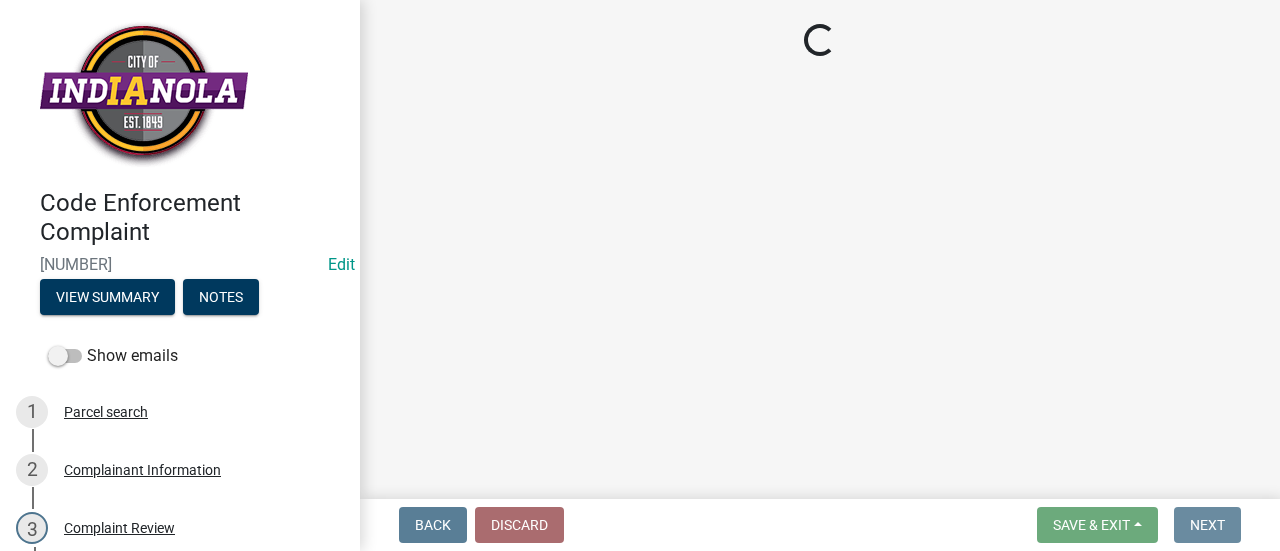 scroll, scrollTop: 0, scrollLeft: 0, axis: both 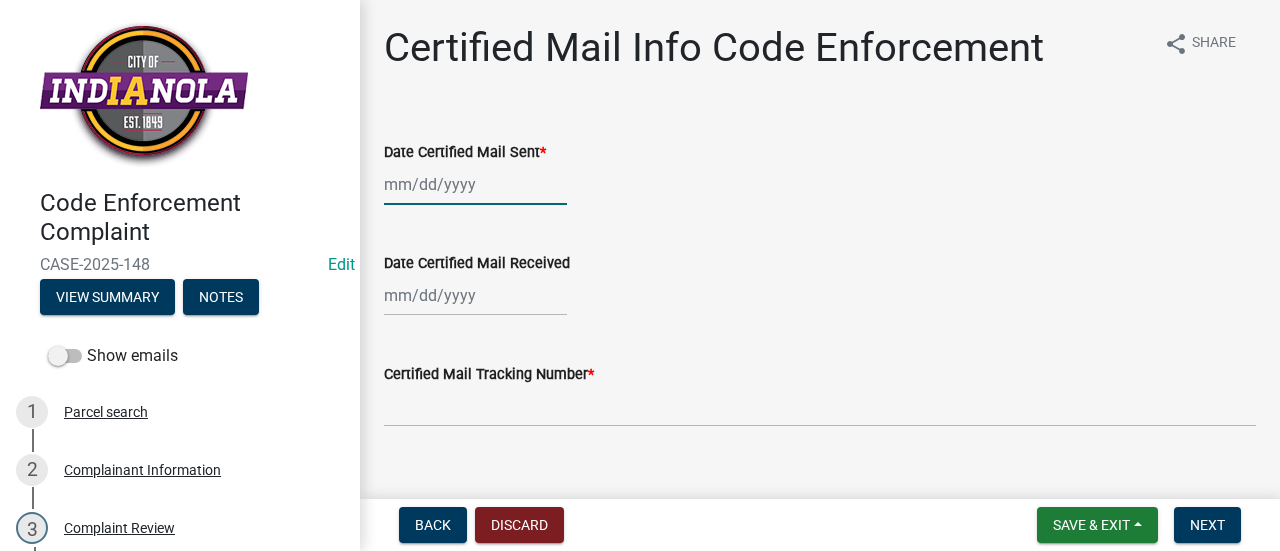 select on "8" 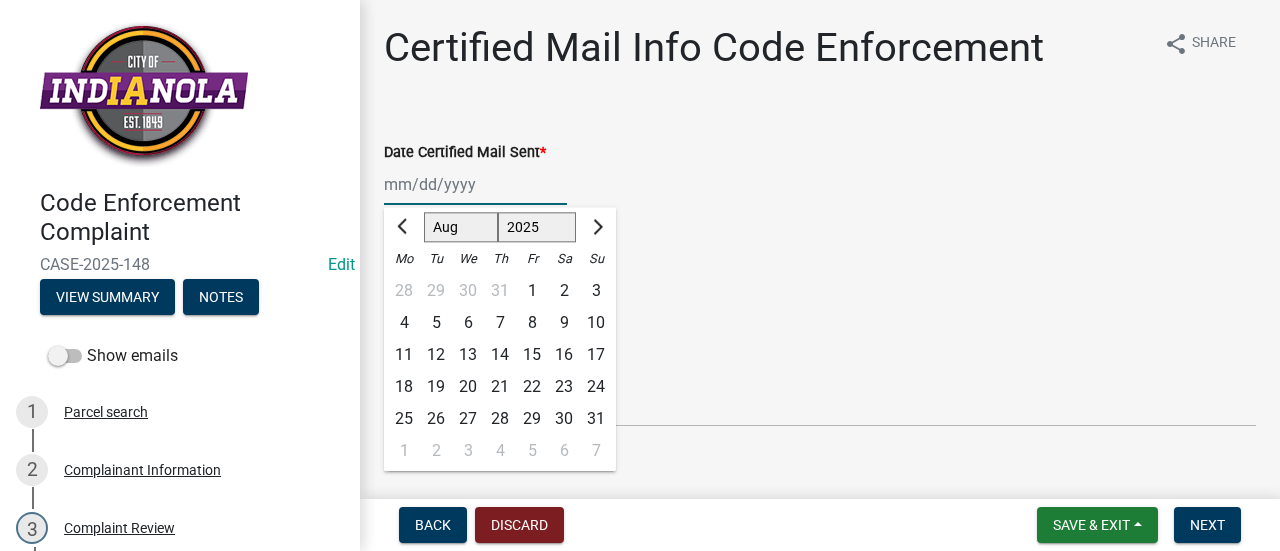 click on "Jan Feb Mar Apr May Jun Jul Aug Sep Oct Nov Dec 1525 1526 1527 1528 1529 1530 1531 1532 1533 1534 1535 1536 1537 1538 1539 1540 1541 1542 1543 1544 1545 1546 1547 1548 1549 1550 1551 1552 1553 1554 1555 1556 1557 1558 1559 1560 1561 1562 1563 1564 1565 1566 1567 1568 1569 1570 1571 1572 1573 1574 1575 1576 1577 1578 1579 1580 1581 1582 1583 1584 1585 1586 1587 1588 1589 1590 1591 1592 1593 1594 1595 1596 1597 1598 1599 1600 1601 1602 1603 1604 1605 1606 1607 1608 1609 1610 1611 1612 1613 1614 1615 1616 1617 1618 1619 1620 1621 1622 1623 1624 1625 1626 1627 1628 1629 1630 1631 1632 1633 1634 1635 1636 1637 1638 1639 1640 1641 1642 1643 1644 1645 1646 1647 1648 1649 1650 1651 1652 1653 1654 1655 1656 1657 1658 1659 1660 1661 1662 1663 1664 1665 1666 1667 1668 1669 1670 1671 1672 1673 1674 1675 1676 1677 1678 1679 1680 1681 1682 1683 1684 1685 1686 1687 1688 1689 1690 1691 1692 1693 1694 1695 1696 1697 1698 1699 1700 1701 1702 1703 1704 1705 1706 1707 1708 1709 1710 1711 1712 1713 1714 1715 1716 1717 1718 1719 1" 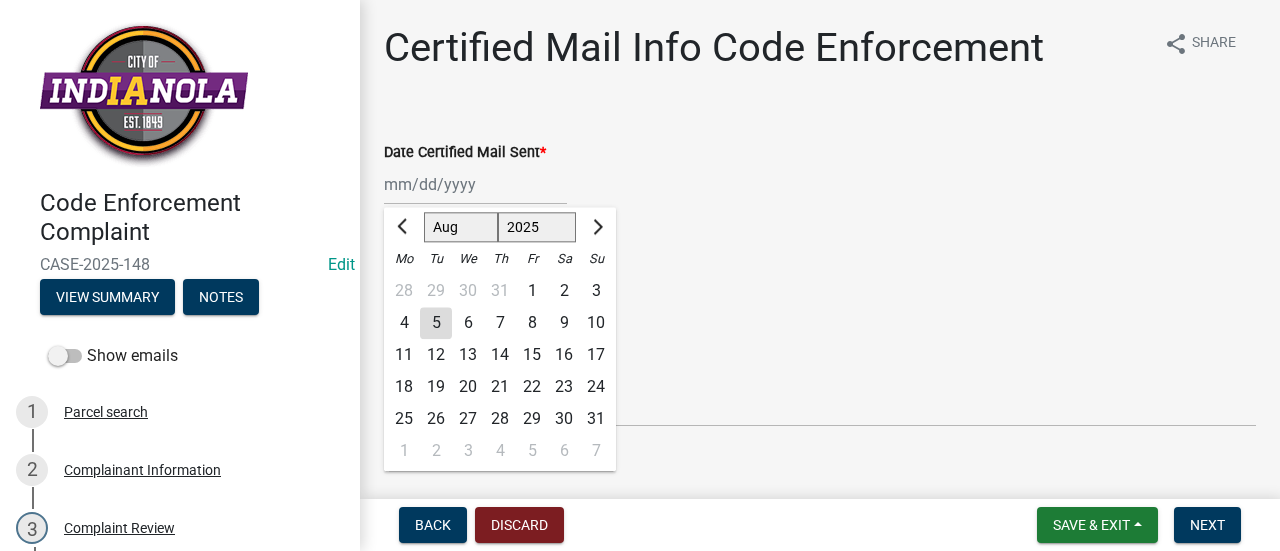 click on "5" 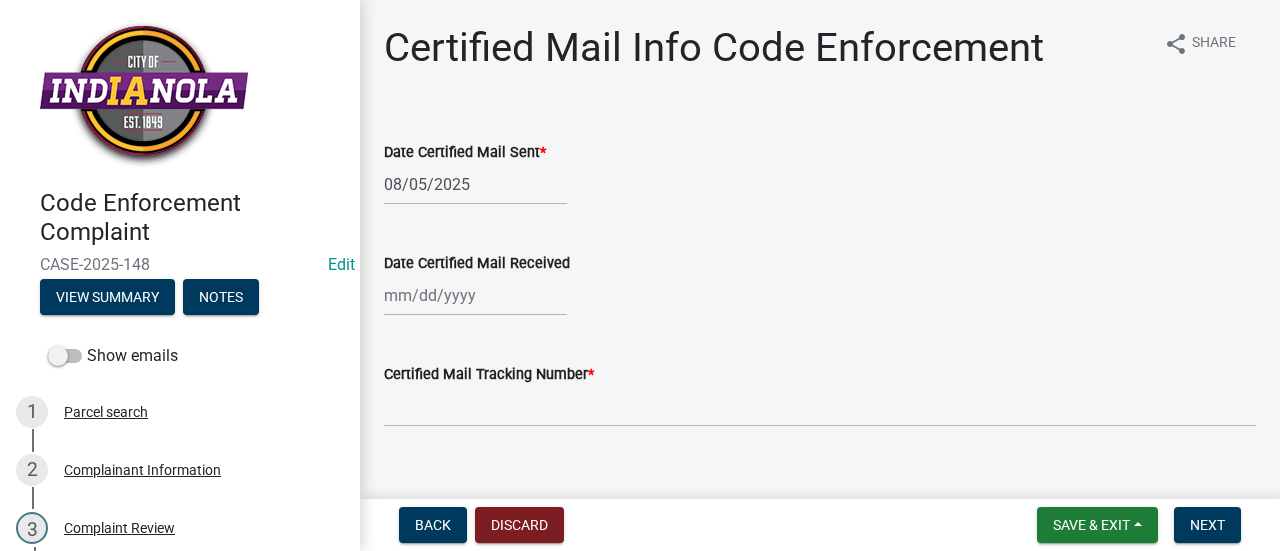 click on "Certified Mail Tracking Number  *" 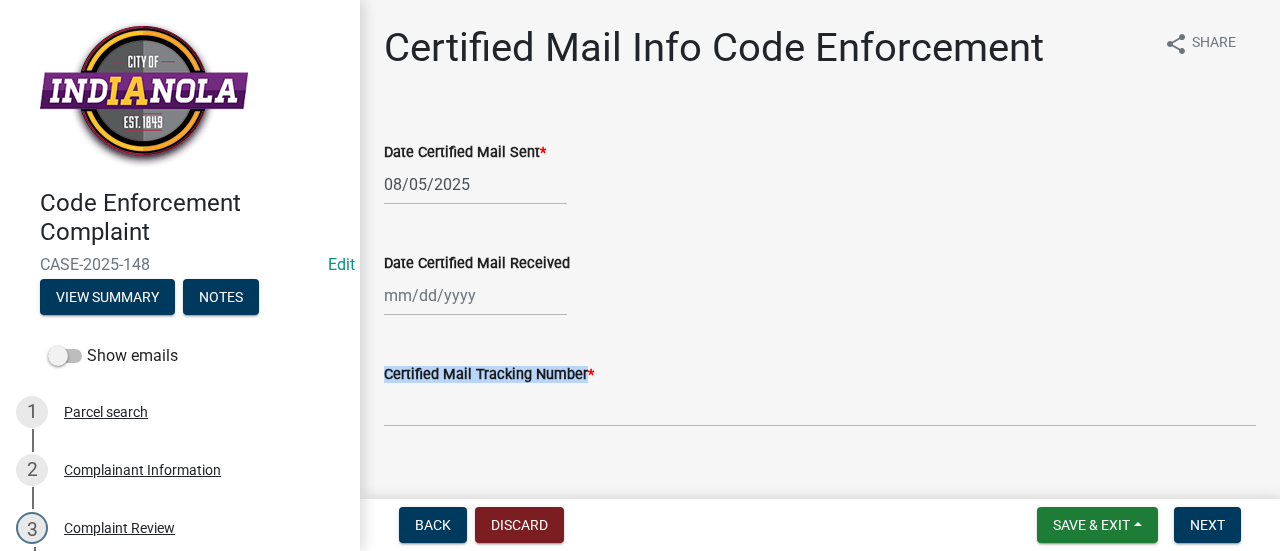 click on "Certified Mail Tracking Number  *" 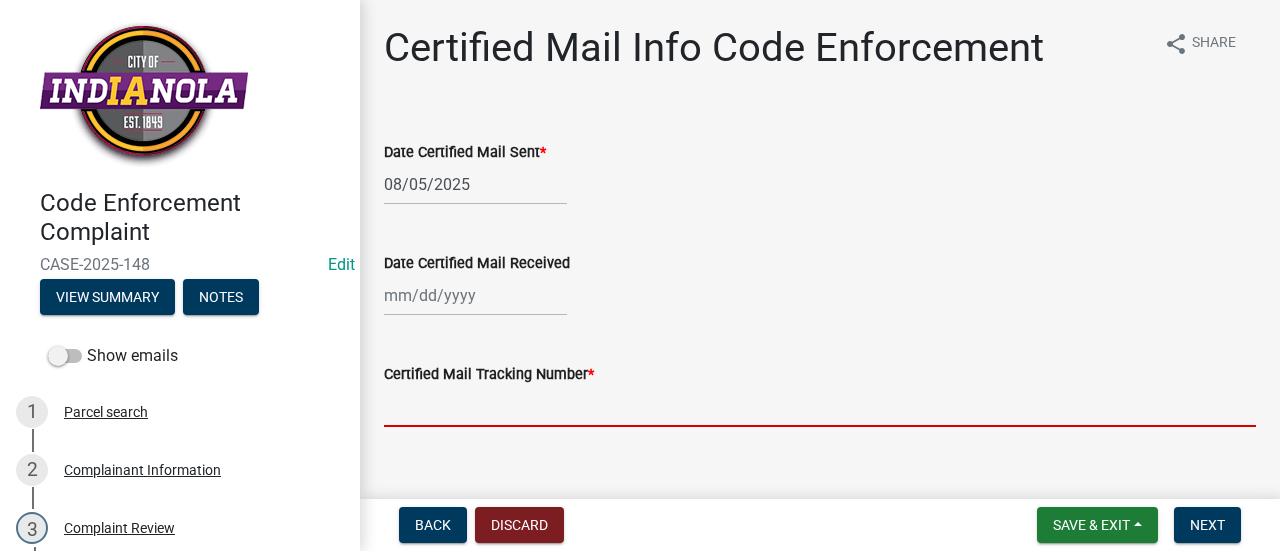 click on "Certified Mail Tracking Number  *" at bounding box center (820, 406) 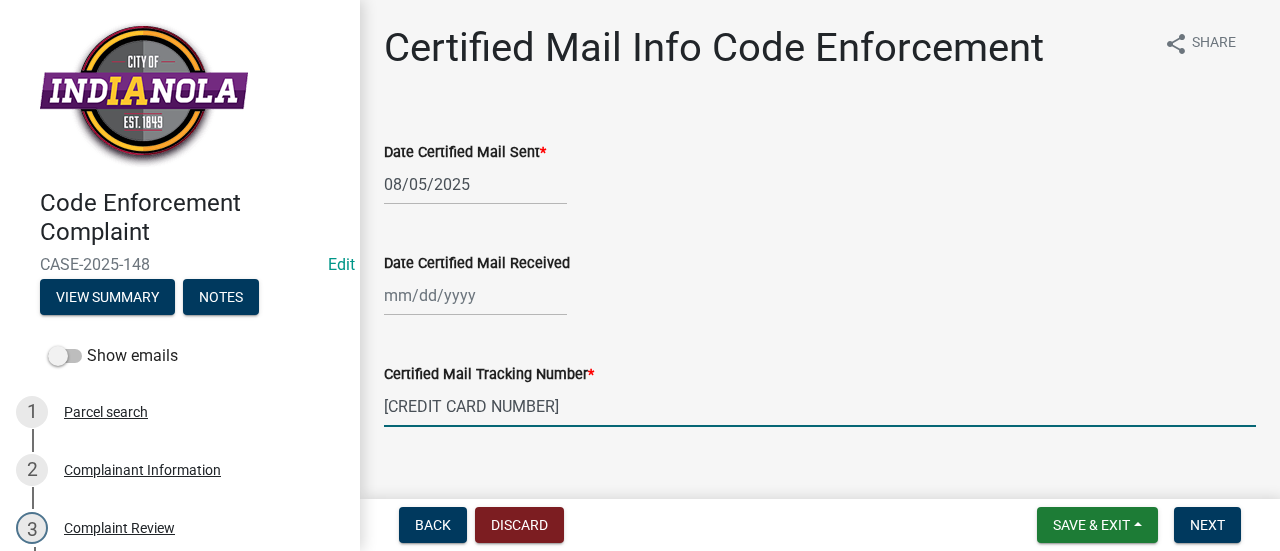scroll, scrollTop: 30, scrollLeft: 0, axis: vertical 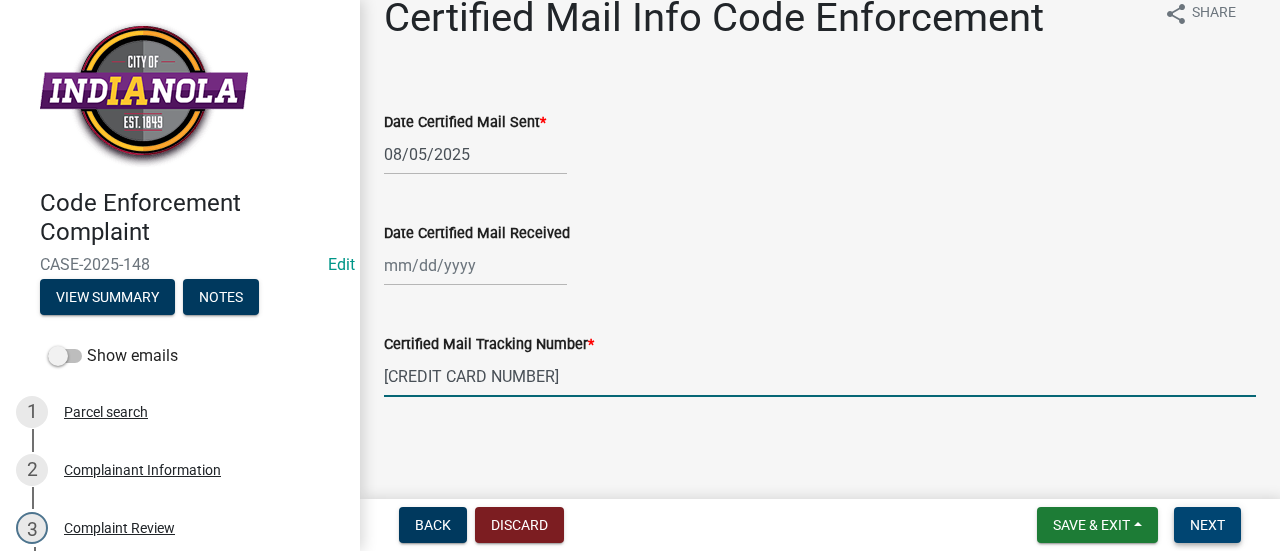 type on "[CREDIT CARD NUMBER]" 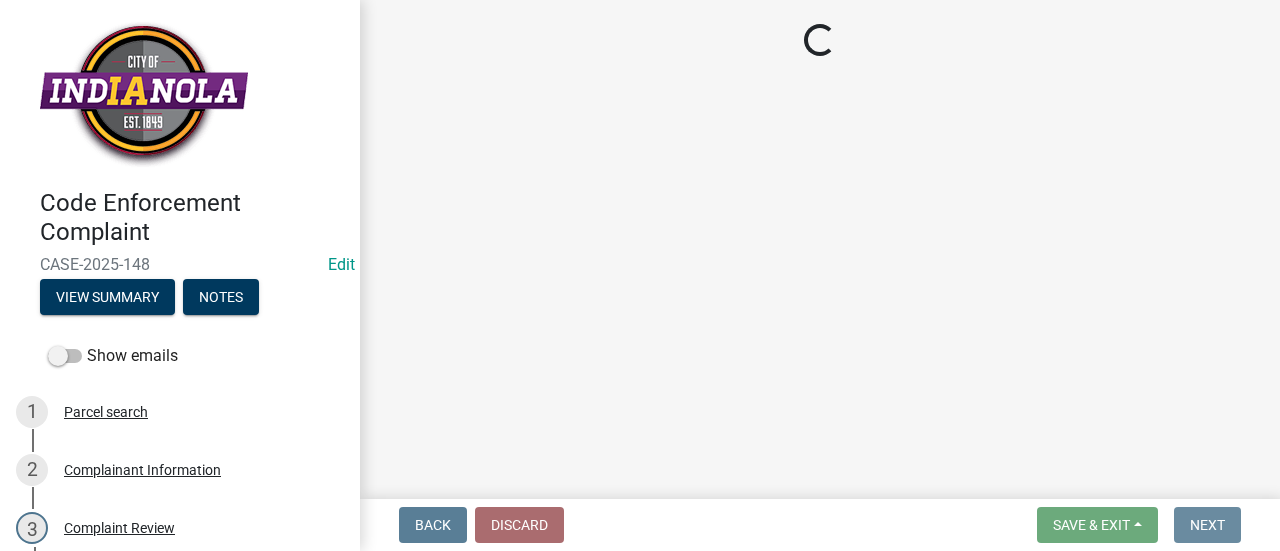 scroll, scrollTop: 0, scrollLeft: 0, axis: both 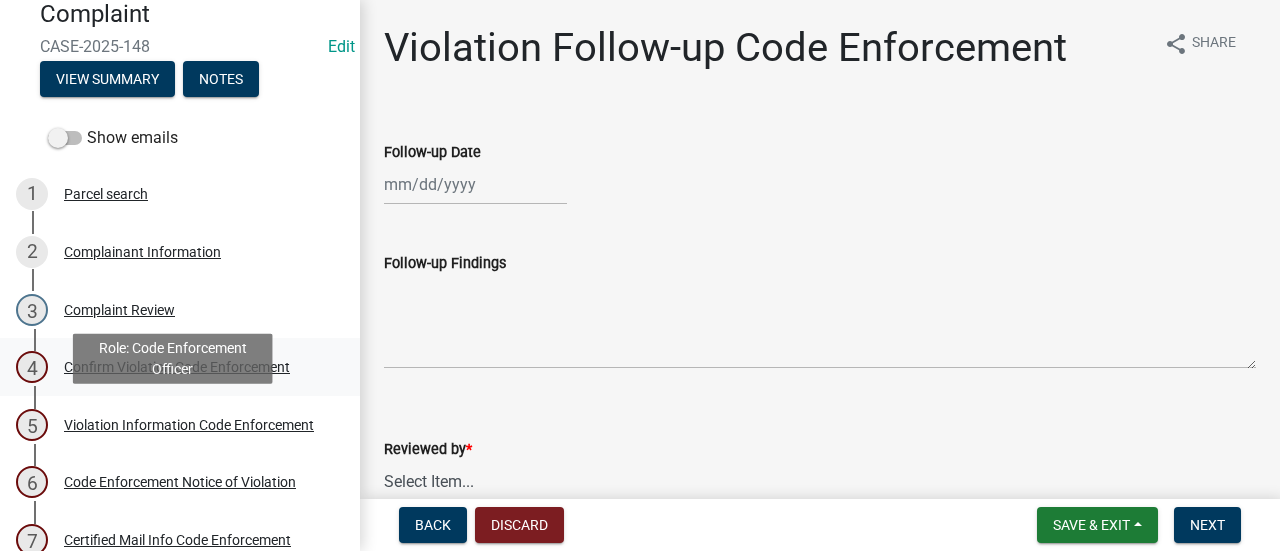click on "5     Violation Information Code Enforcement" at bounding box center [180, 425] 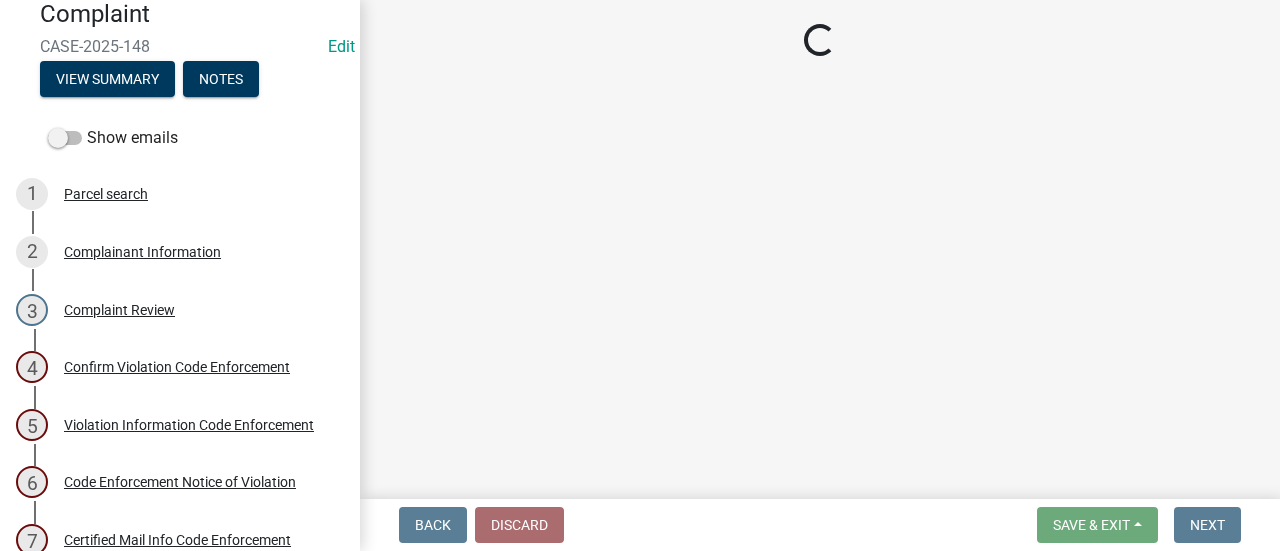 select on "[UUID]" 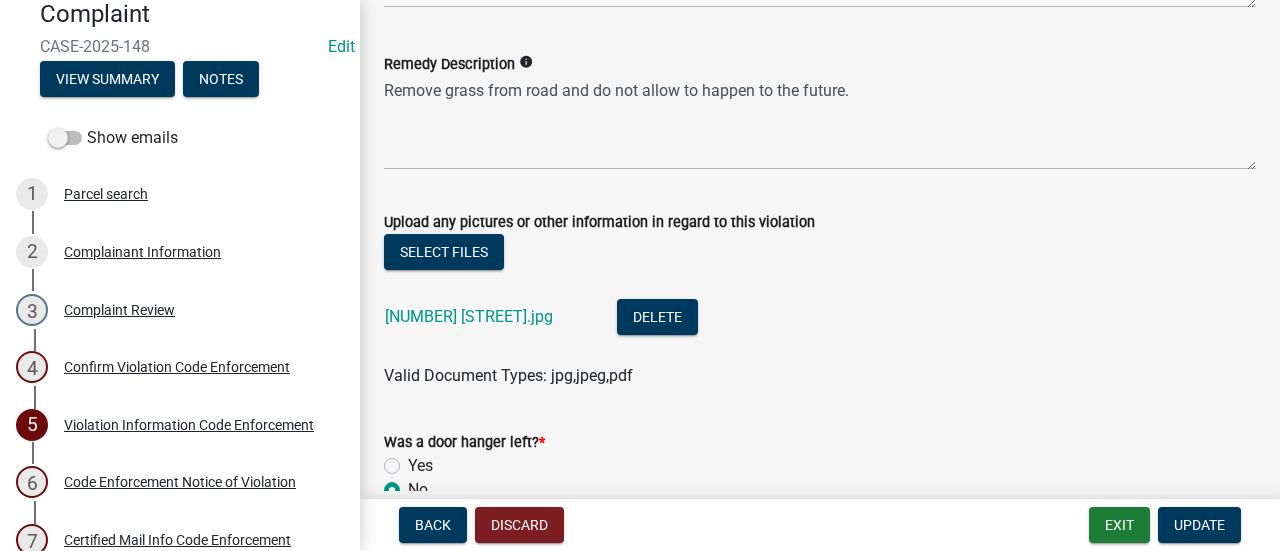 scroll, scrollTop: 1183, scrollLeft: 0, axis: vertical 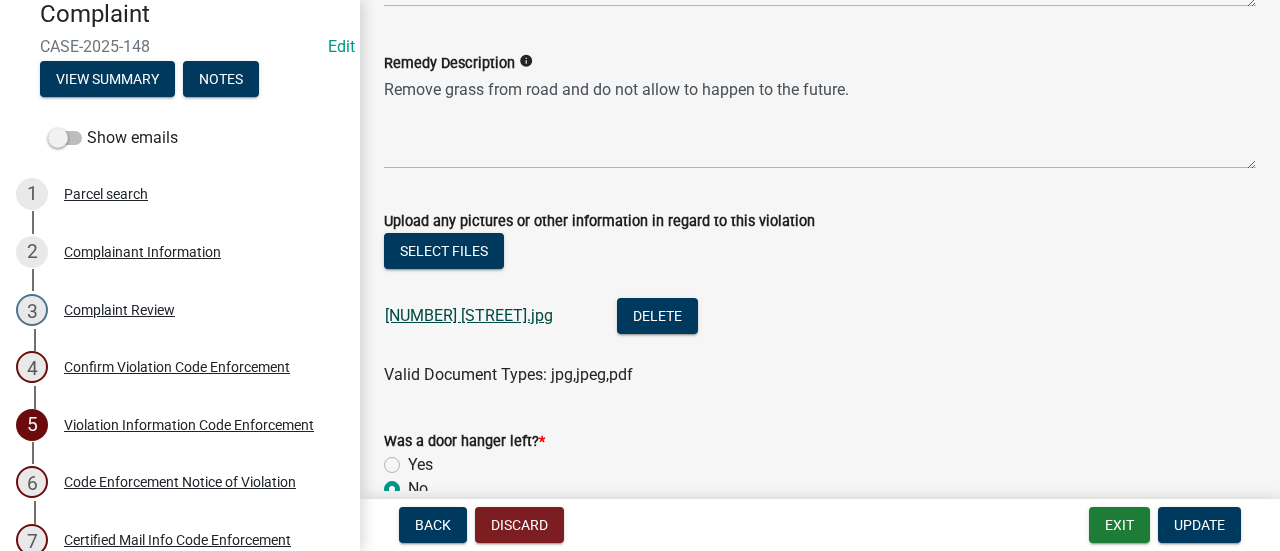 click on "[NUMBER] [STREET].jpg" 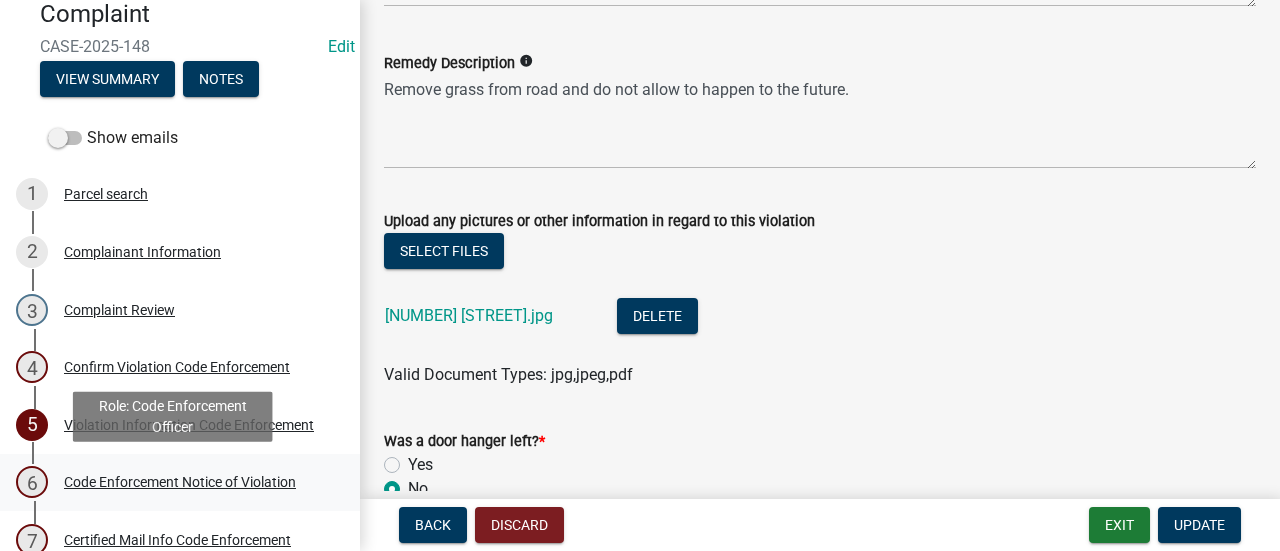 click on "Code Enforcement Notice of Violation" at bounding box center (180, 482) 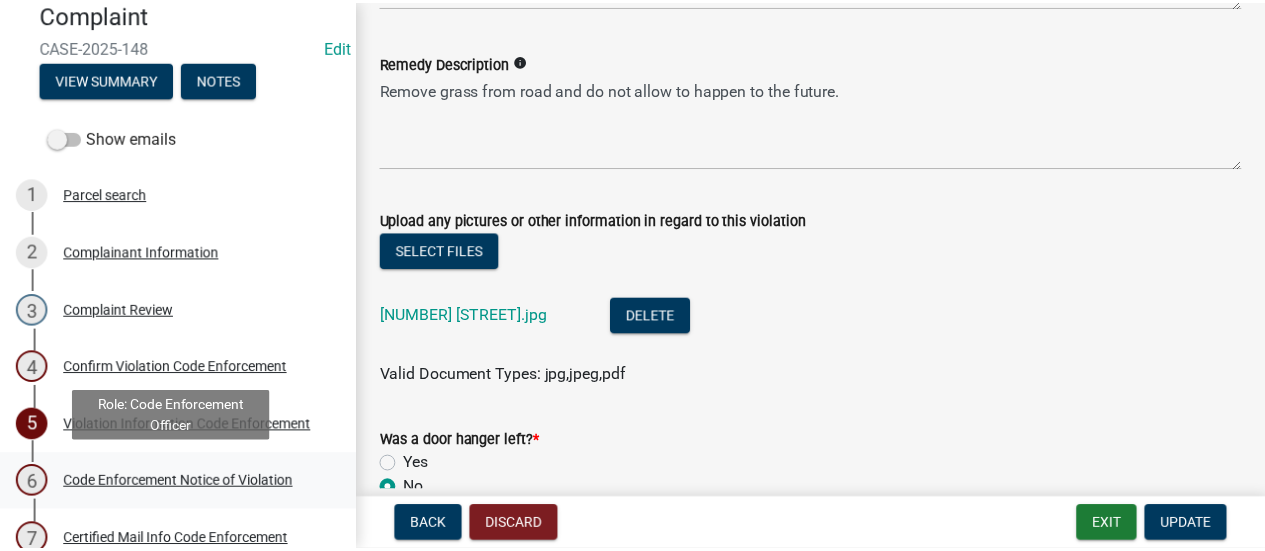 scroll, scrollTop: 0, scrollLeft: 0, axis: both 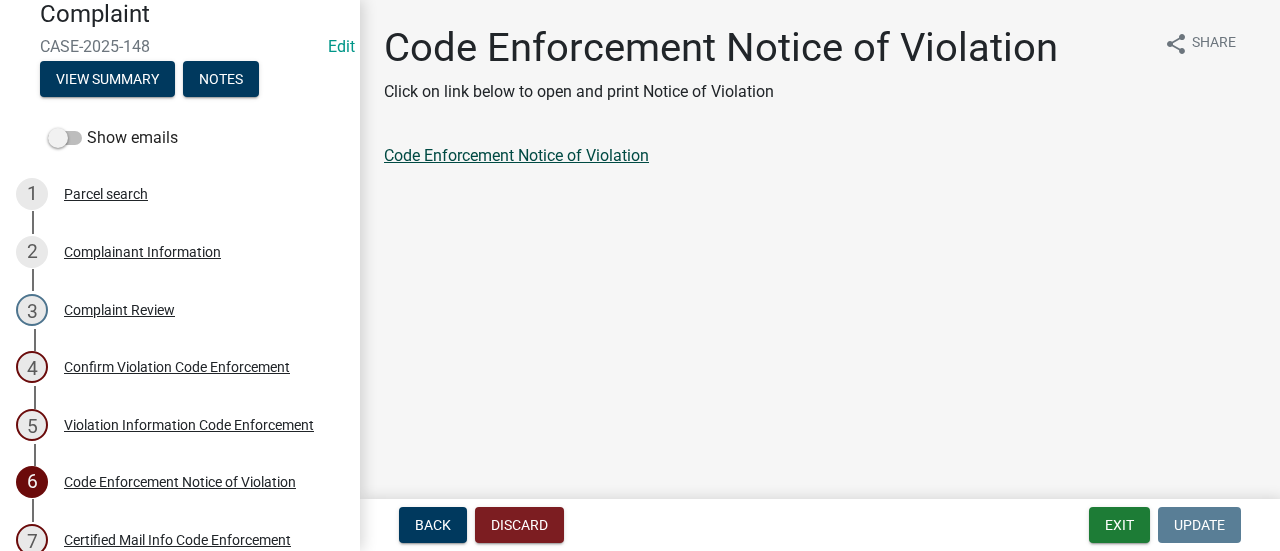 click on "Code Enforcement Notice of Violation" 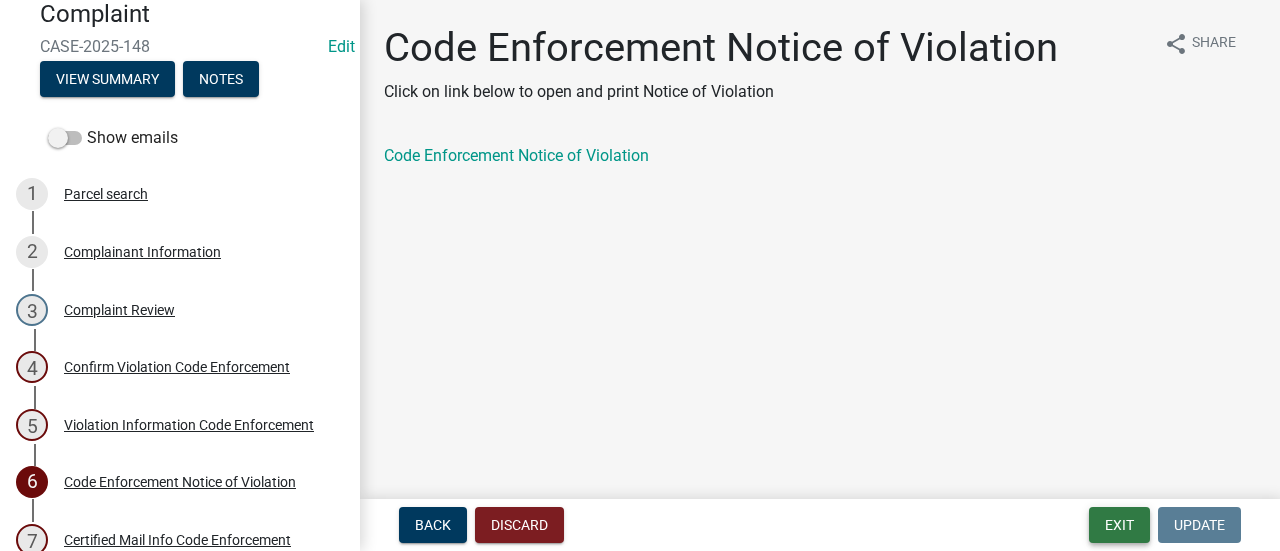 click on "Exit" at bounding box center [1119, 525] 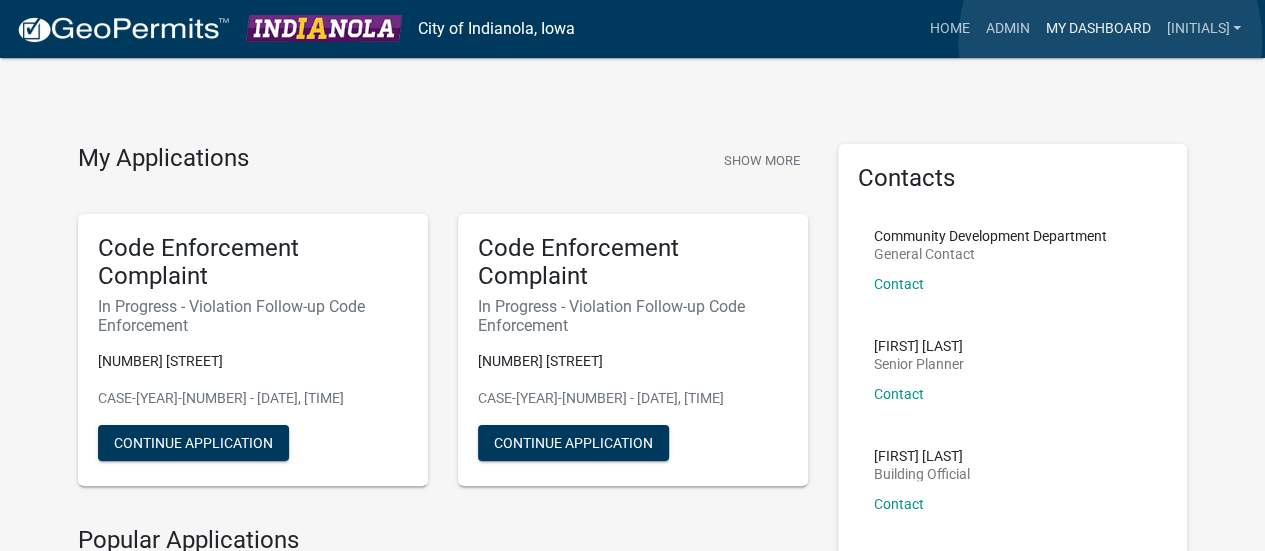 click on "My Dashboard" at bounding box center (1097, 29) 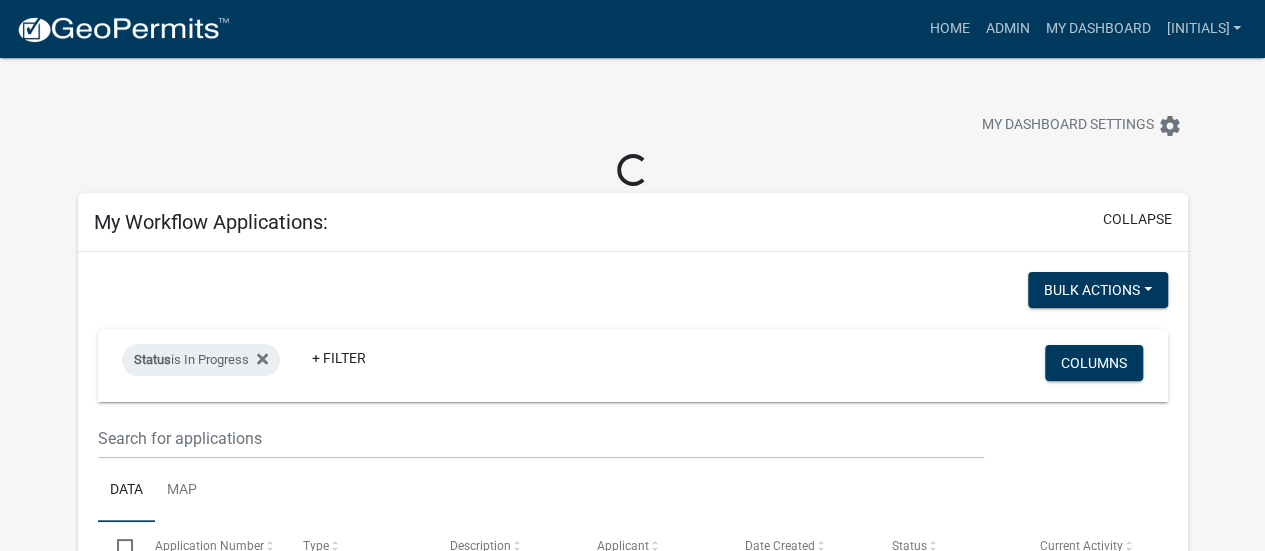 select on "2: 50" 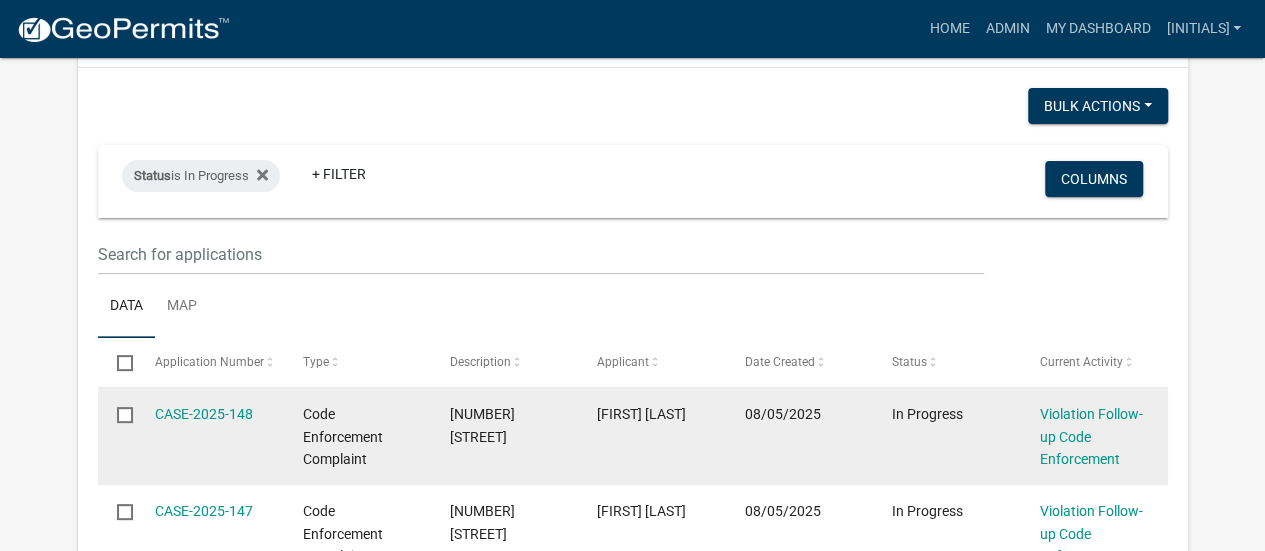 scroll, scrollTop: 0, scrollLeft: 0, axis: both 